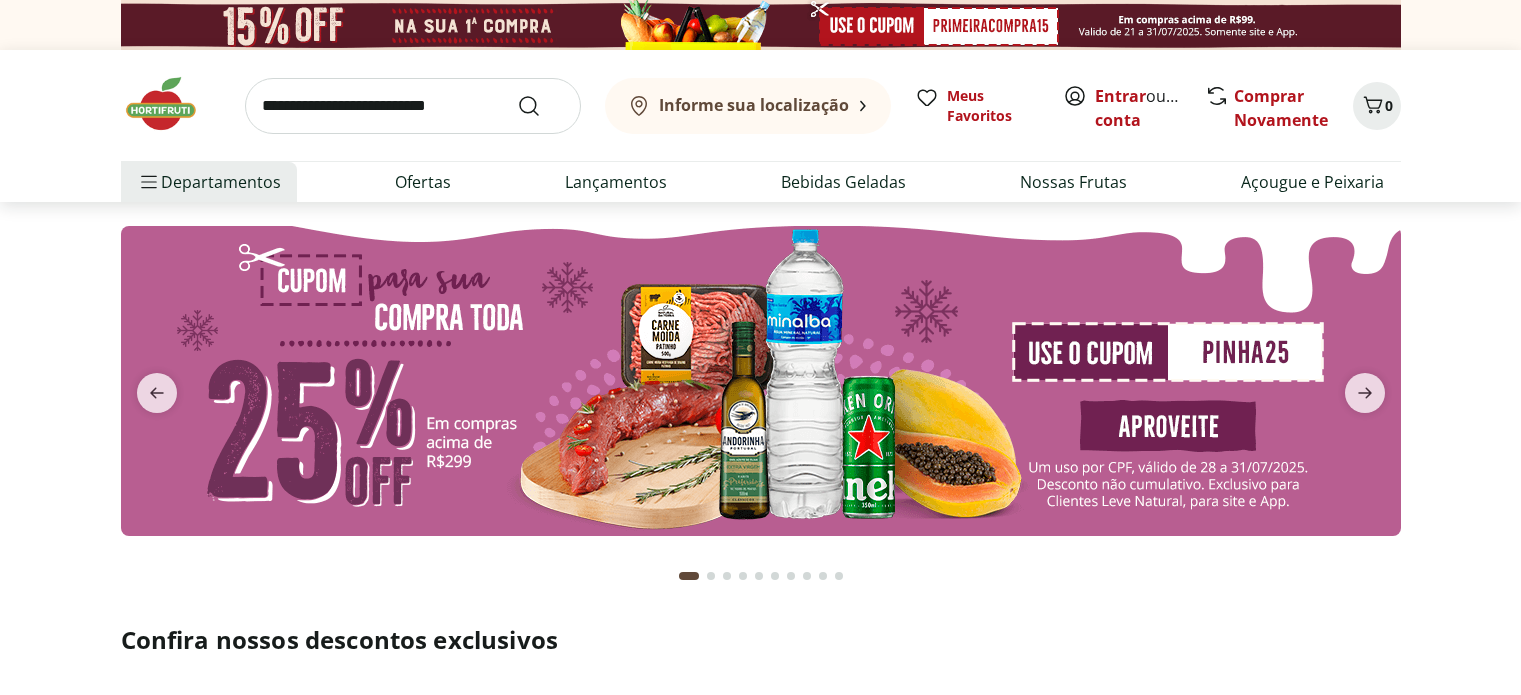 scroll, scrollTop: 0, scrollLeft: 0, axis: both 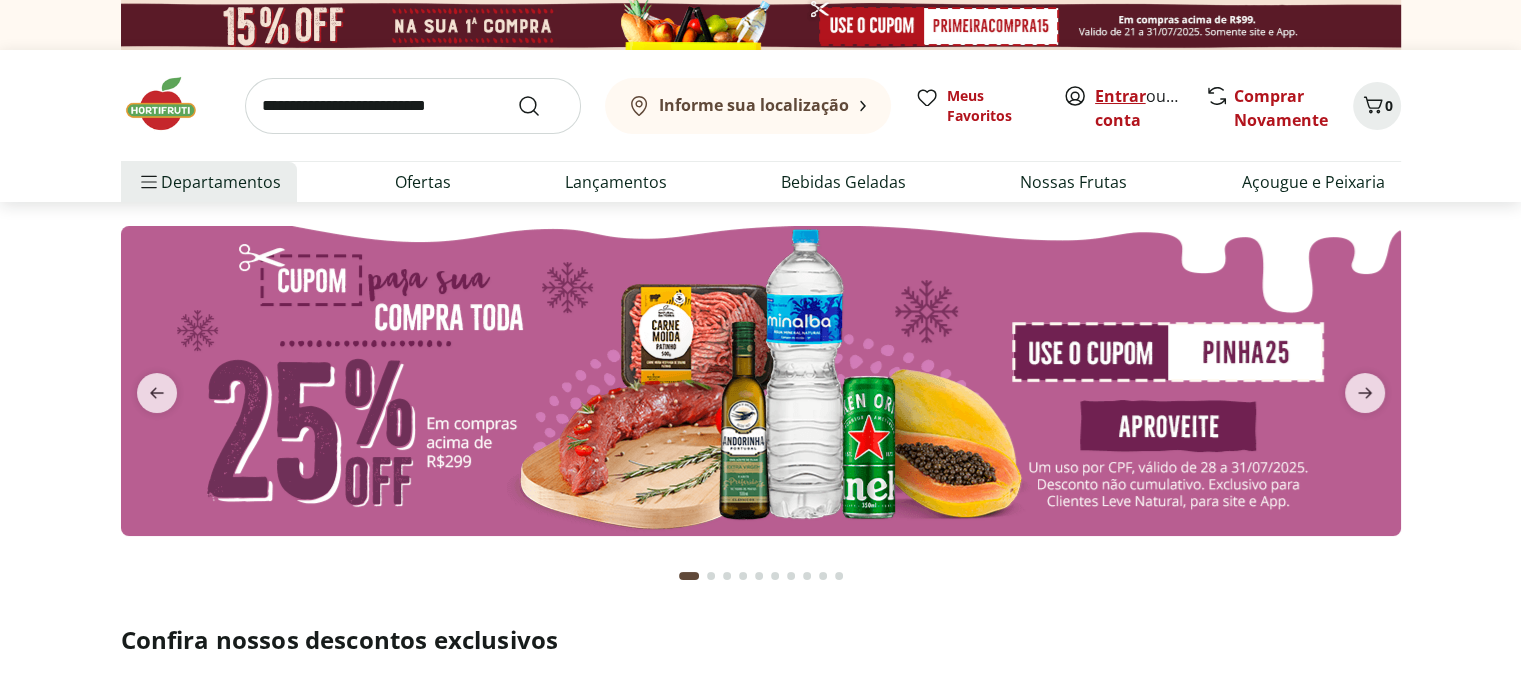 click on "Entrar" at bounding box center [1120, 96] 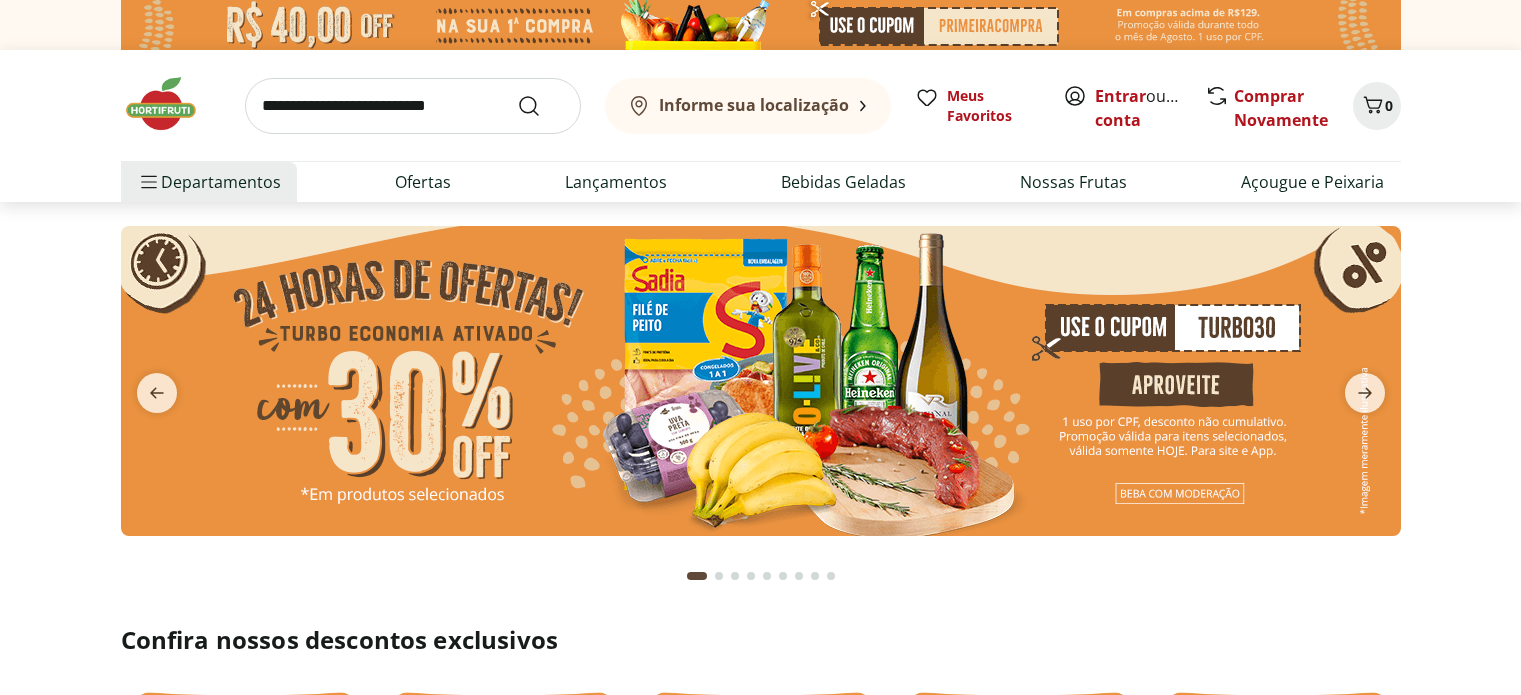 scroll, scrollTop: 0, scrollLeft: 0, axis: both 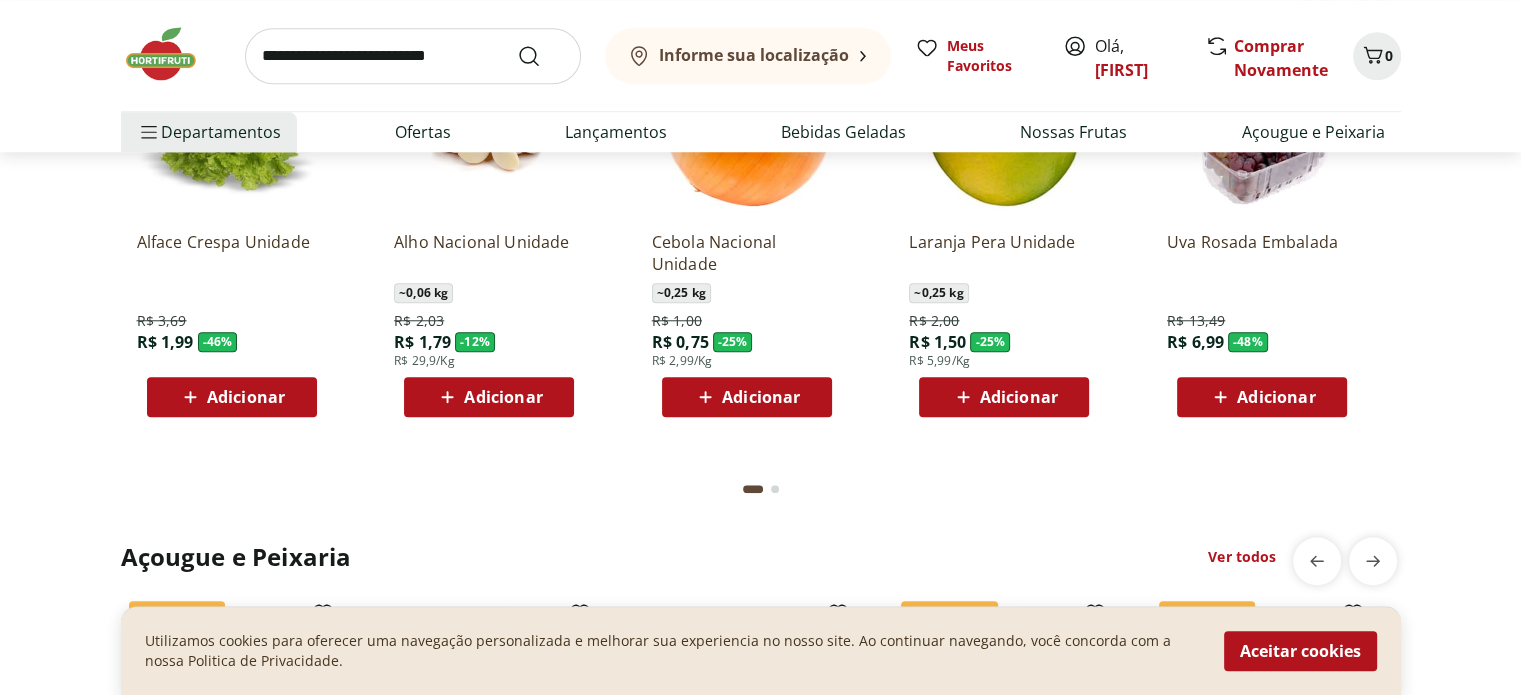 click on "Adicionar" at bounding box center [503, 397] 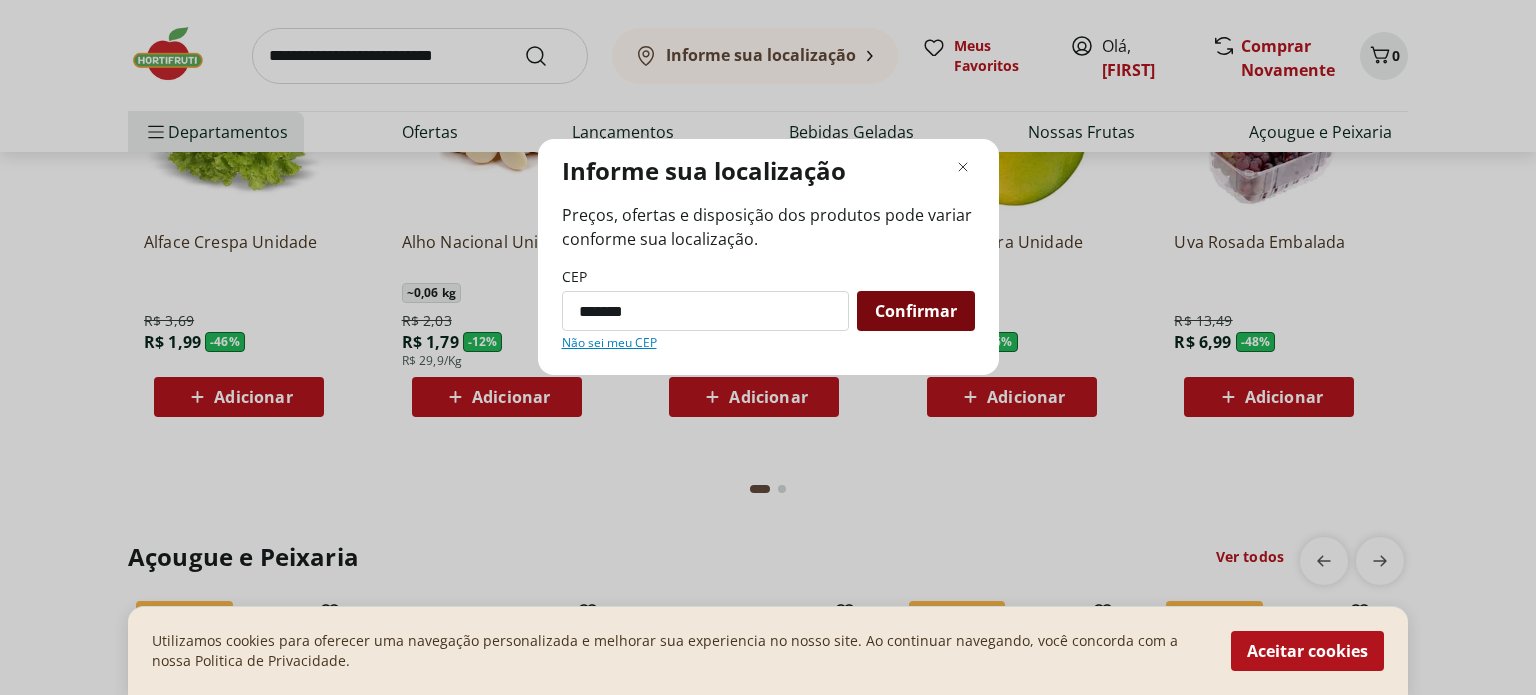 type on "*********" 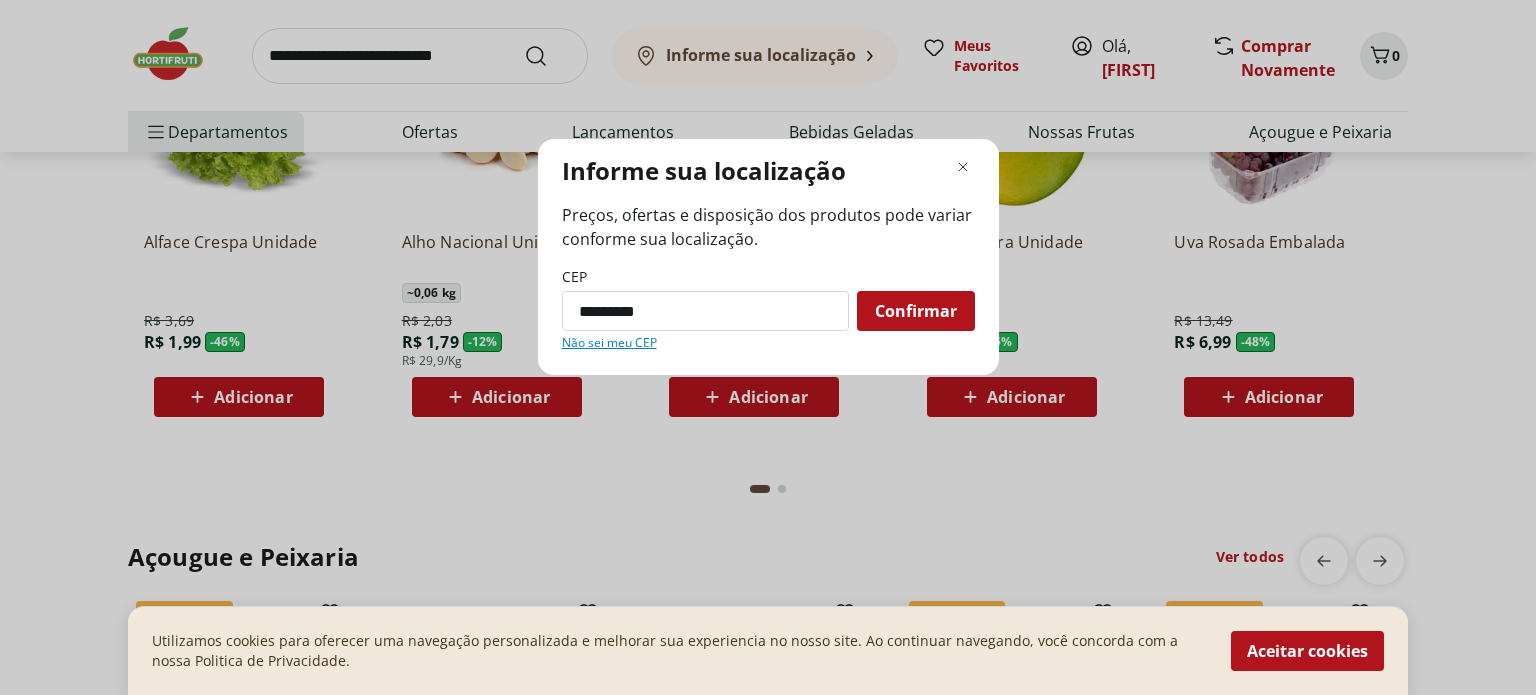 click on "Confirmar" at bounding box center [916, 311] 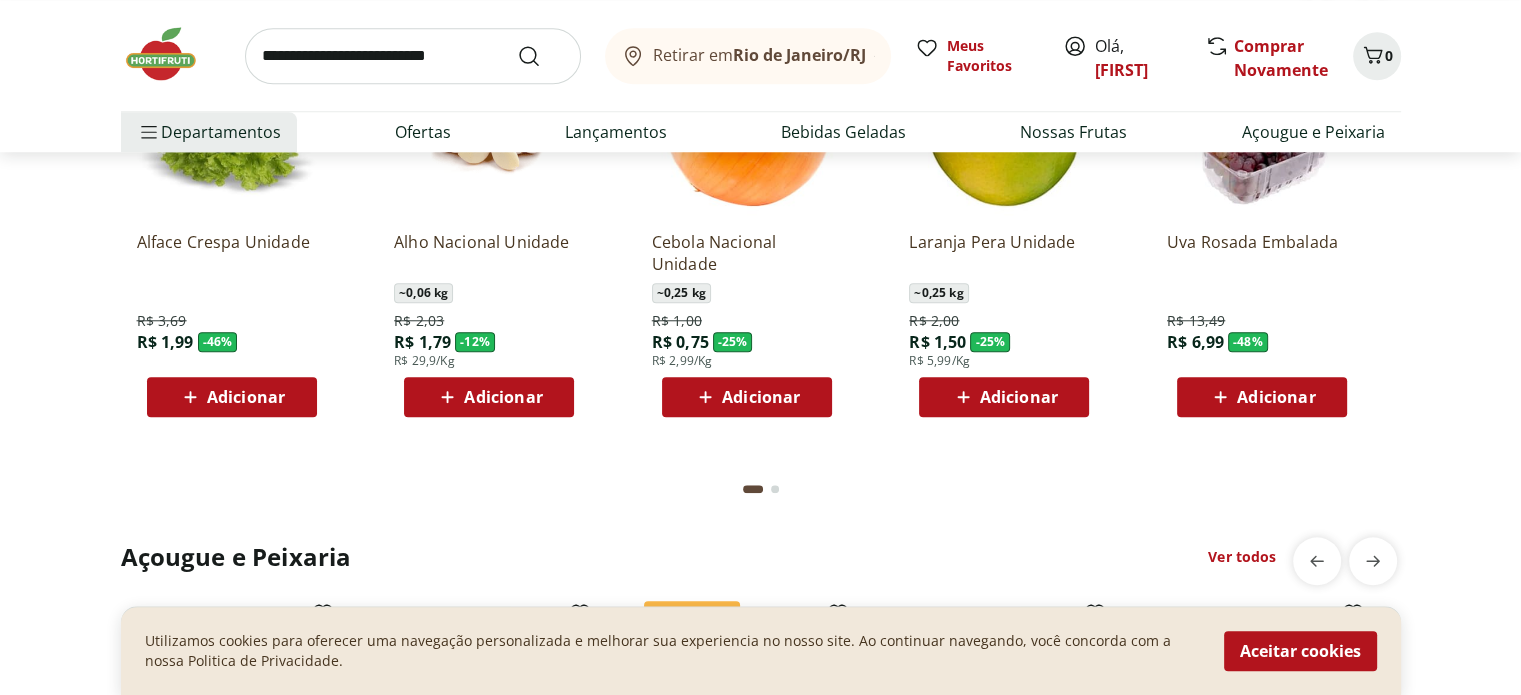 scroll, scrollTop: 1700, scrollLeft: 0, axis: vertical 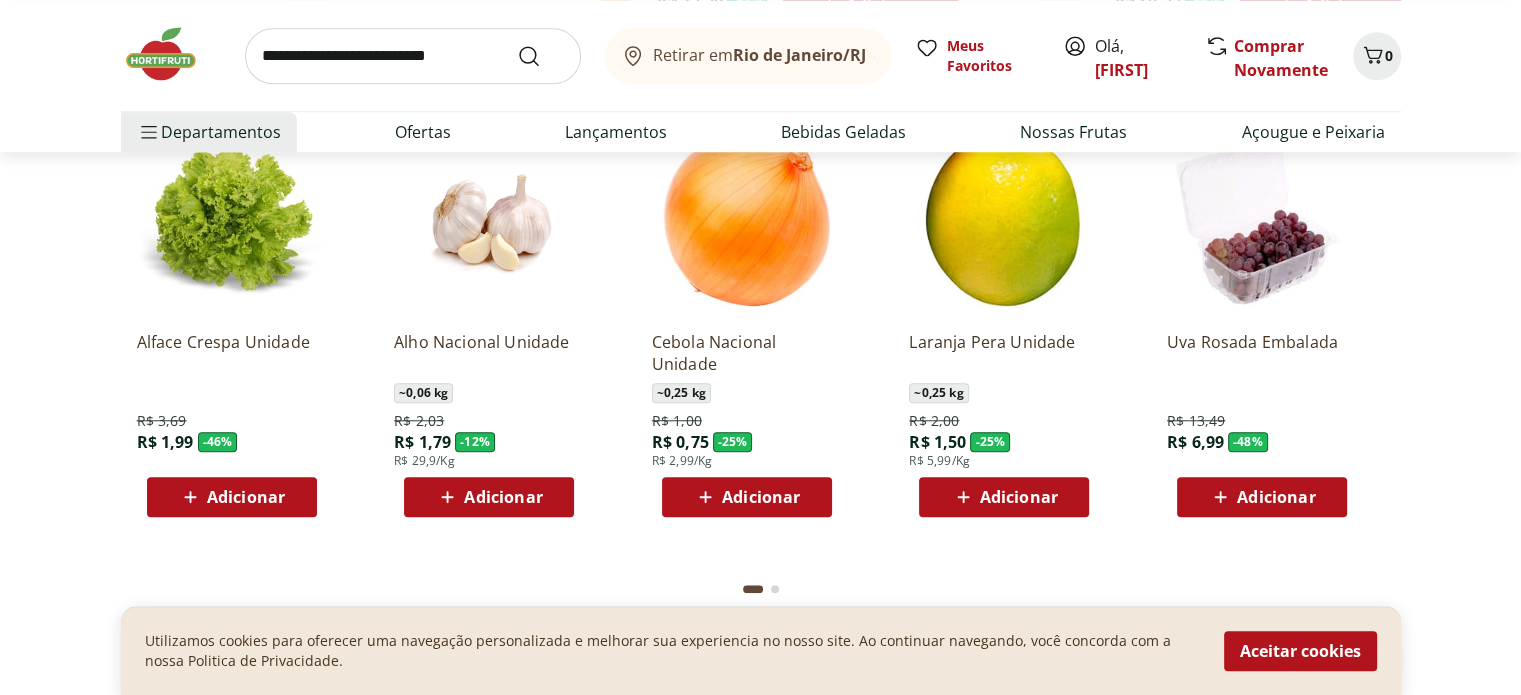 click on "Adicionar" at bounding box center (503, 497) 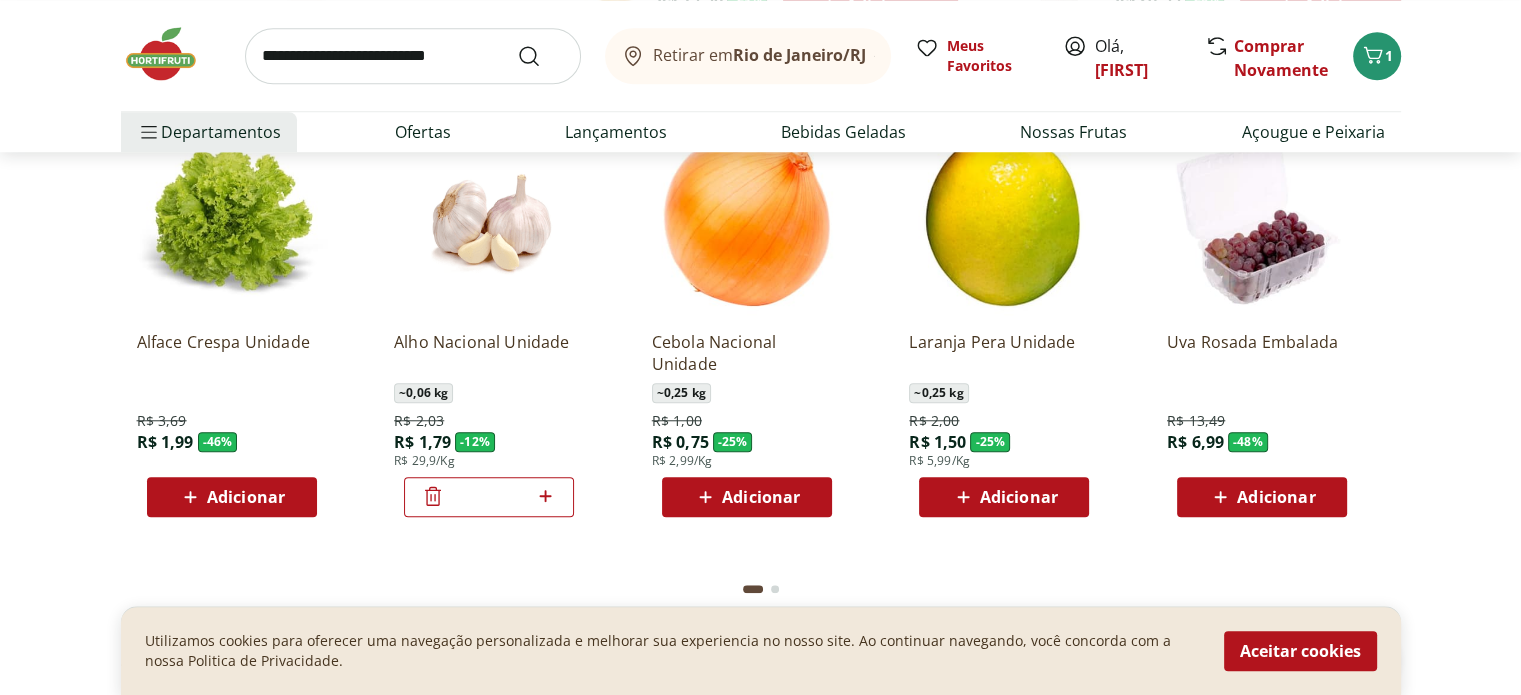 click on "*" at bounding box center [489, 497] 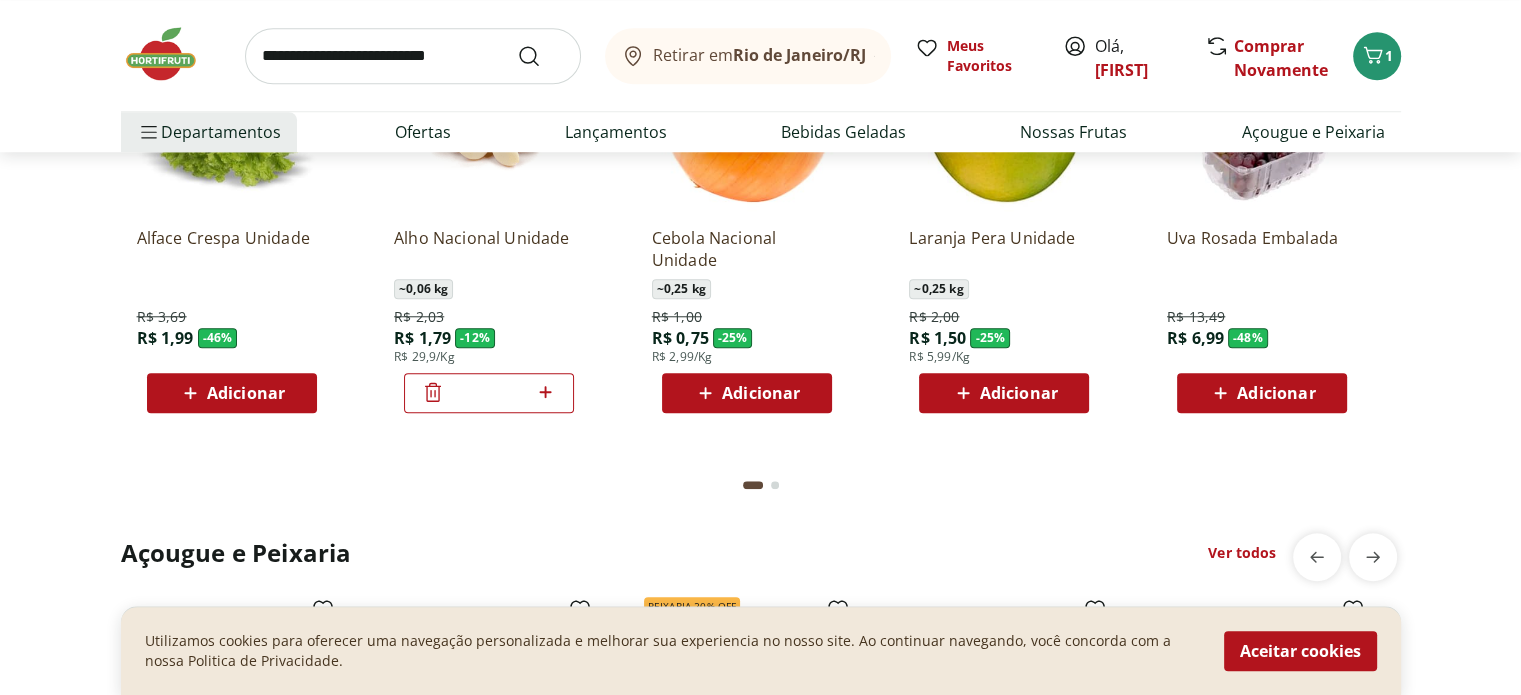 scroll, scrollTop: 1700, scrollLeft: 0, axis: vertical 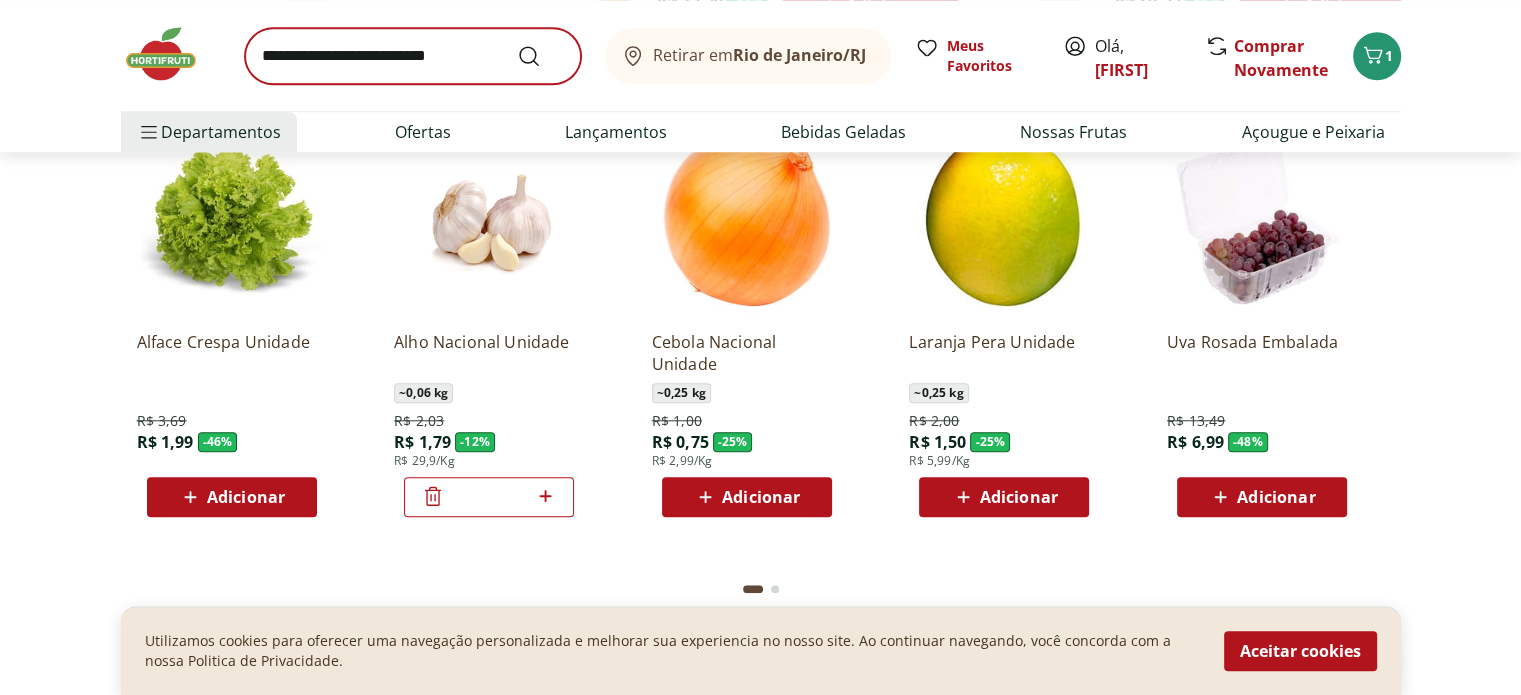type on "**" 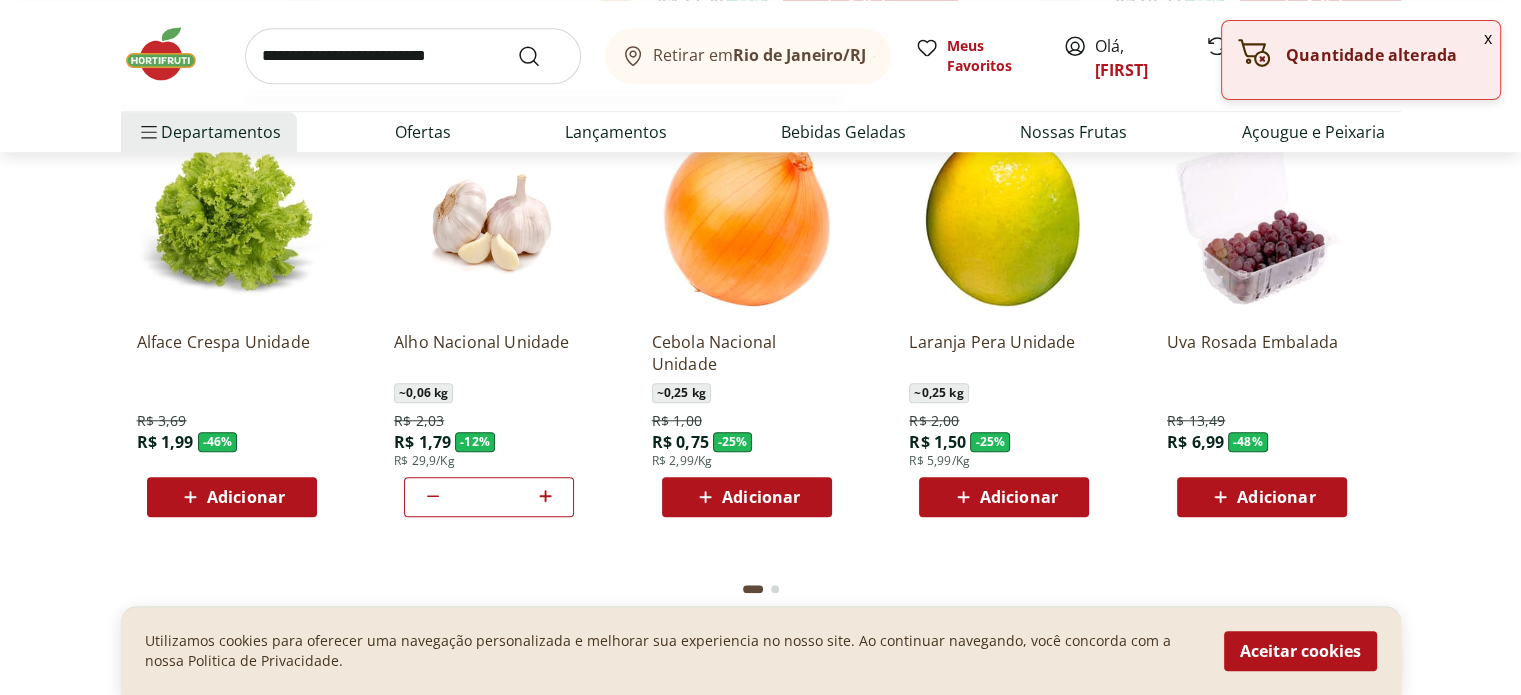 click at bounding box center (413, 56) 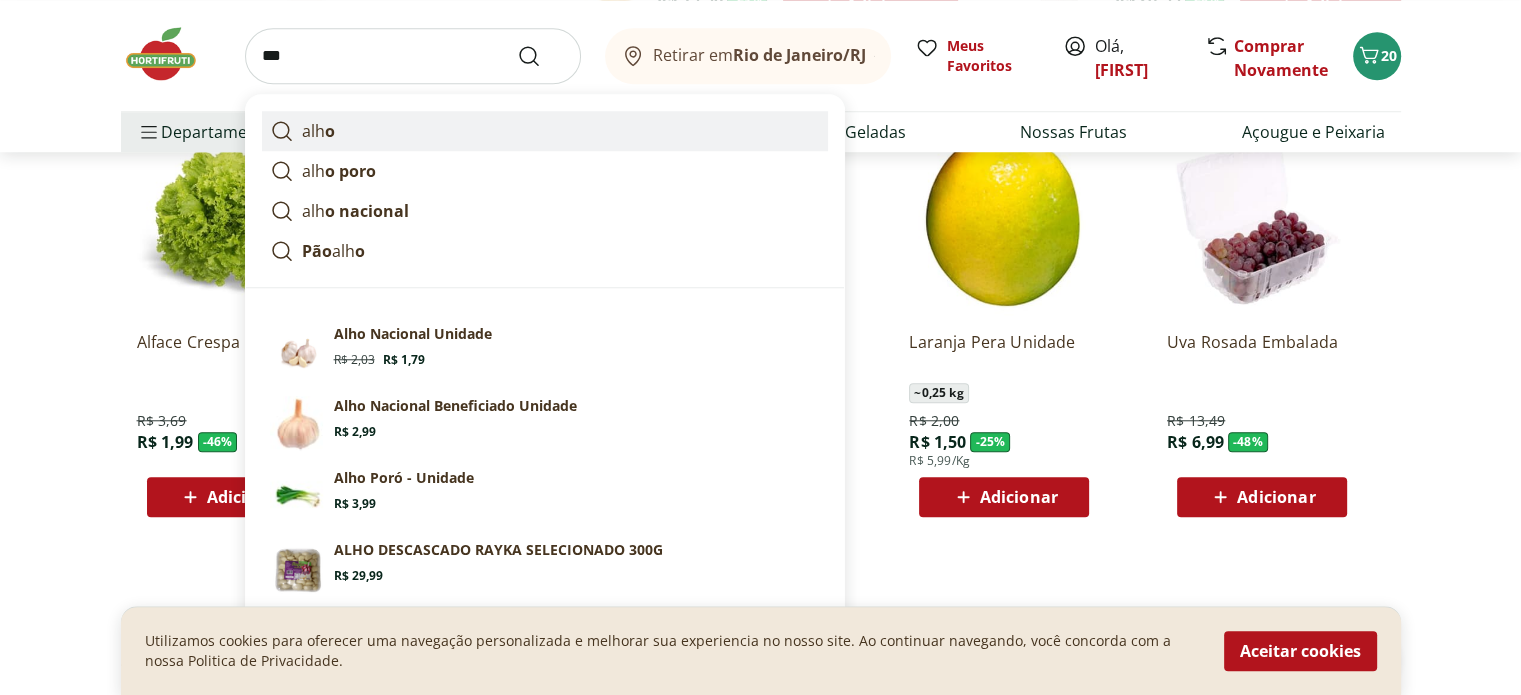 click on "alh o" at bounding box center (545, 131) 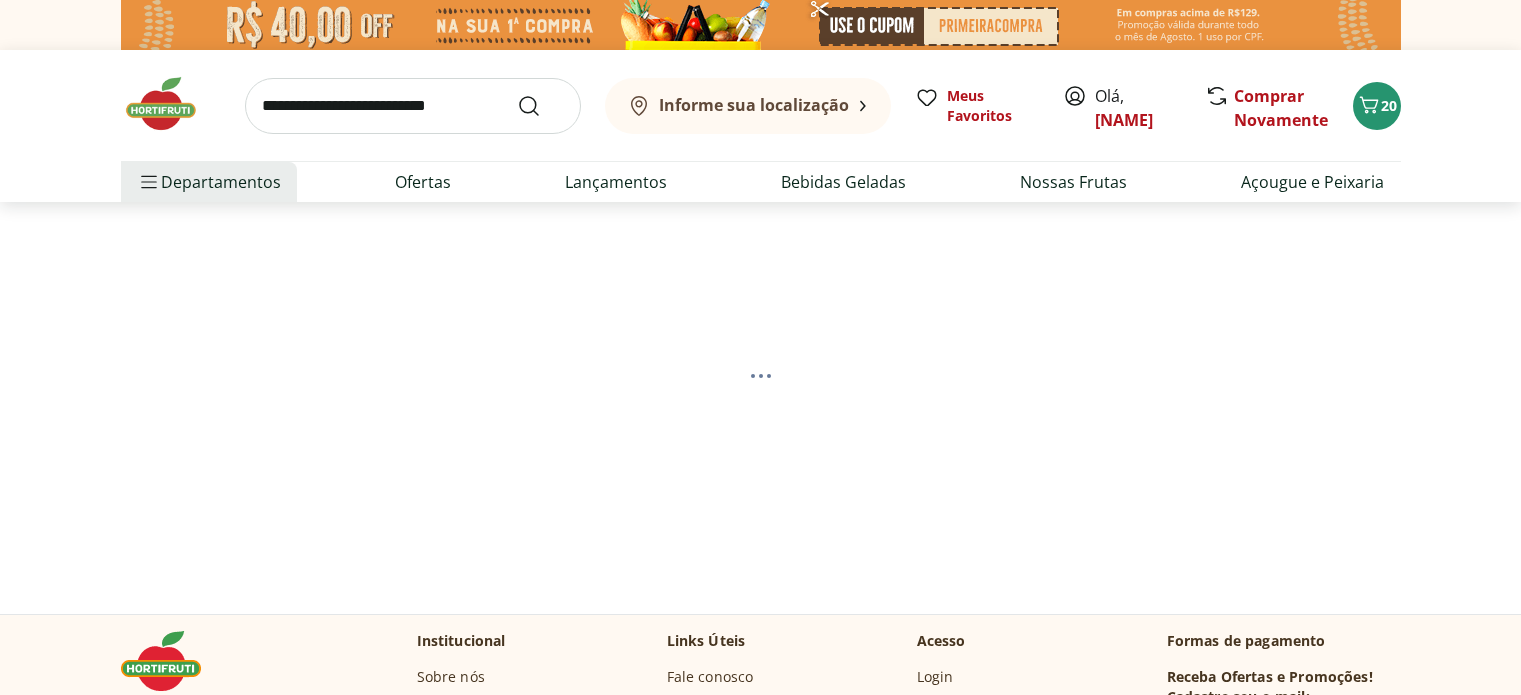 scroll, scrollTop: 0, scrollLeft: 0, axis: both 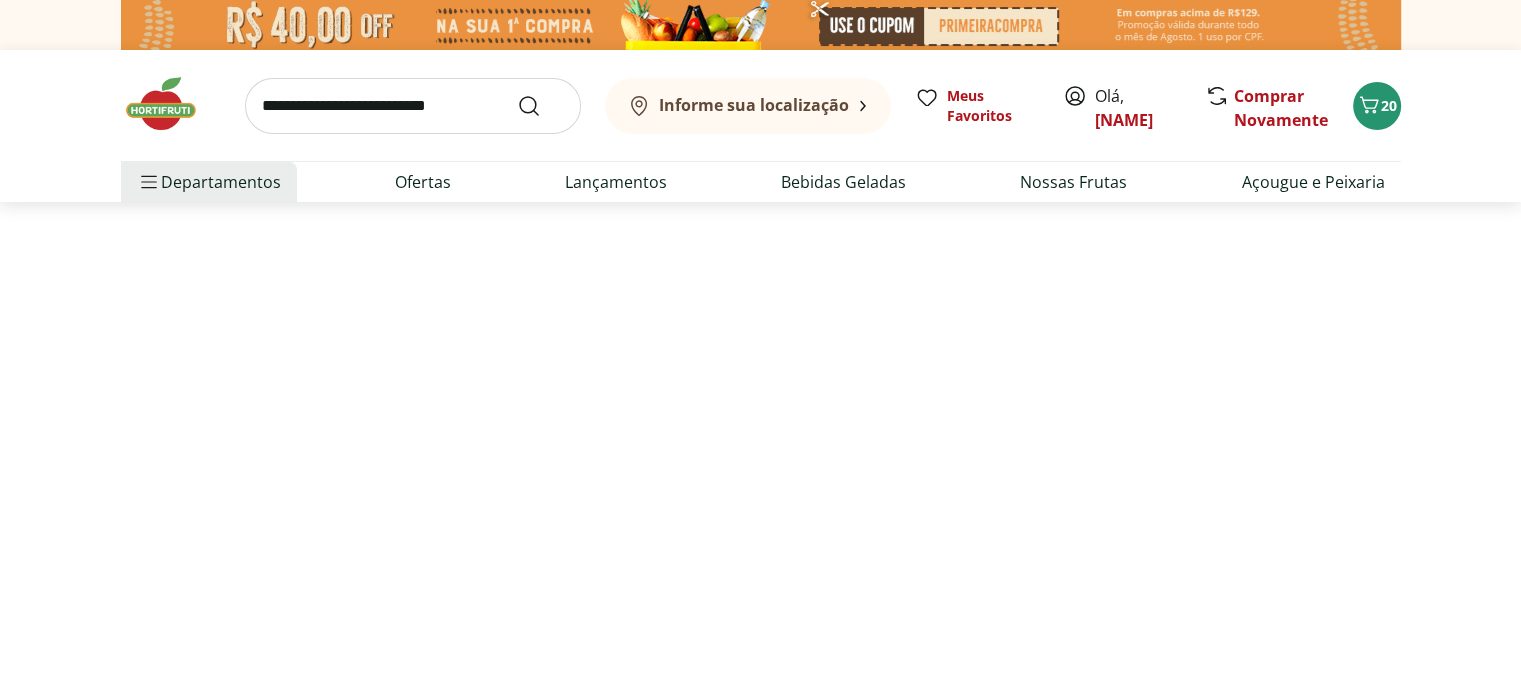 select on "**********" 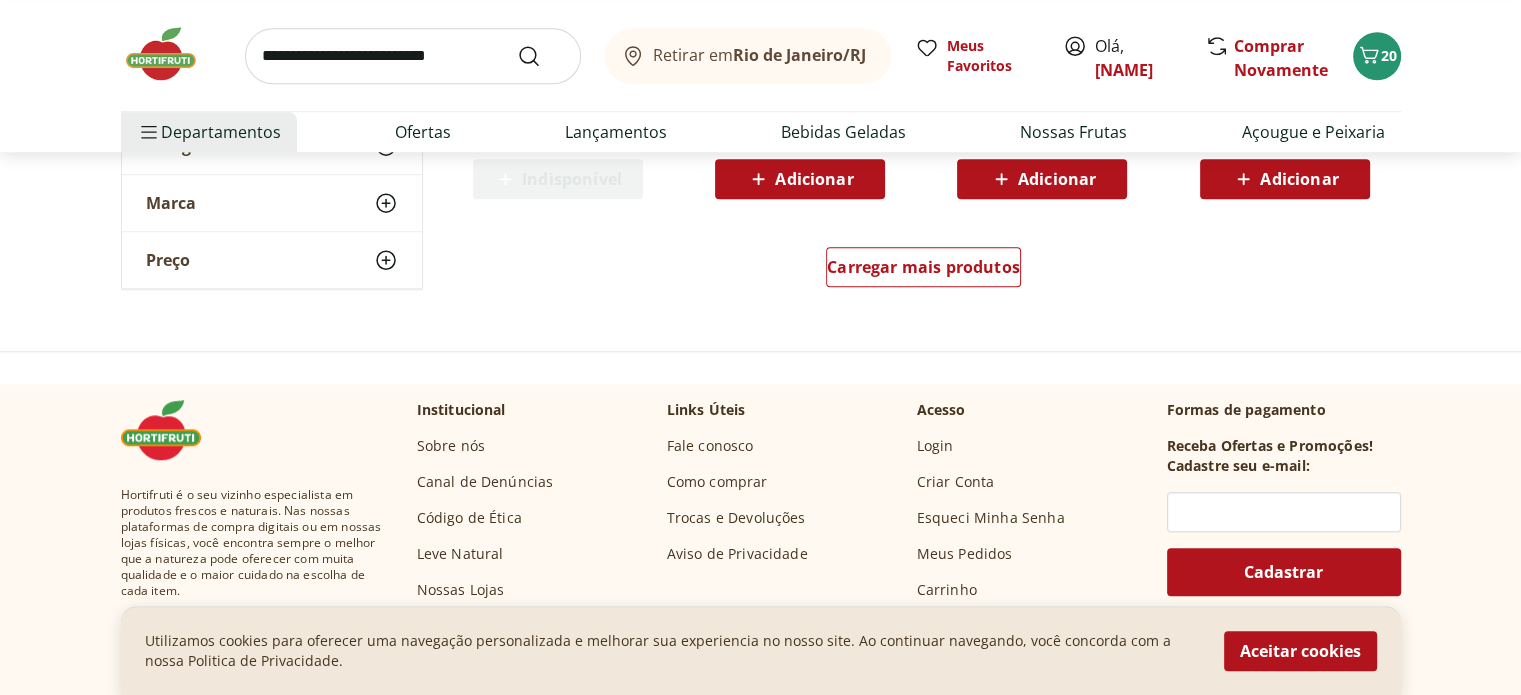 scroll, scrollTop: 1500, scrollLeft: 0, axis: vertical 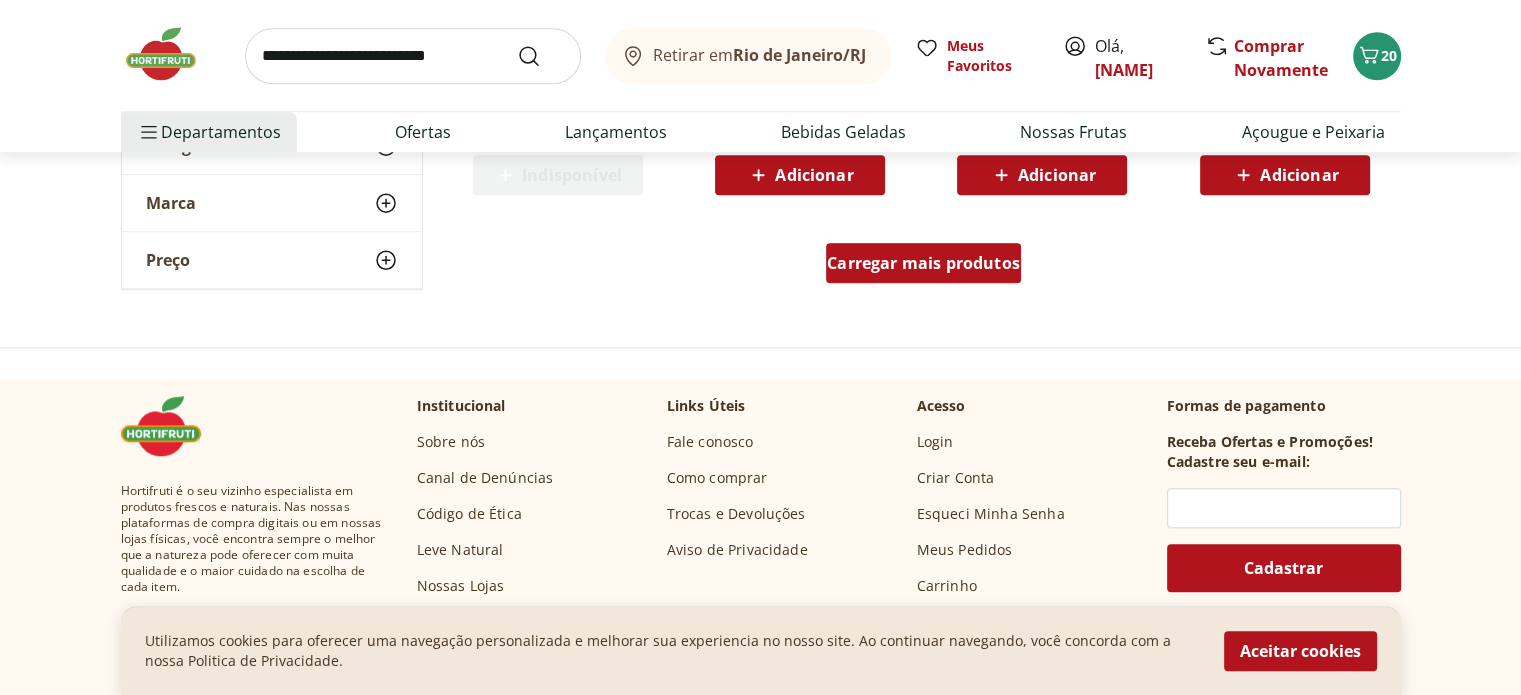 click on "Carregar mais produtos" at bounding box center [923, 263] 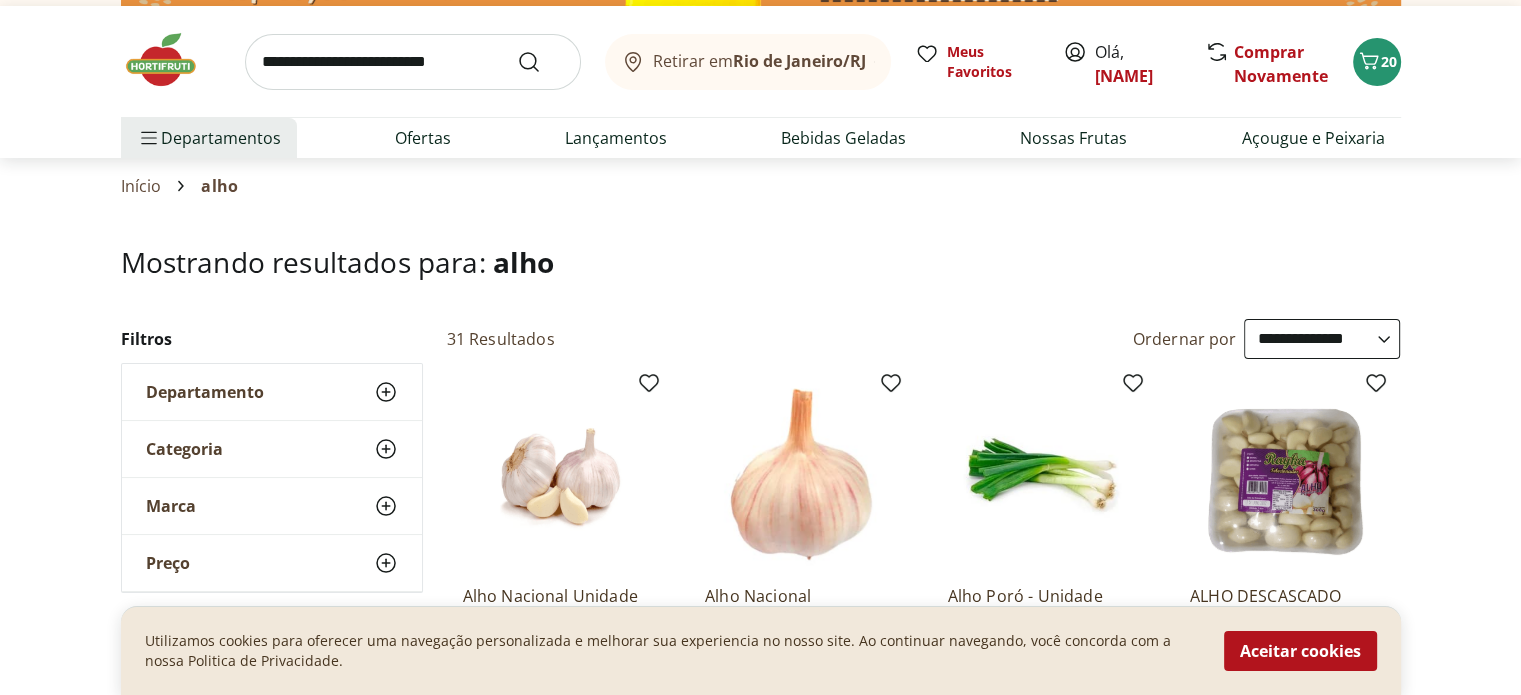 scroll, scrollTop: 0, scrollLeft: 0, axis: both 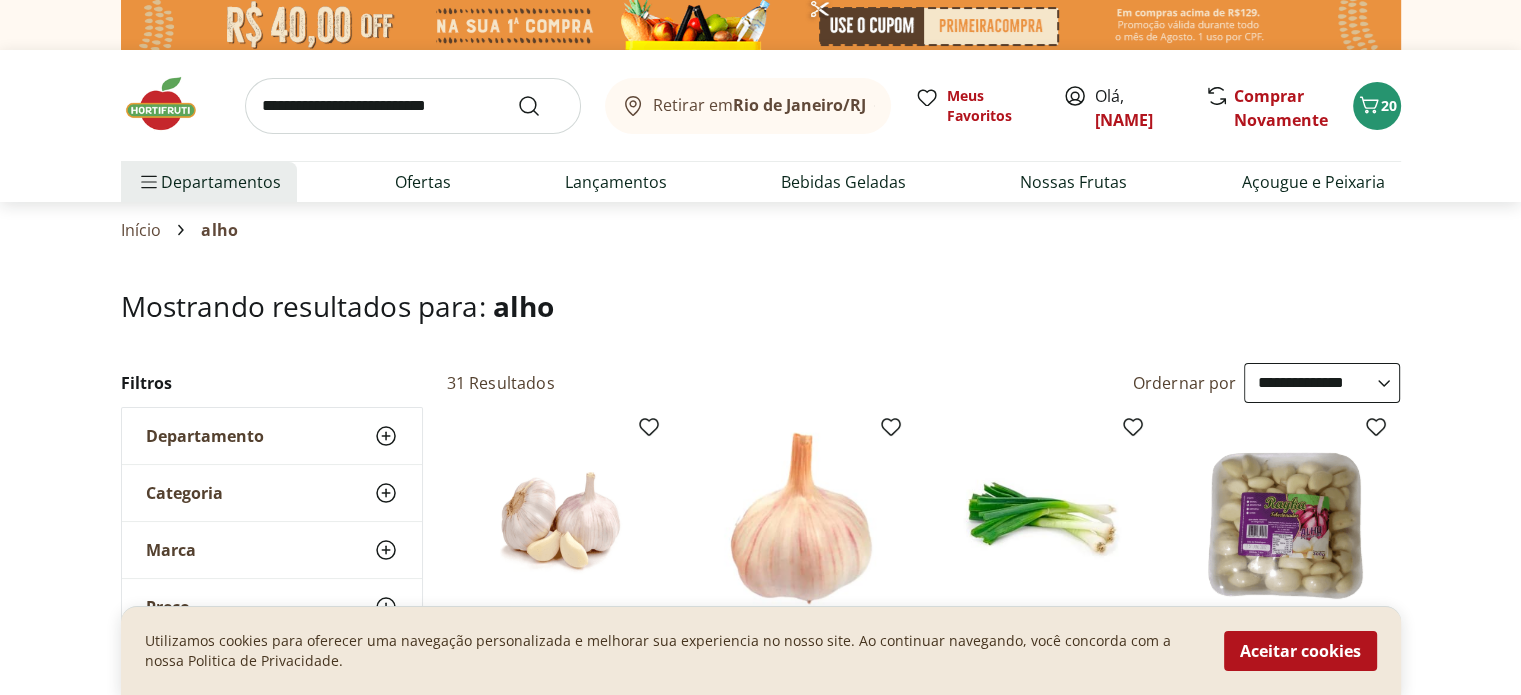 click 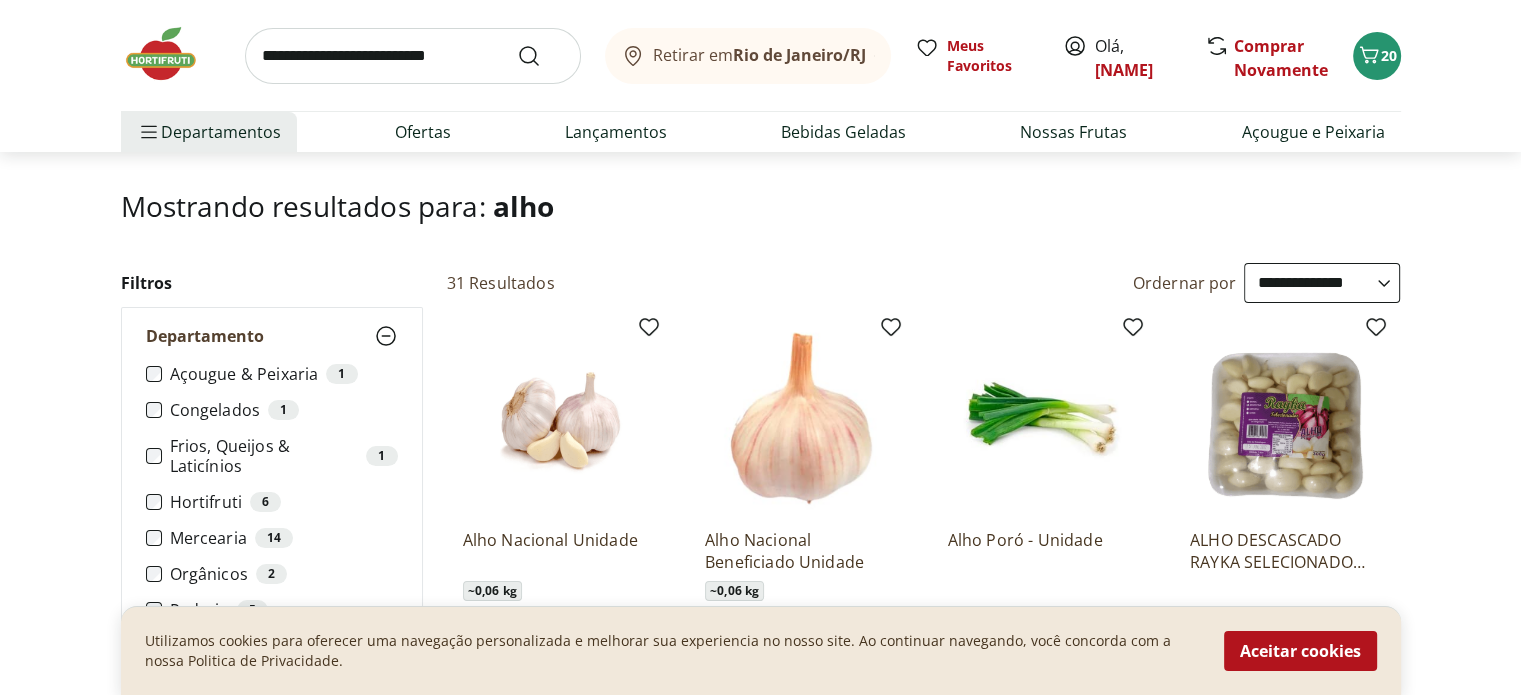 scroll, scrollTop: 200, scrollLeft: 0, axis: vertical 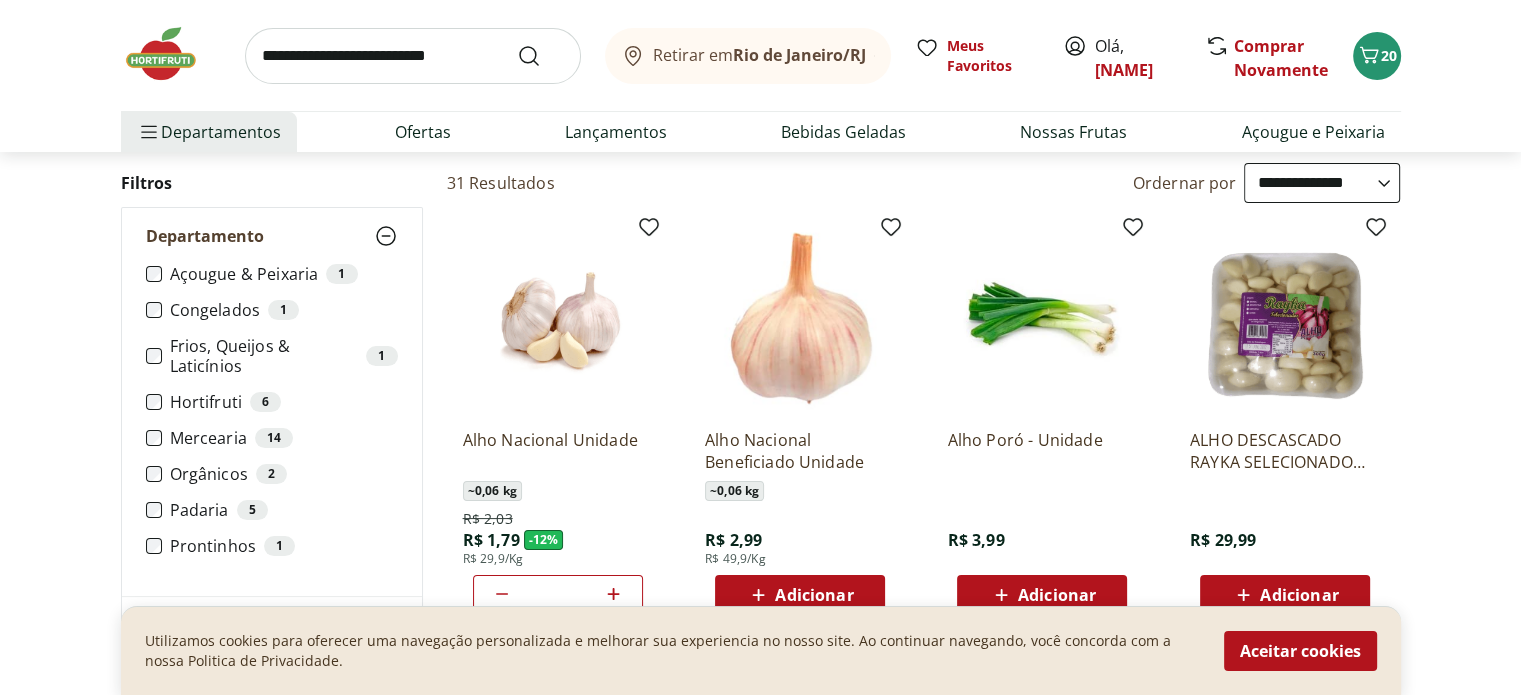 click on "Hortifruti   6" at bounding box center (284, 402) 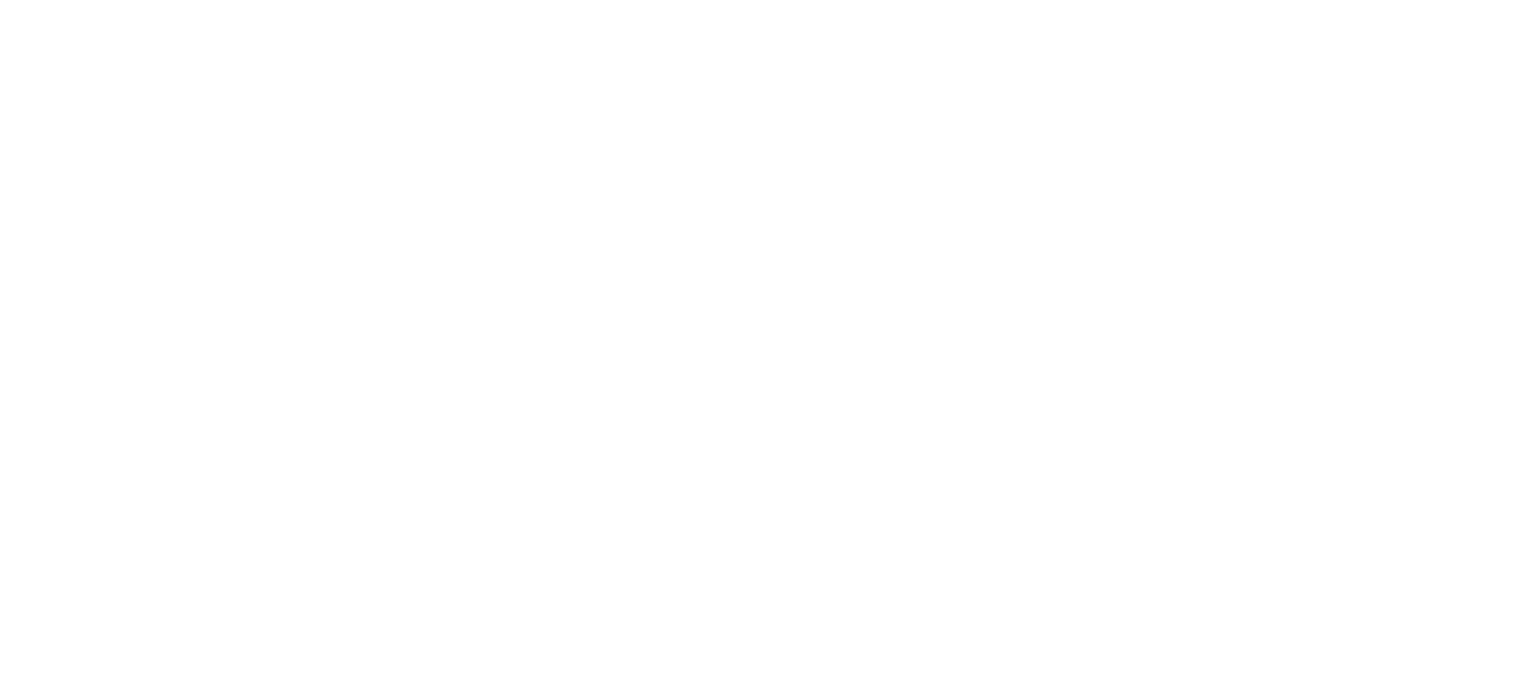 scroll, scrollTop: 0, scrollLeft: 0, axis: both 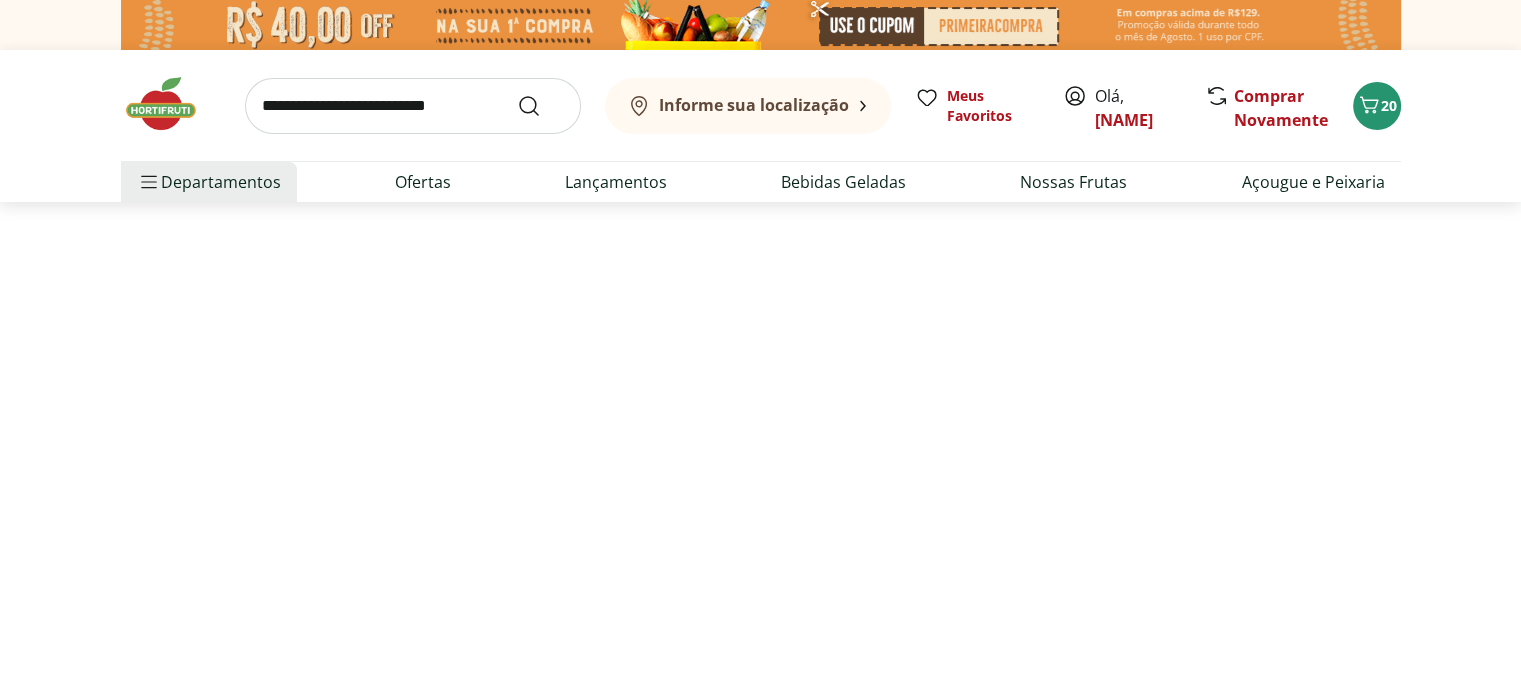 select on "**********" 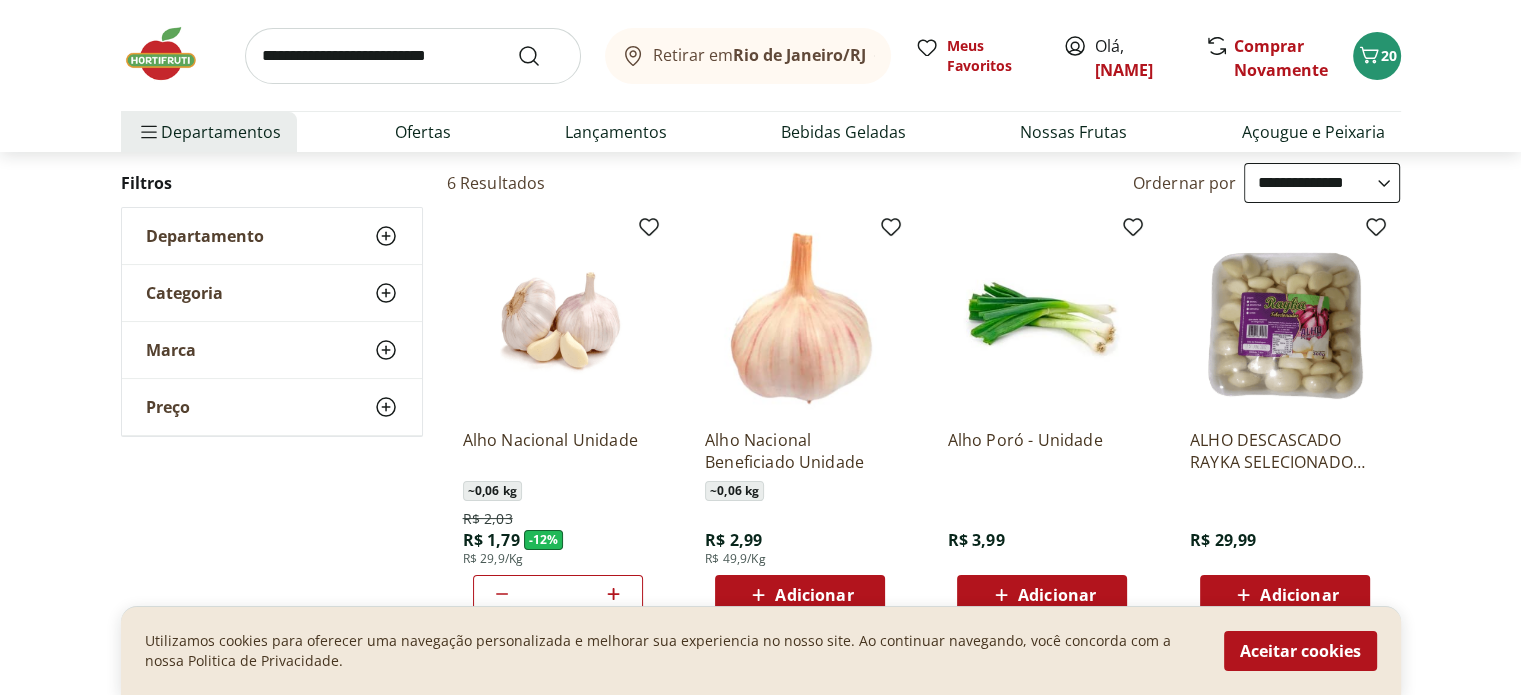 scroll, scrollTop: 300, scrollLeft: 0, axis: vertical 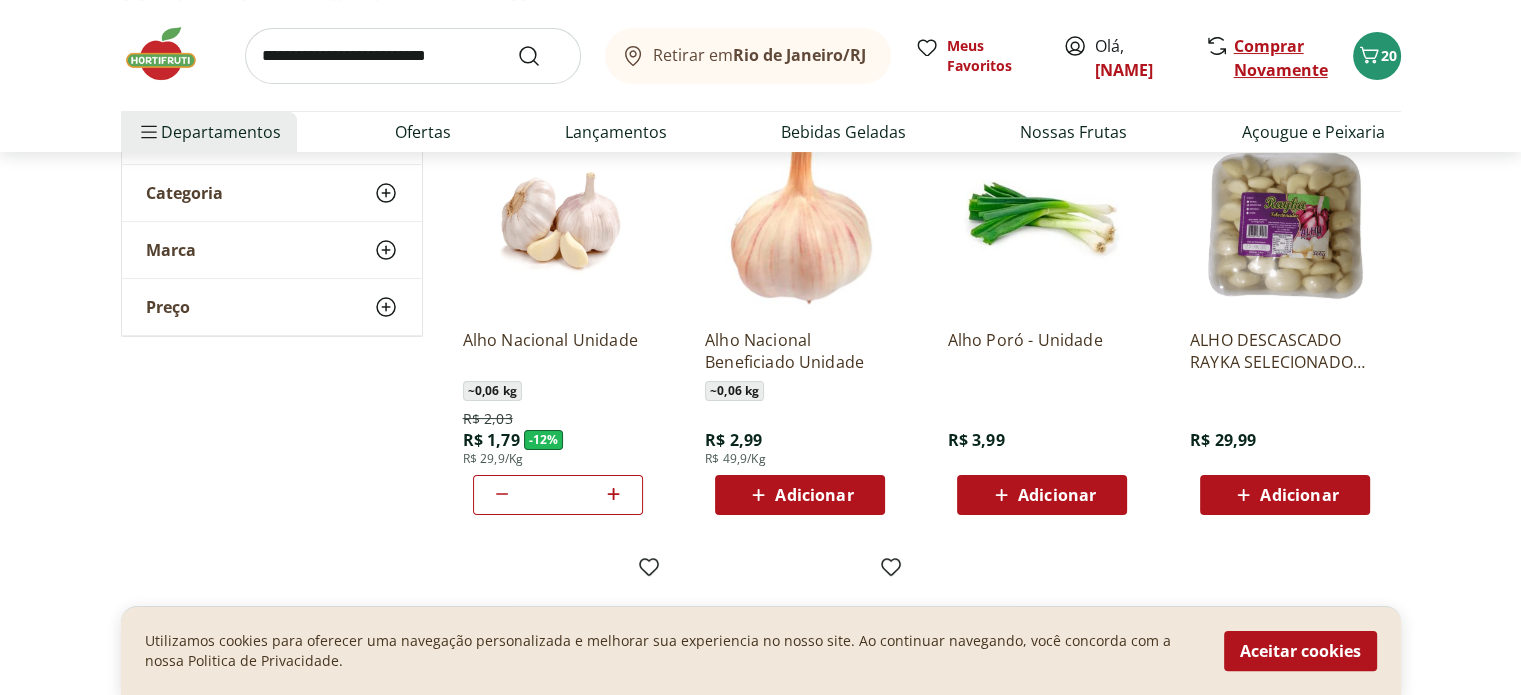 click on "Comprar Novamente" at bounding box center [1281, 58] 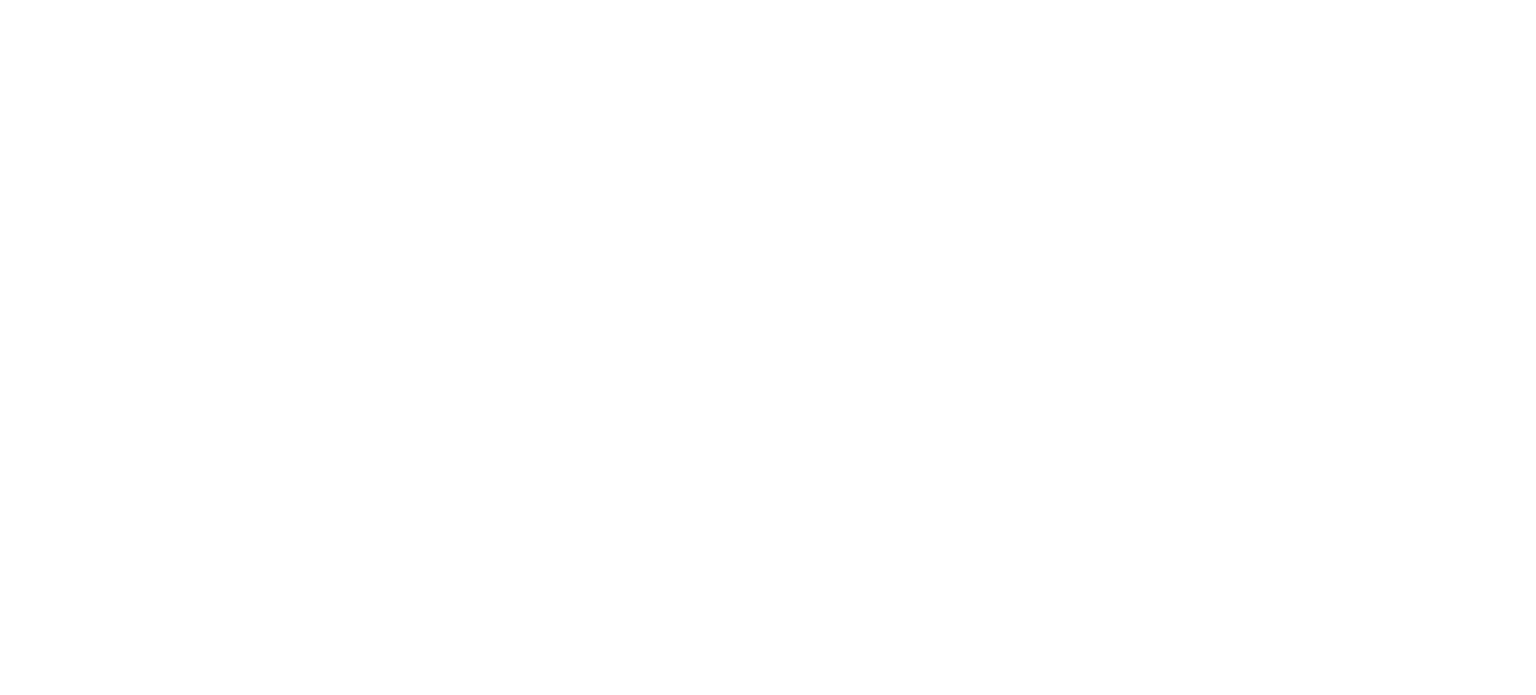 scroll, scrollTop: 0, scrollLeft: 0, axis: both 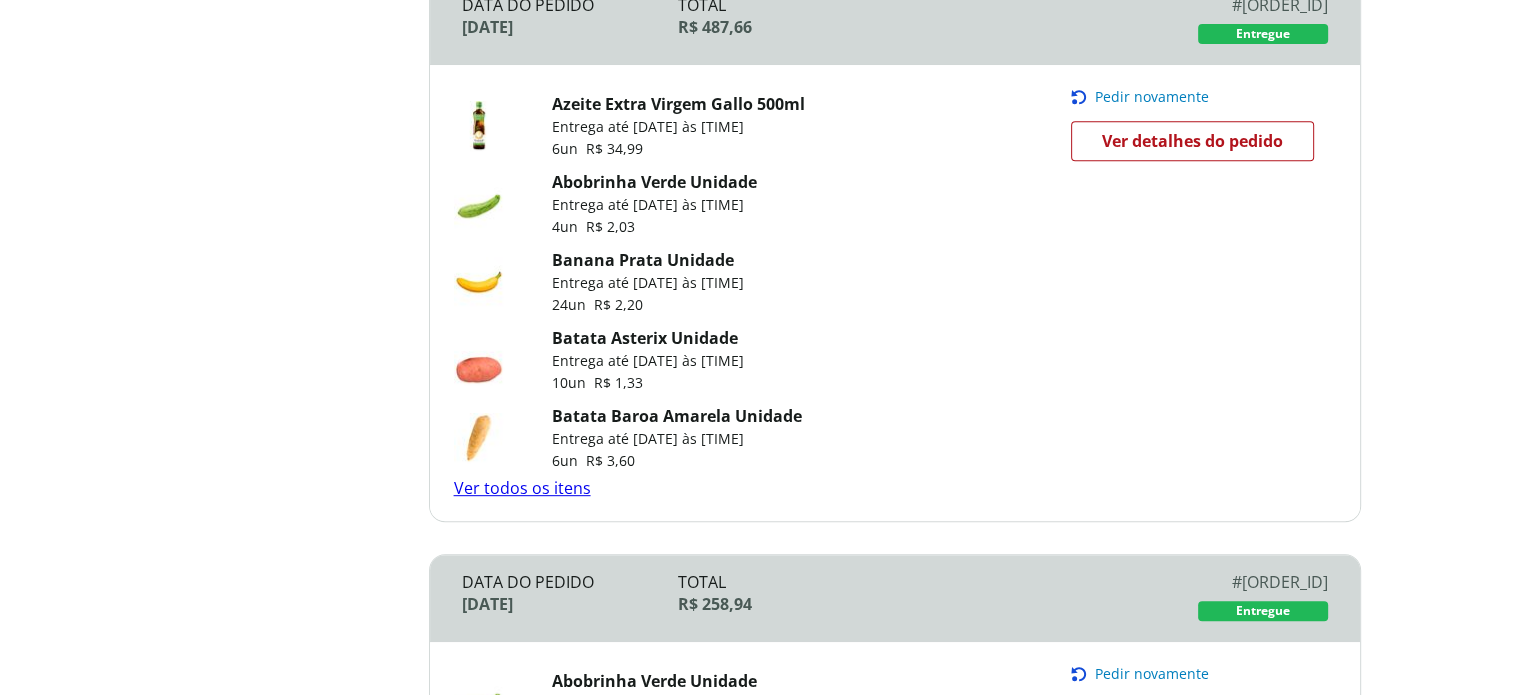 click on "Ver todos os itens" at bounding box center [522, 488] 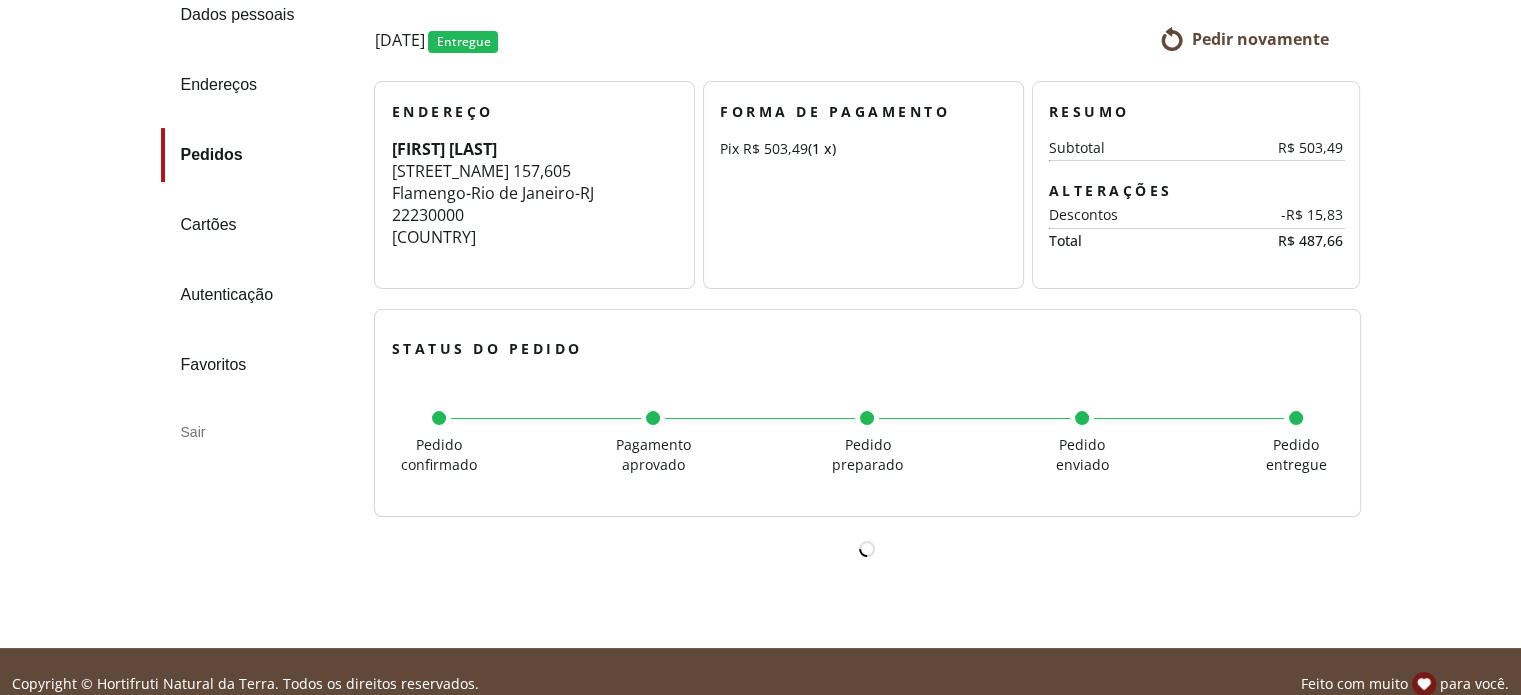 scroll, scrollTop: 0, scrollLeft: 0, axis: both 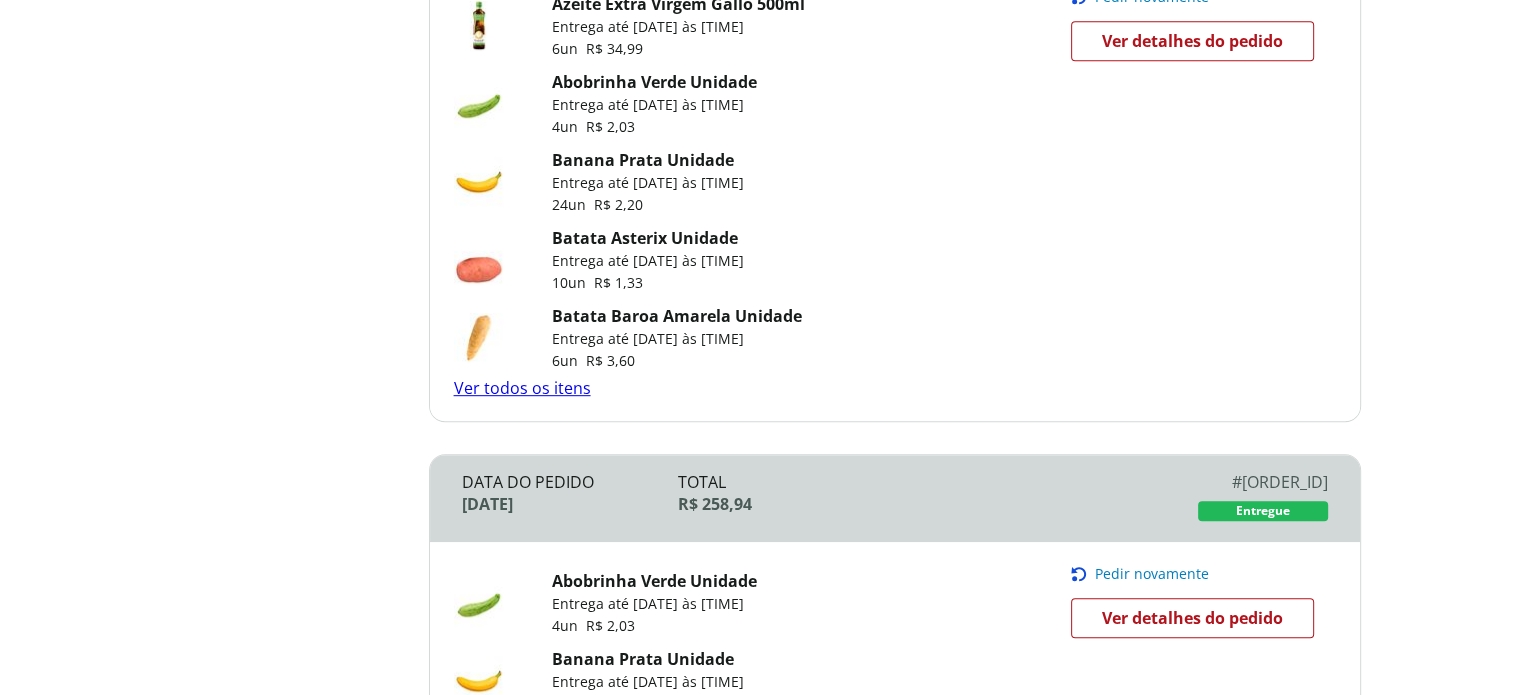 click on "Ver todos os itens" at bounding box center (522, 388) 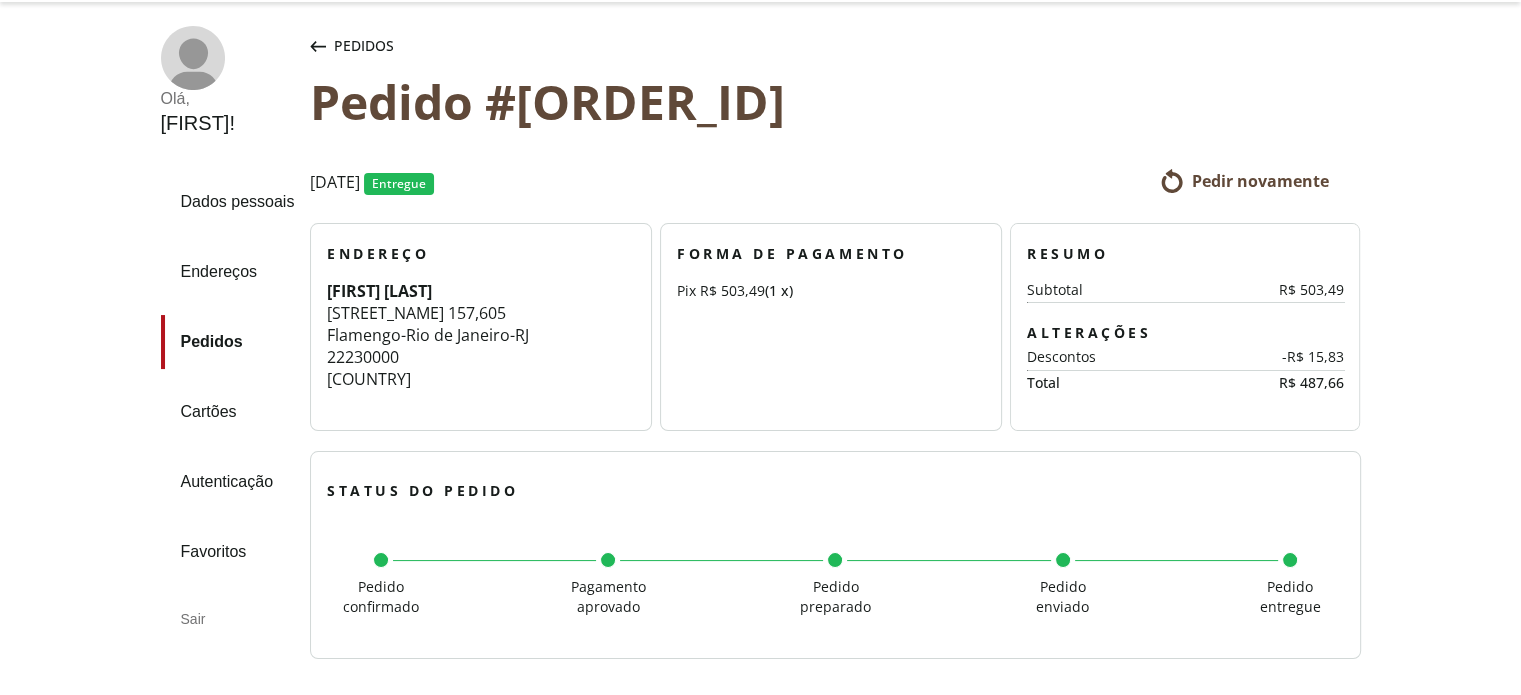 scroll, scrollTop: 100, scrollLeft: 0, axis: vertical 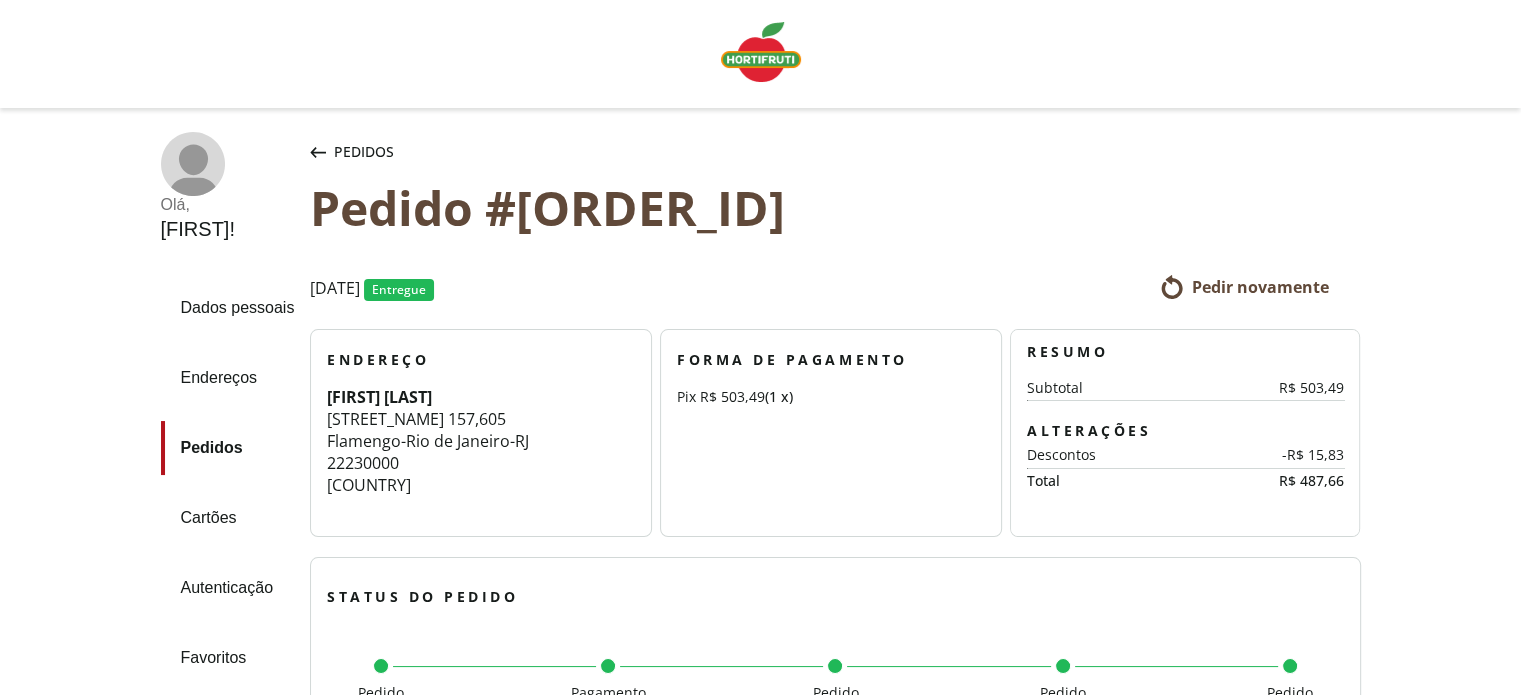click on "Pedir novamente" at bounding box center (1260, 287) 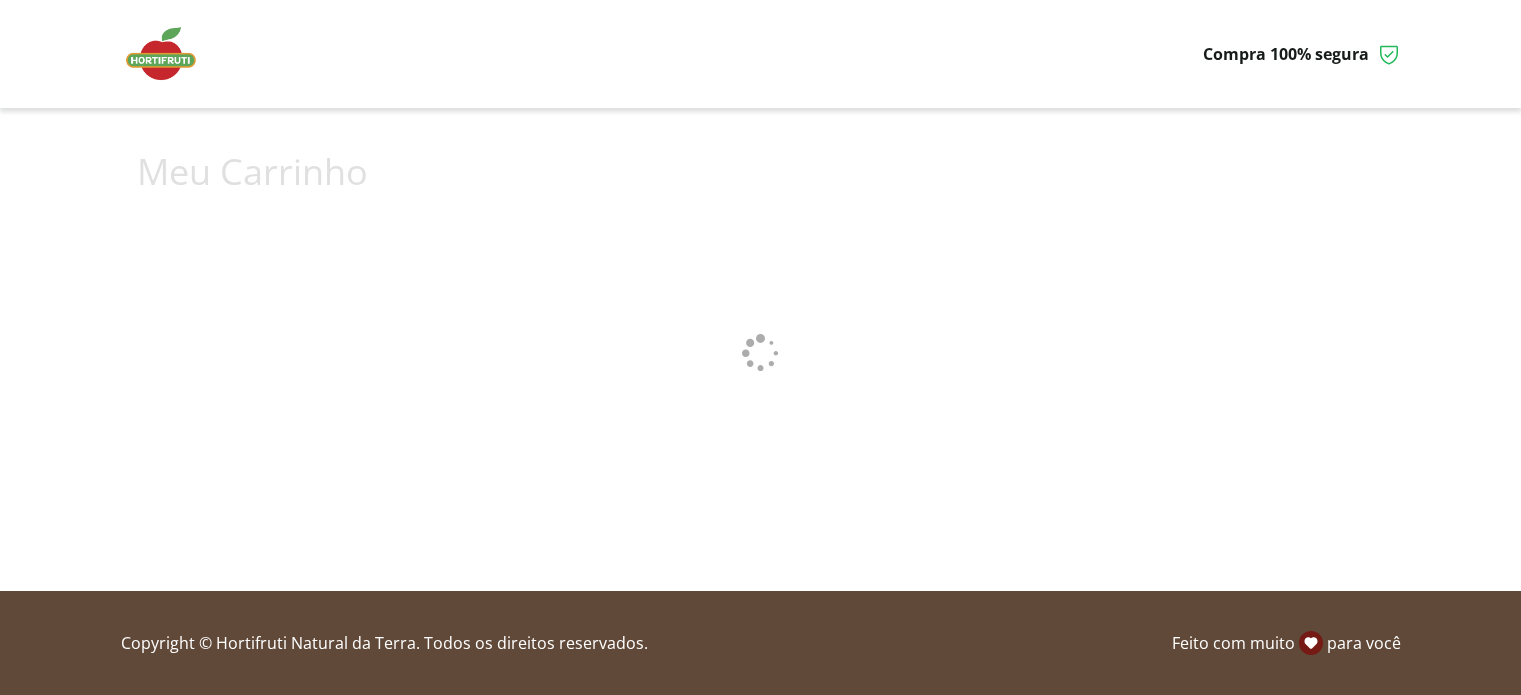 scroll, scrollTop: 0, scrollLeft: 0, axis: both 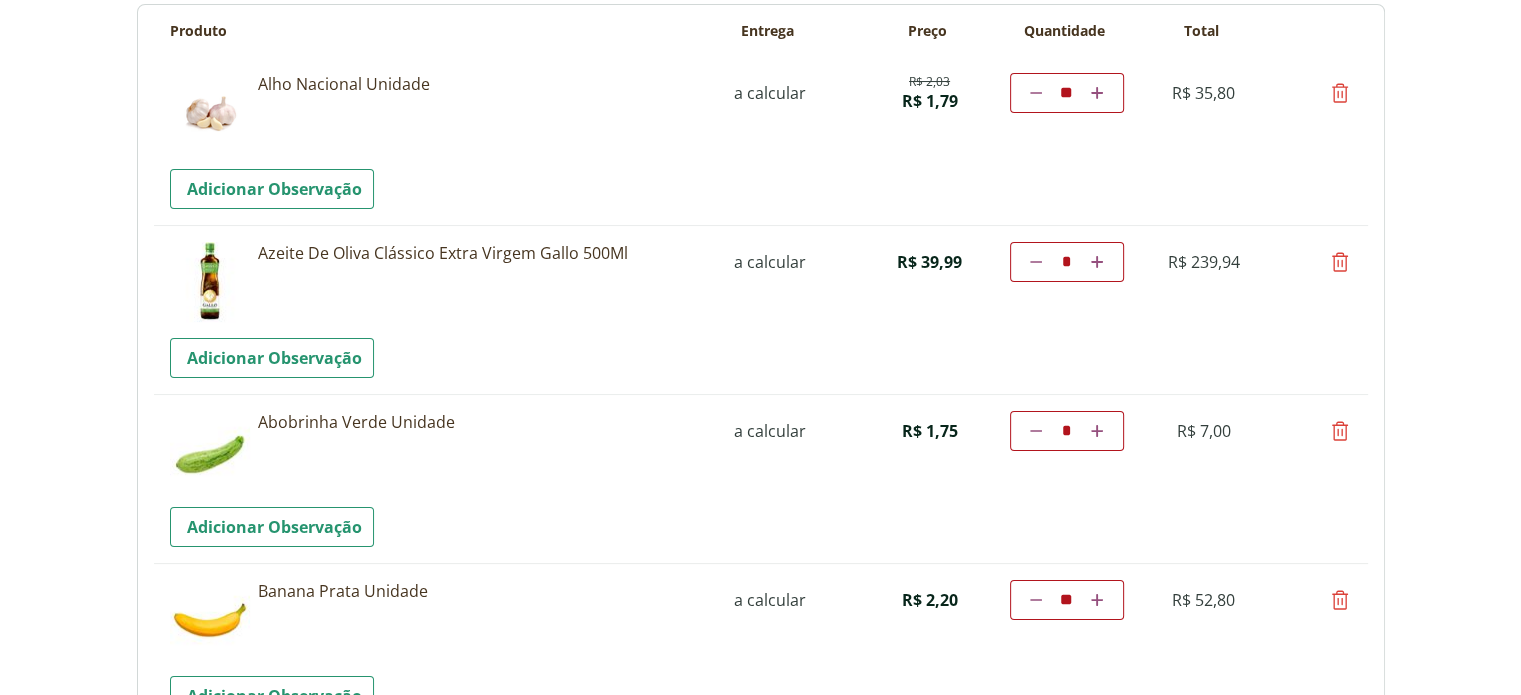 click on "Diminuir a quantidade" at bounding box center (1036, 262) 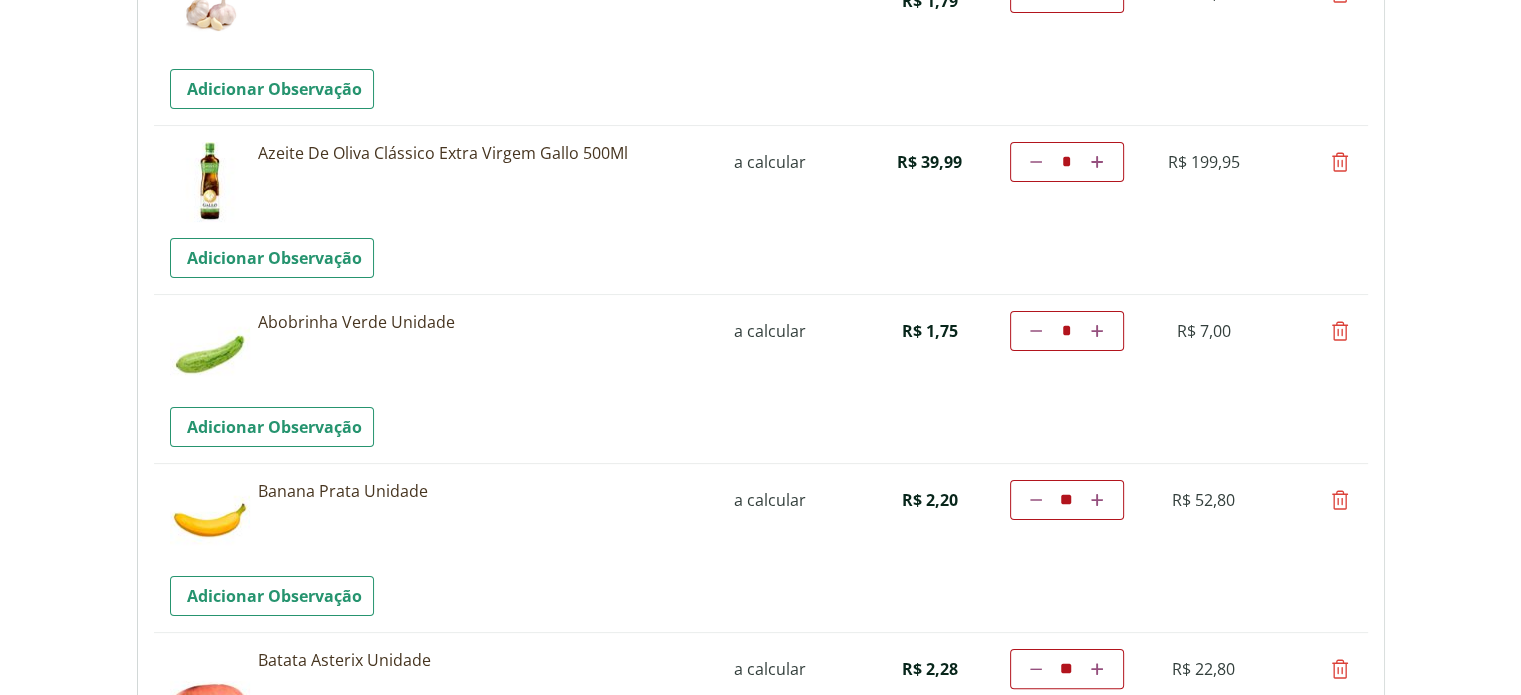 scroll, scrollTop: 400, scrollLeft: 0, axis: vertical 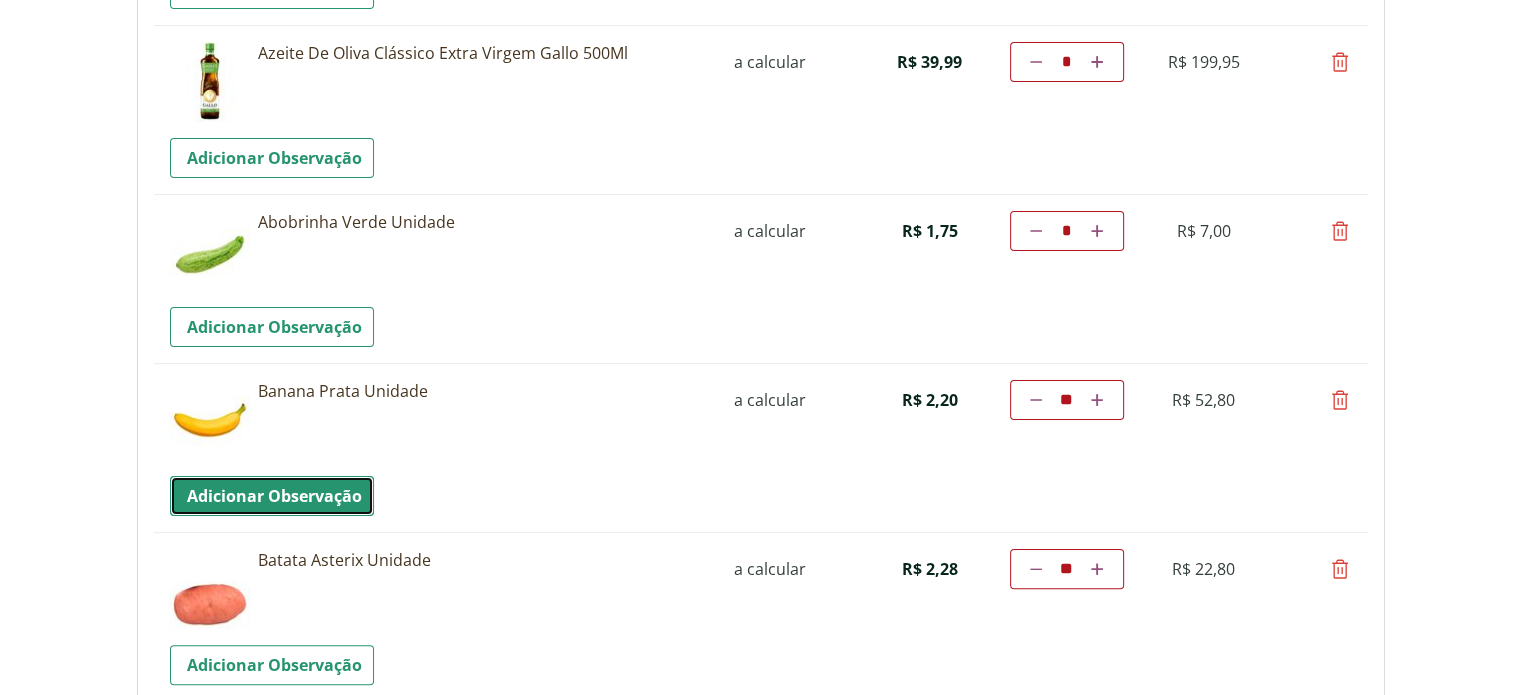 click on "Adicionar Observação" at bounding box center [272, 496] 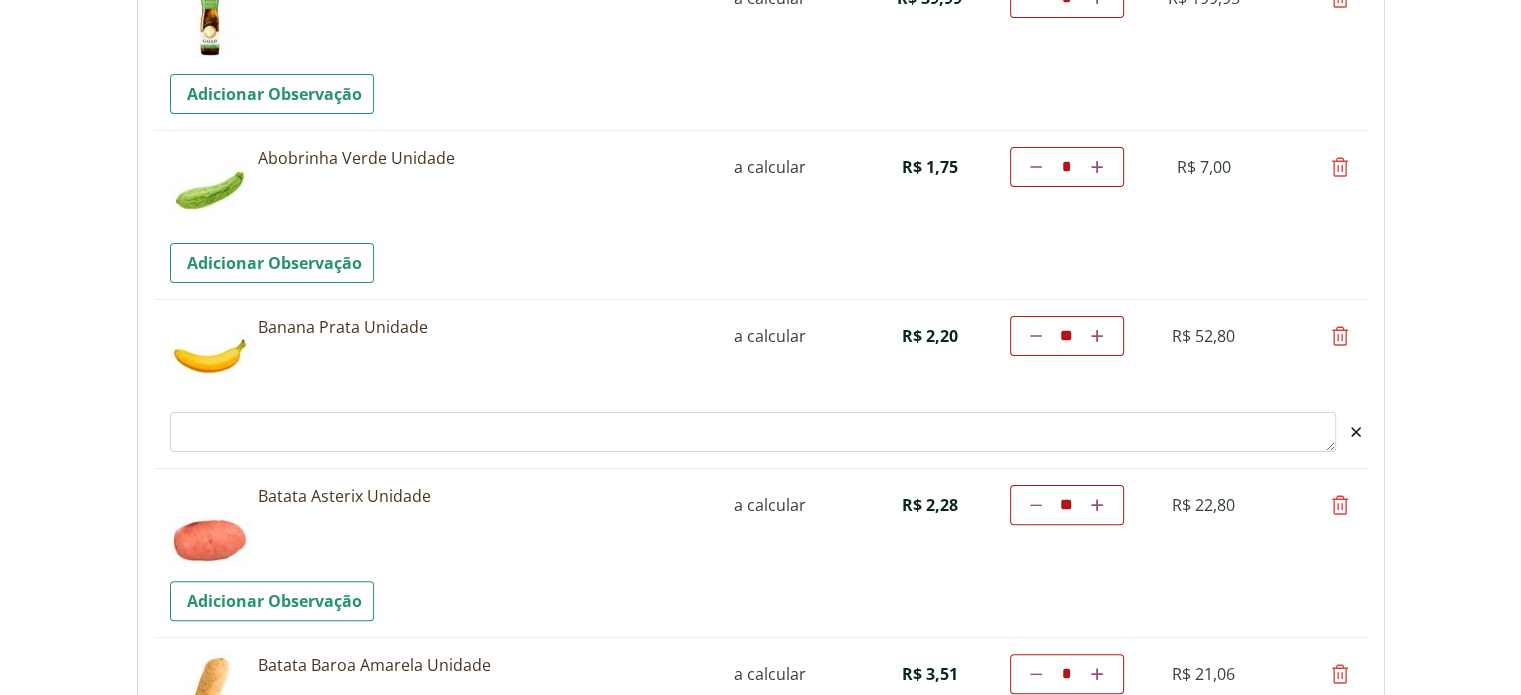 scroll, scrollTop: 500, scrollLeft: 0, axis: vertical 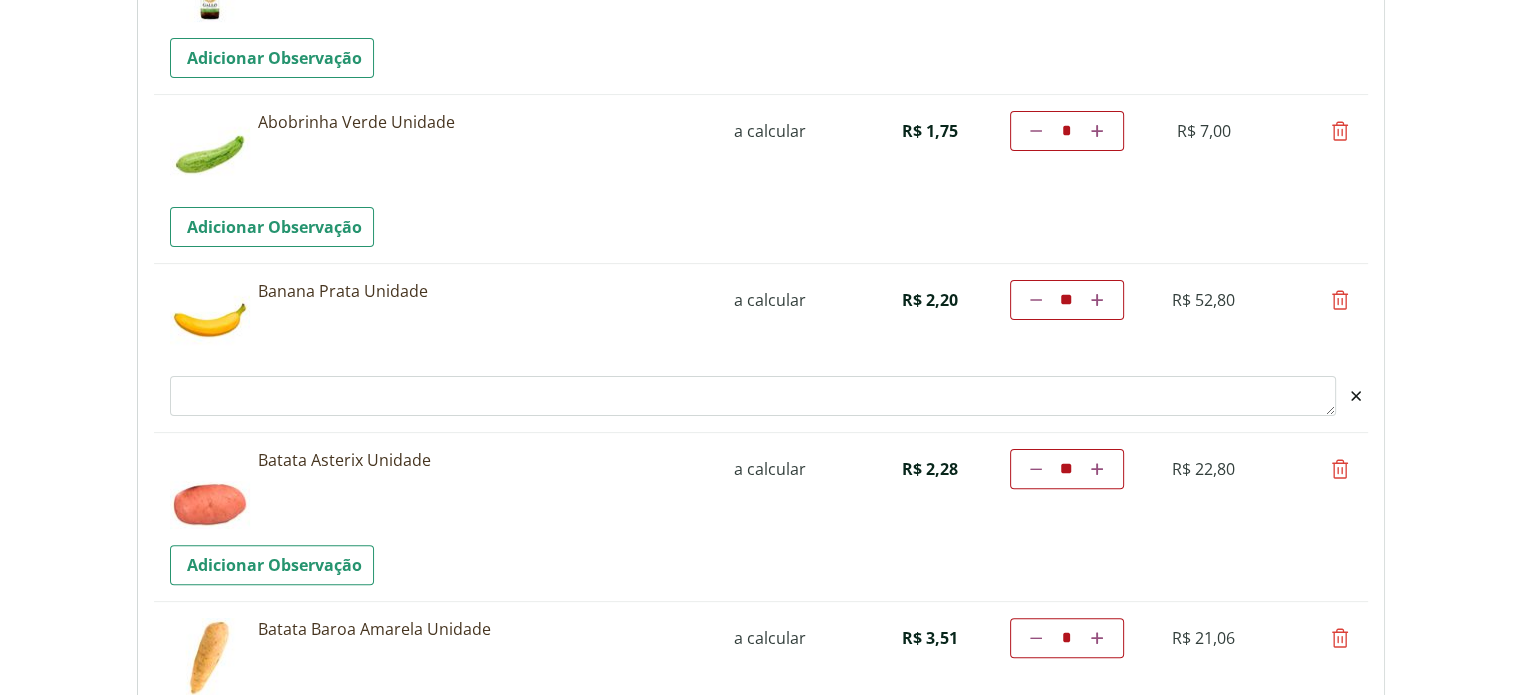 click on "Observacao" at bounding box center [753, 396] 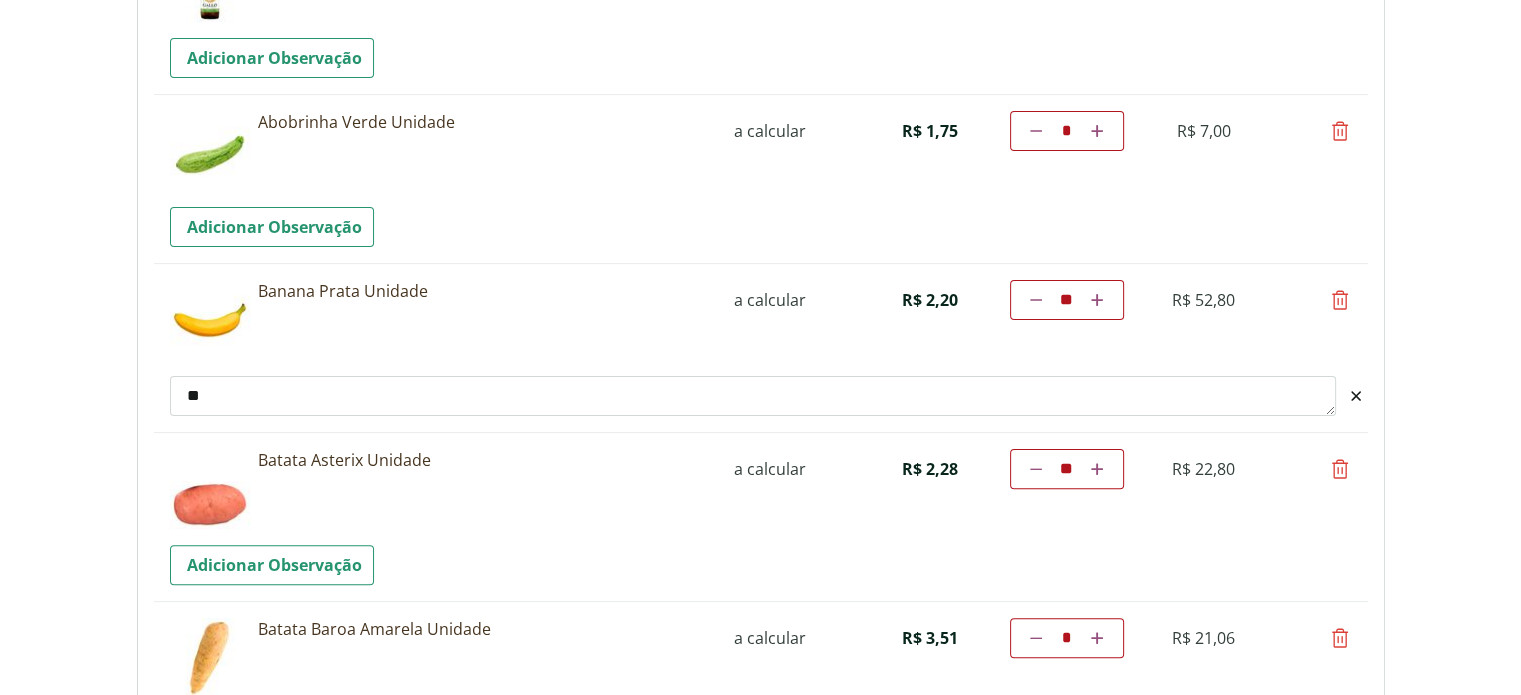type on "*" 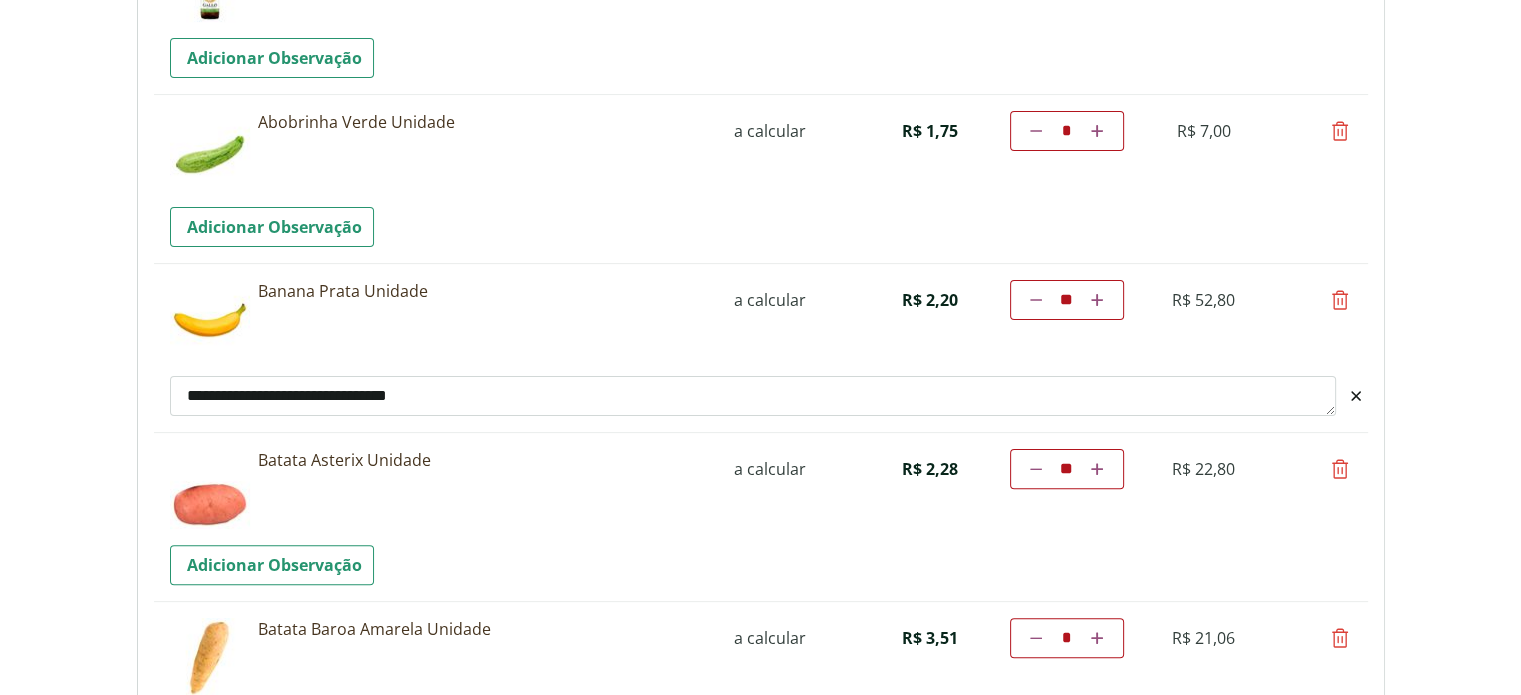 click on "**********" at bounding box center [753, 396] 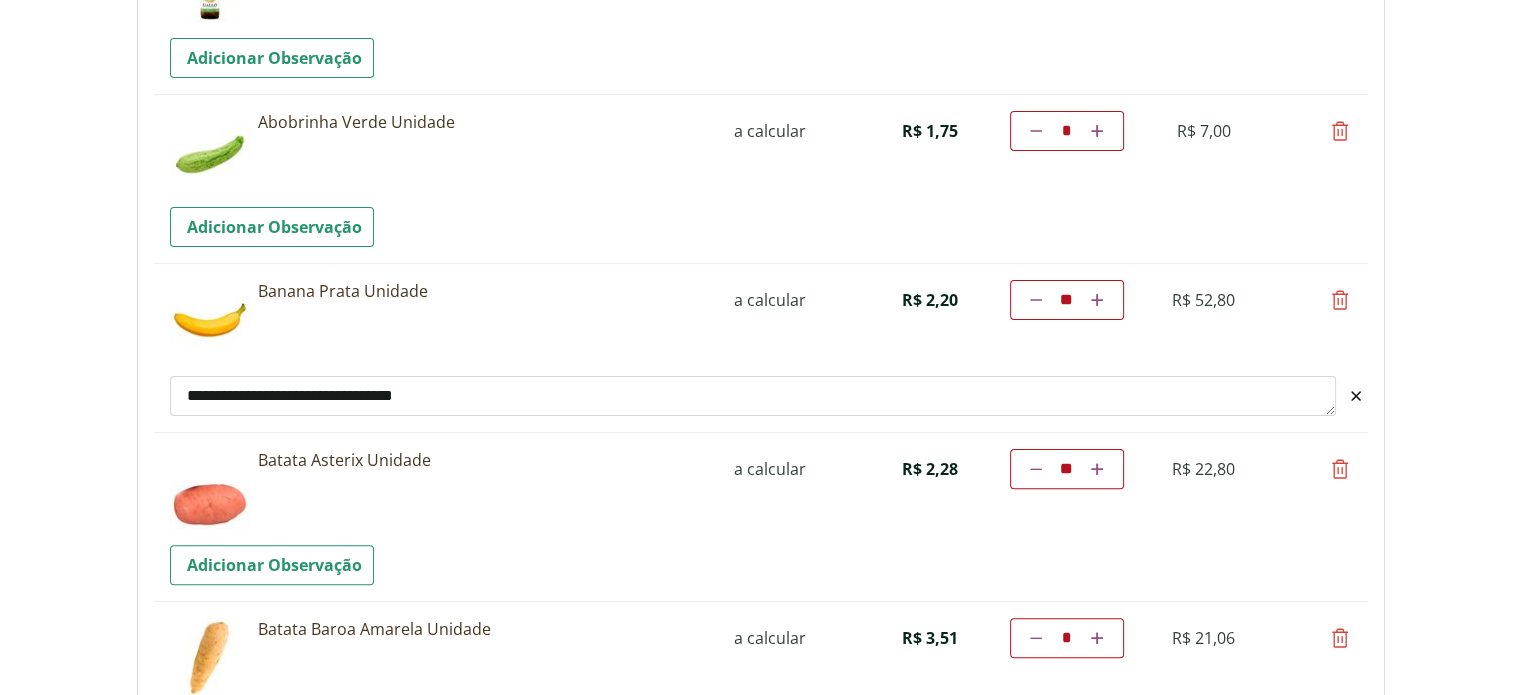 click on "**********" at bounding box center (753, 396) 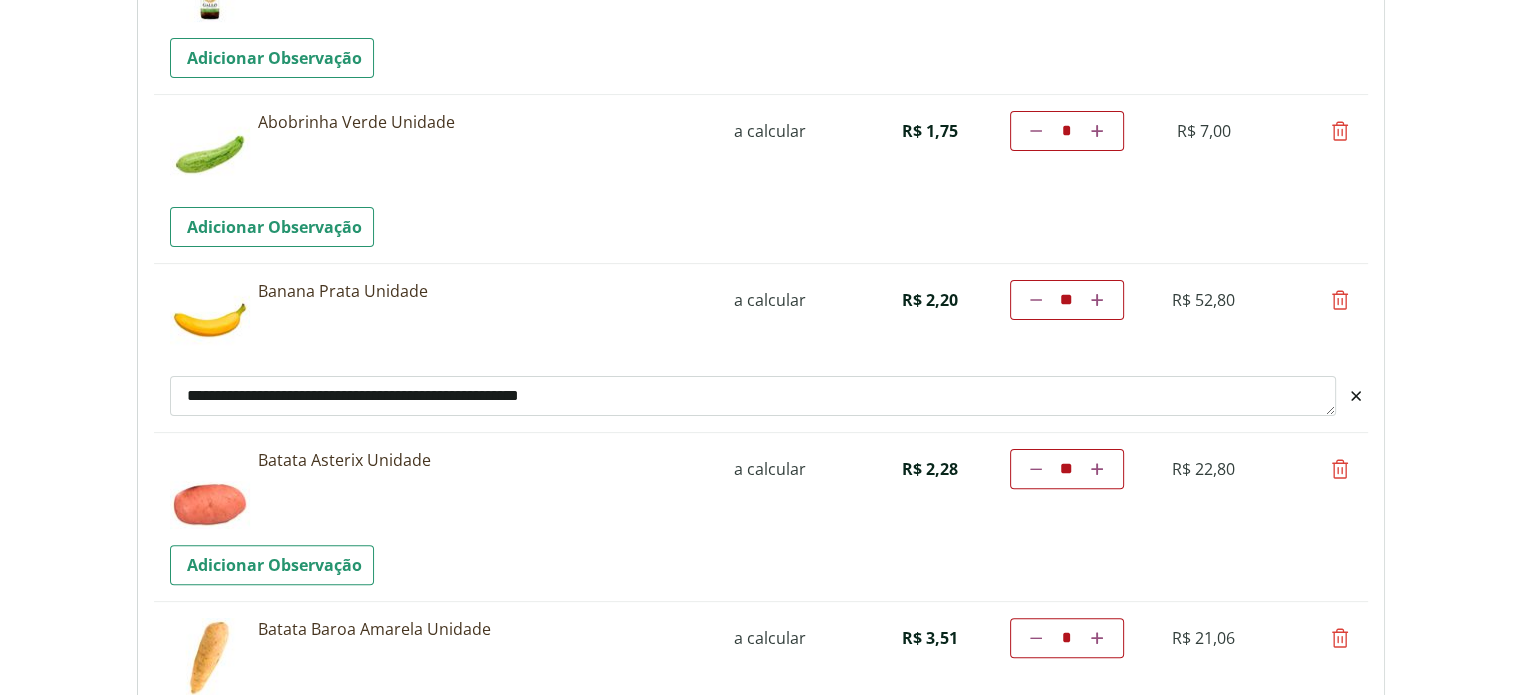 click on "**********" at bounding box center (753, 396) 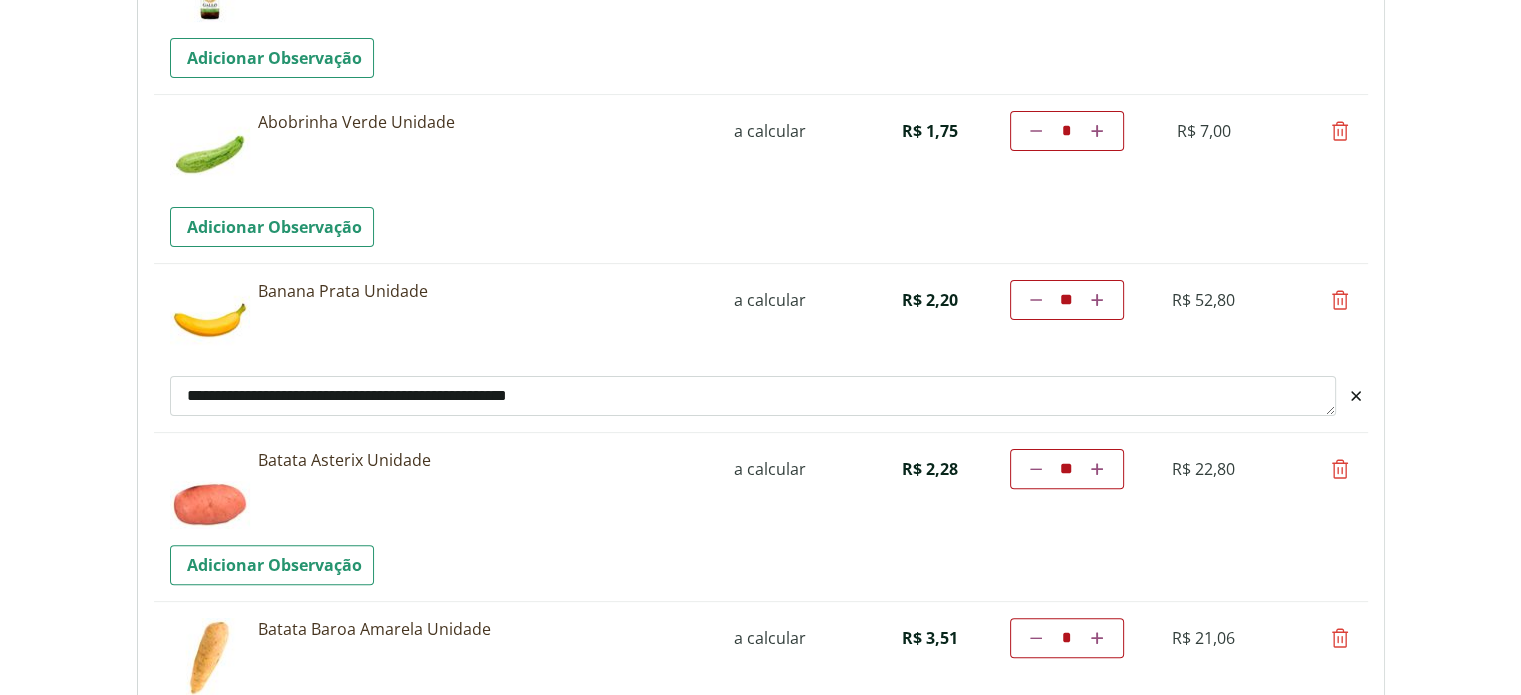 click on "**********" at bounding box center [753, 396] 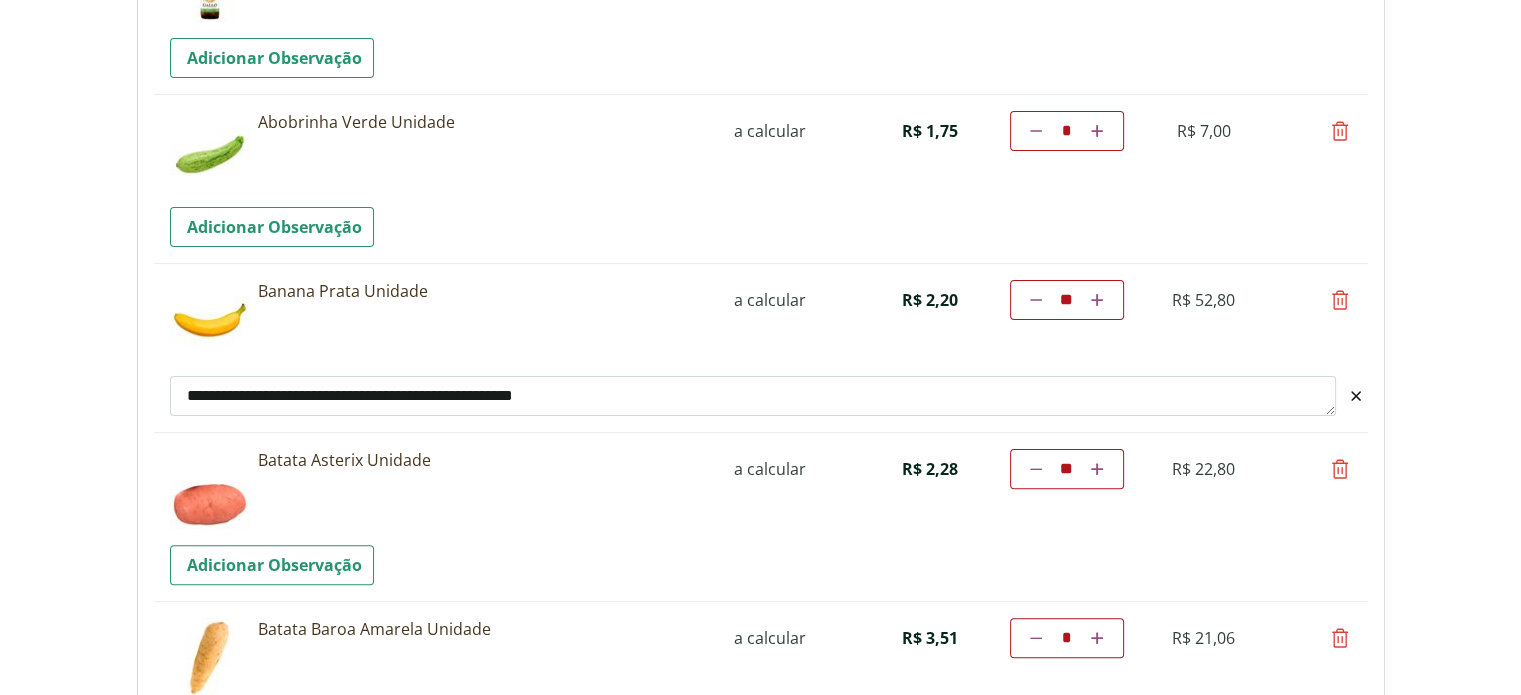 click on "**********" at bounding box center (753, 396) 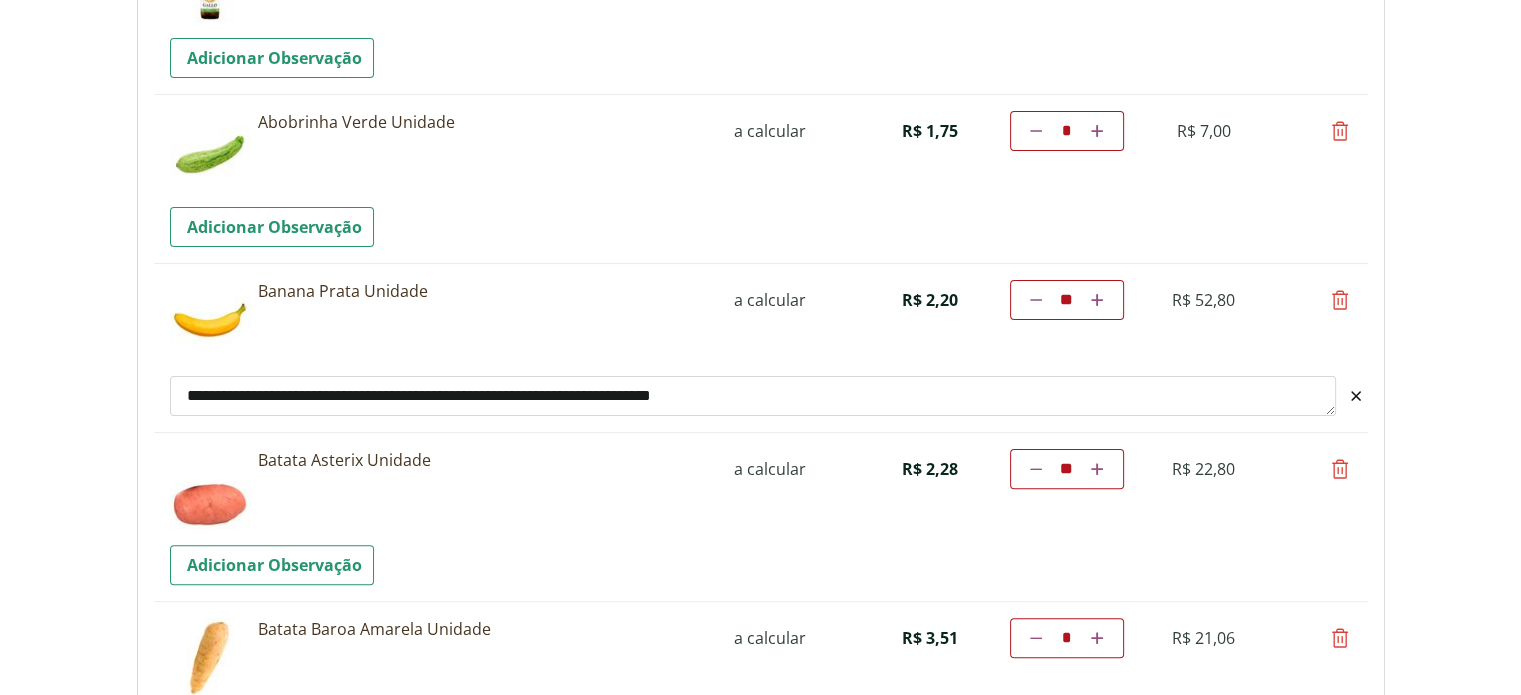 type on "**********" 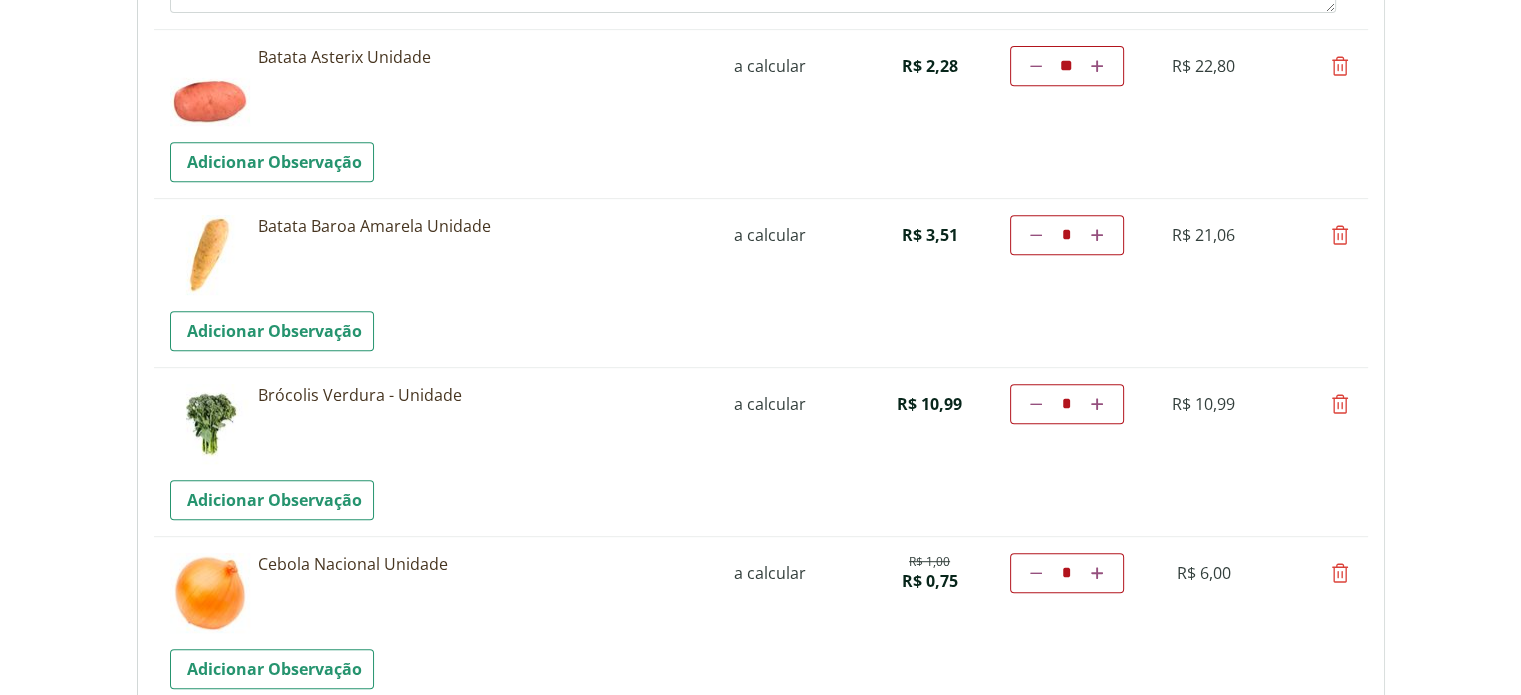 scroll, scrollTop: 1100, scrollLeft: 0, axis: vertical 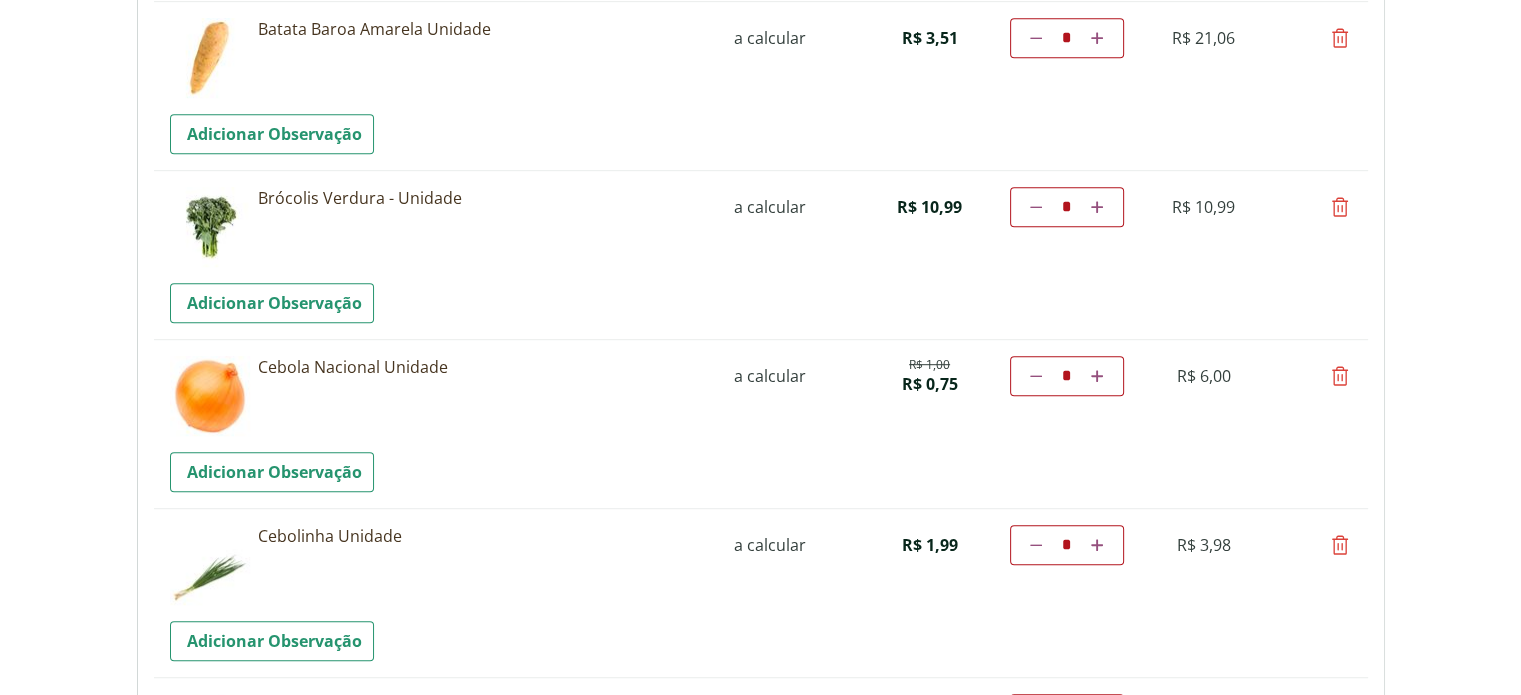 click at bounding box center [1340, 376] 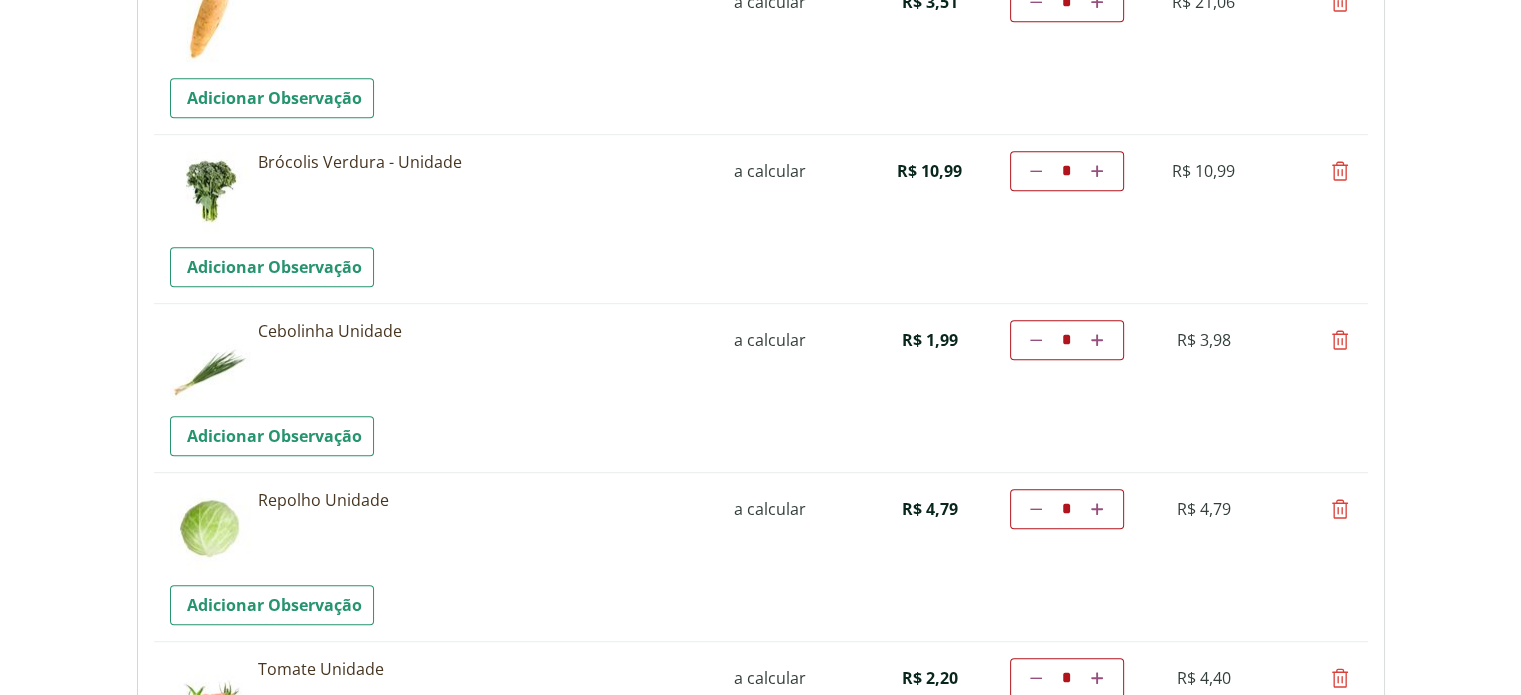 scroll, scrollTop: 1200, scrollLeft: 0, axis: vertical 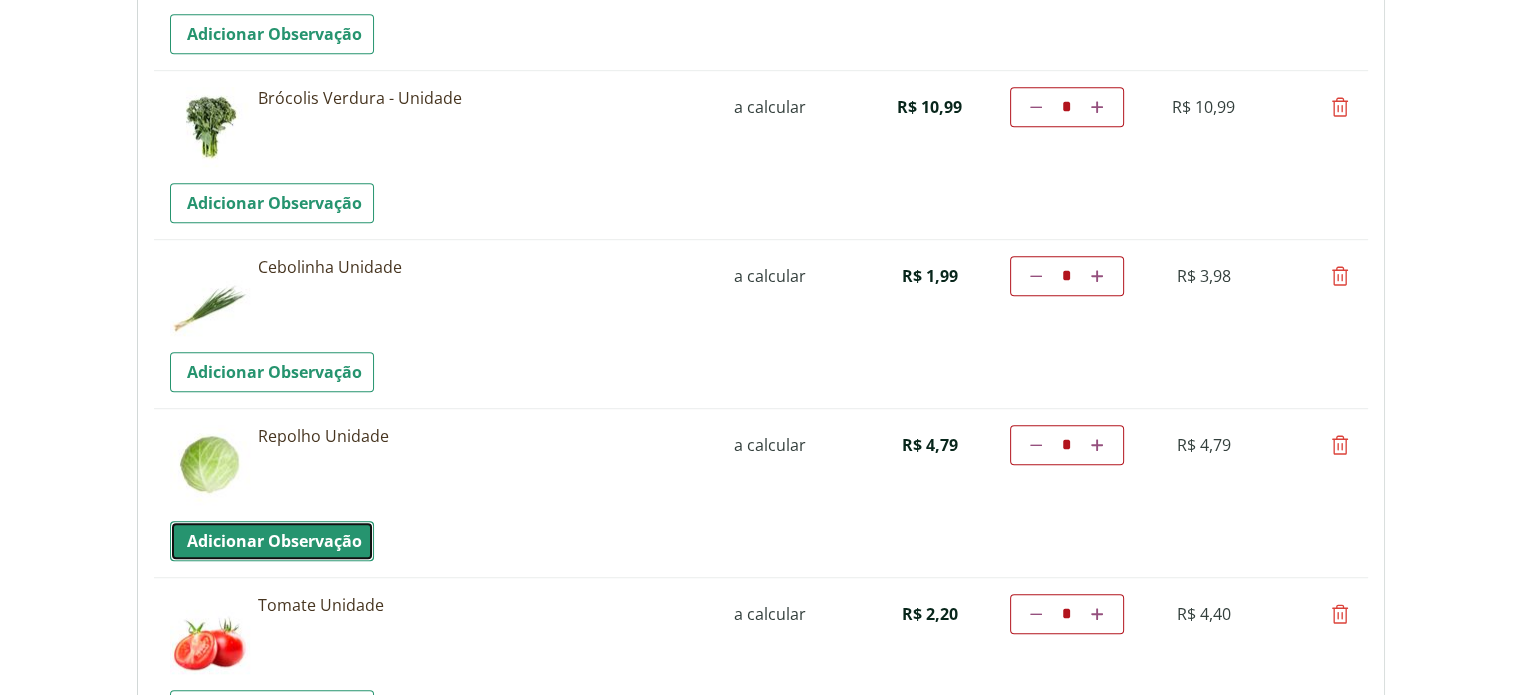 click on "Adicionar Observação" at bounding box center (272, 541) 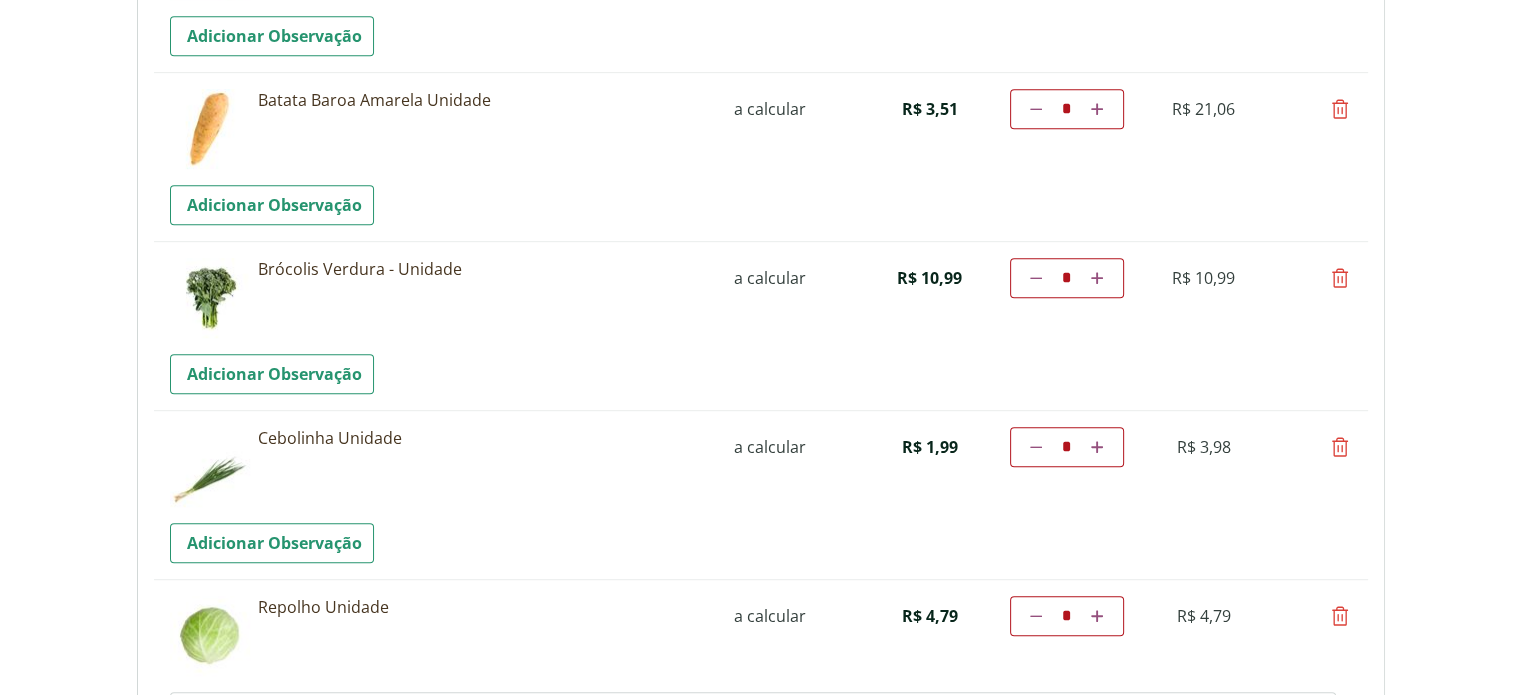 scroll, scrollTop: 1200, scrollLeft: 0, axis: vertical 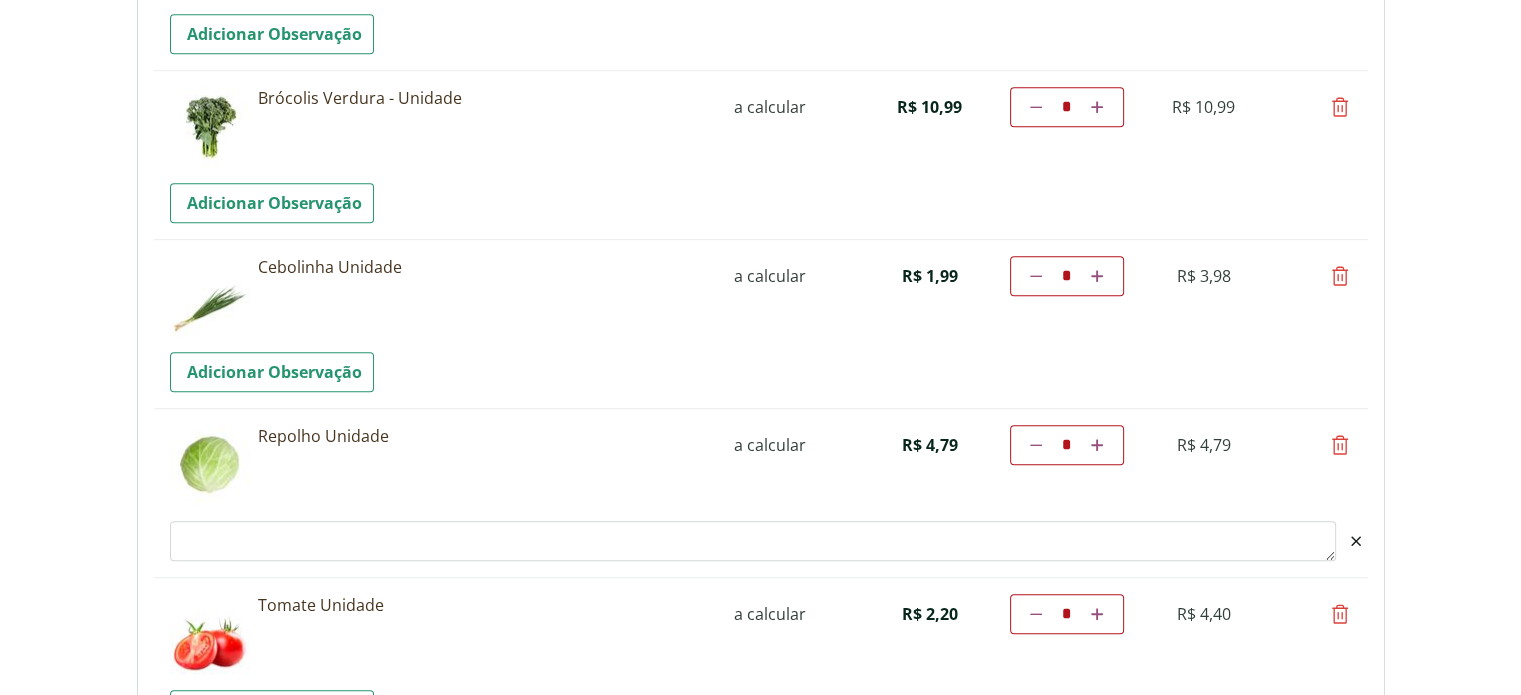 click on "Observacao" at bounding box center [753, 541] 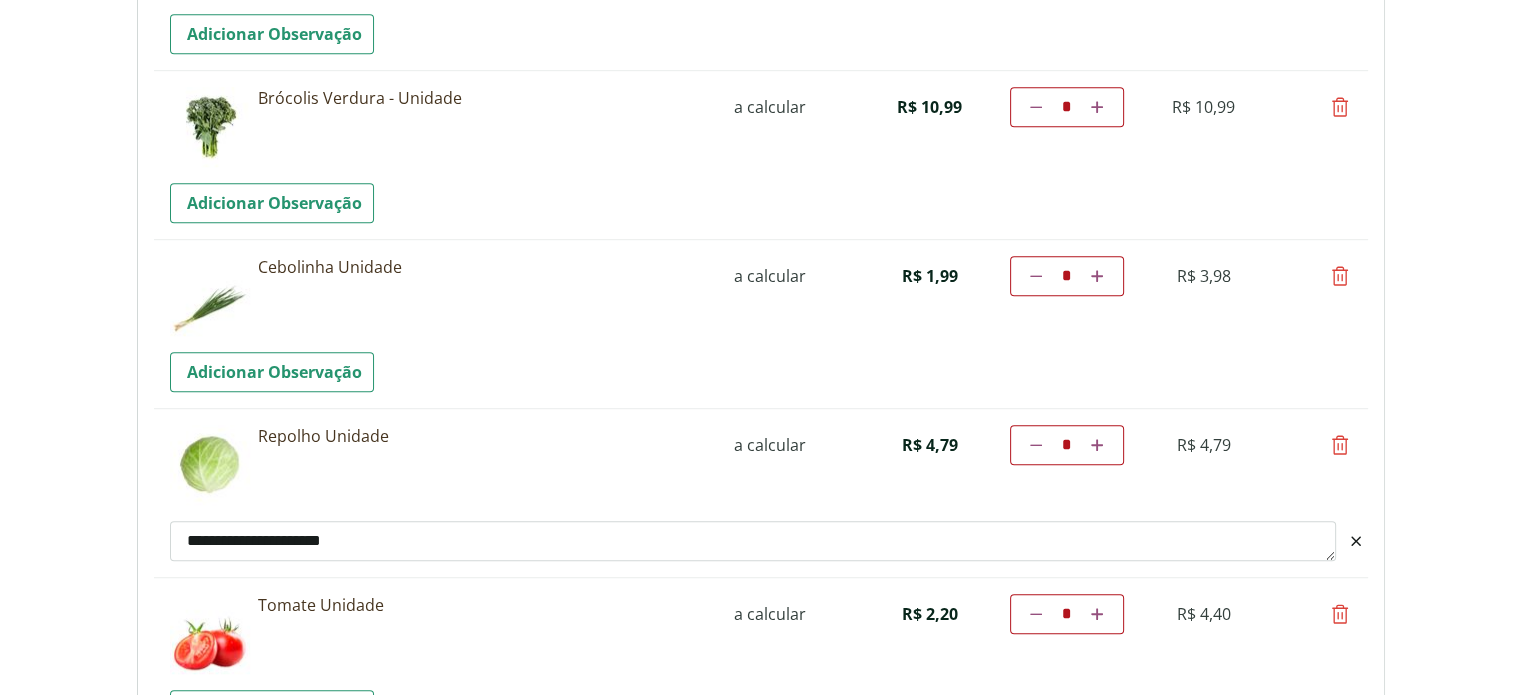 click on "**********" at bounding box center [753, 541] 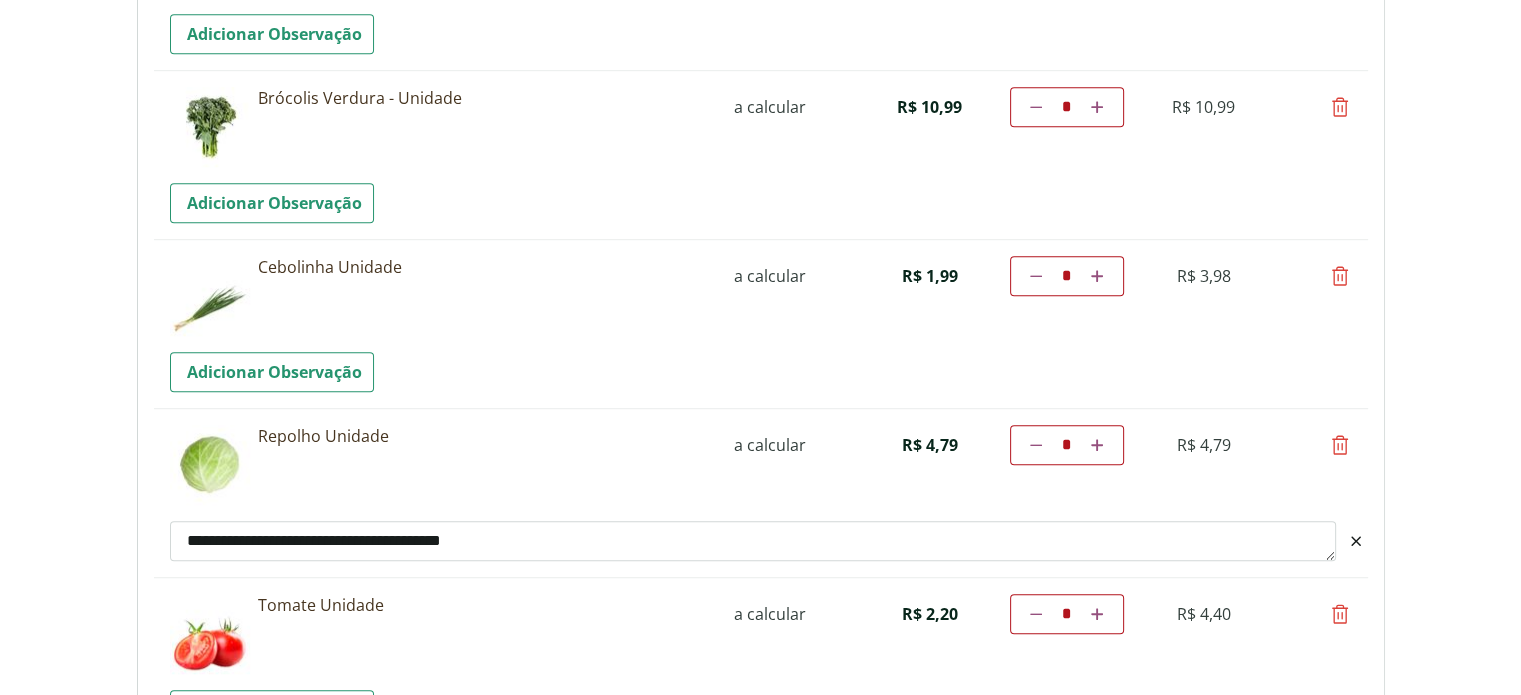 click on "**********" at bounding box center [753, 541] 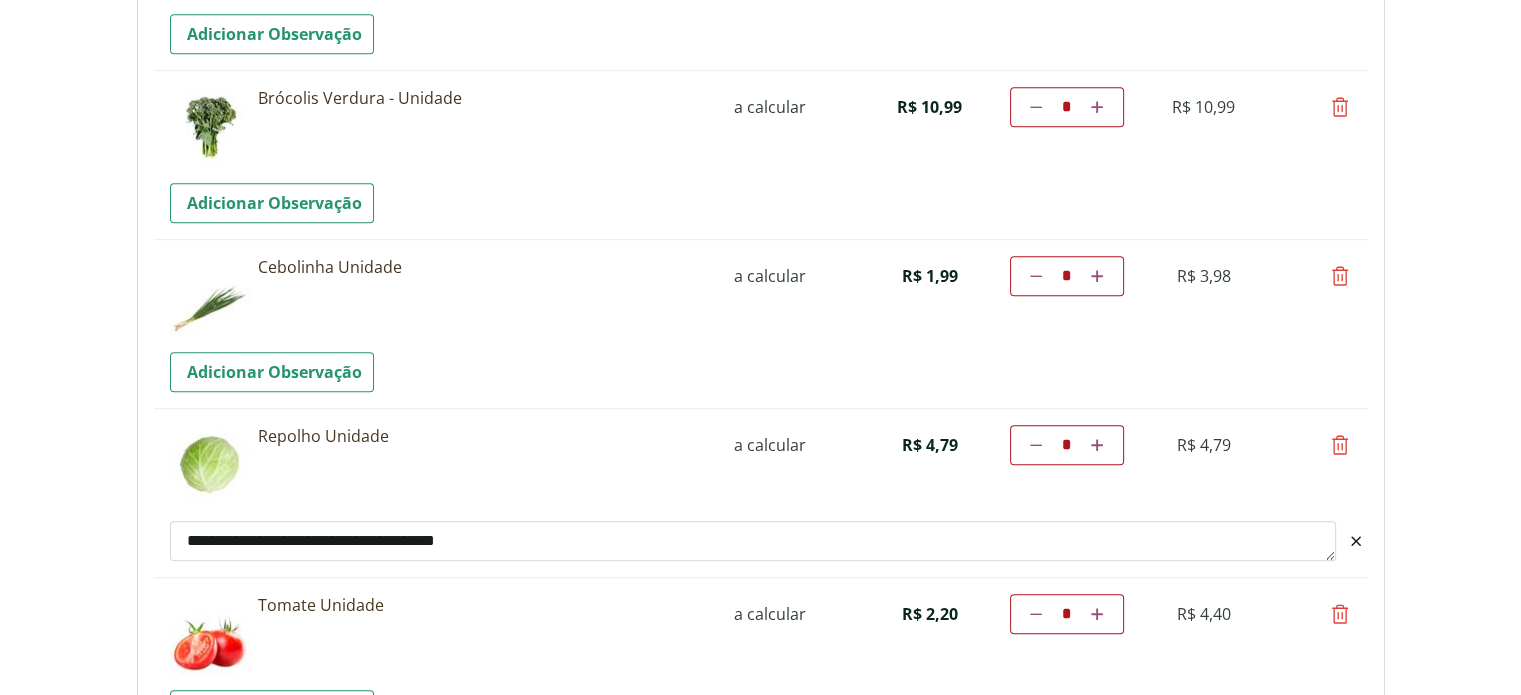 type on "**********" 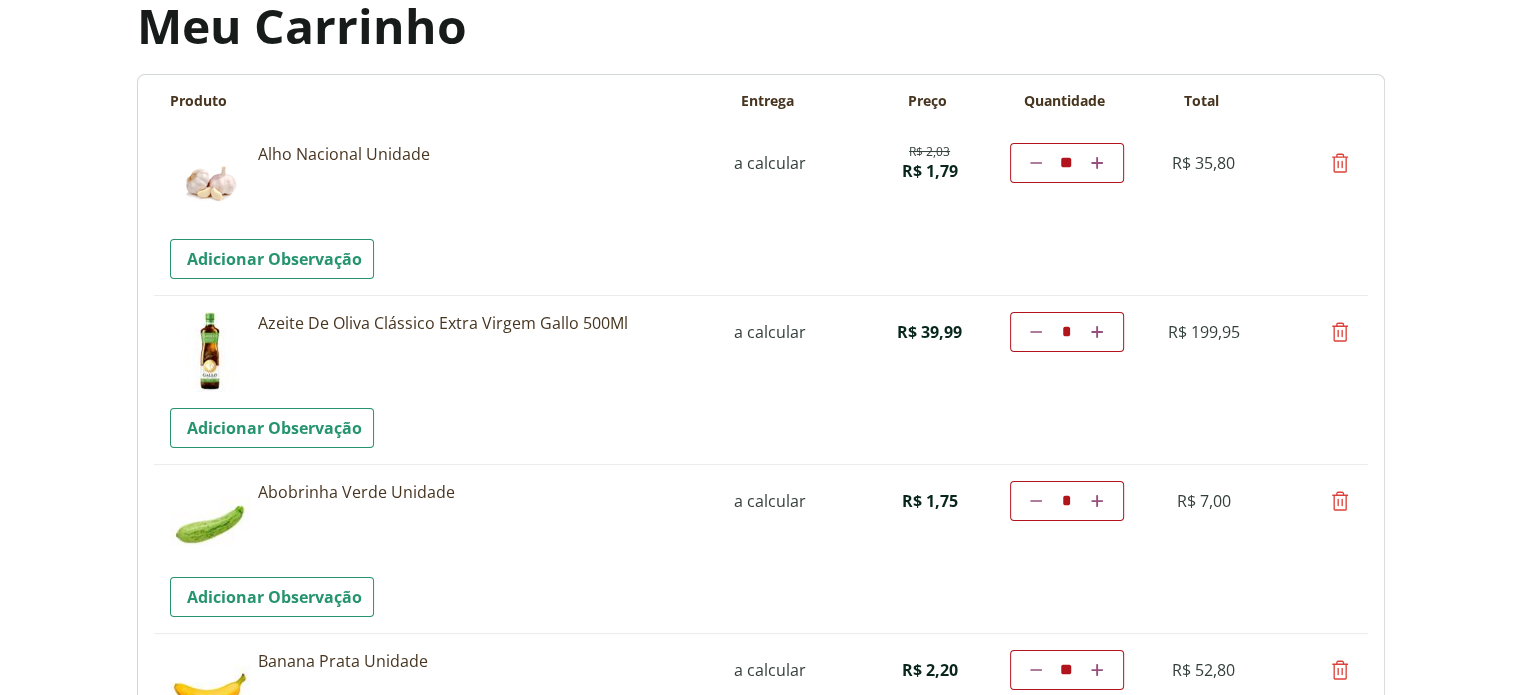 scroll, scrollTop: 0, scrollLeft: 0, axis: both 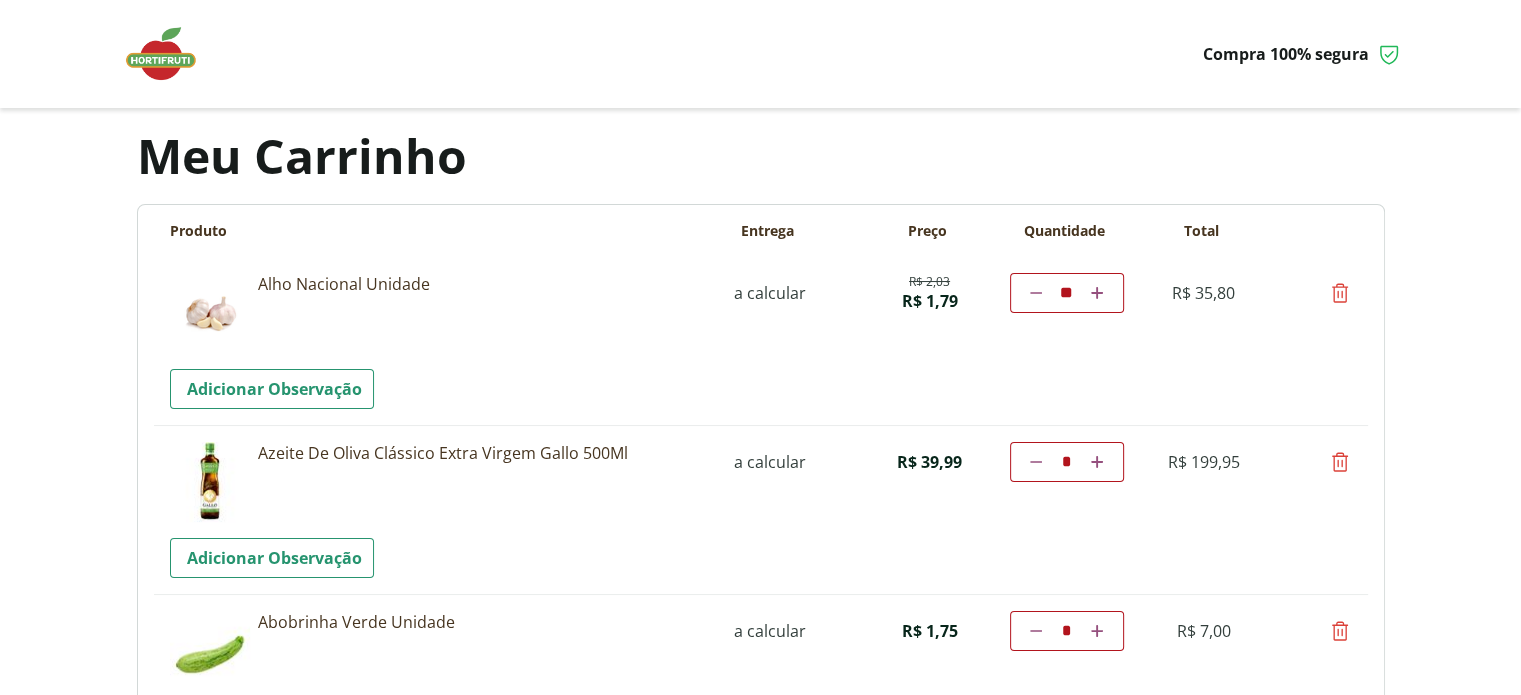 click at bounding box center (171, 54) 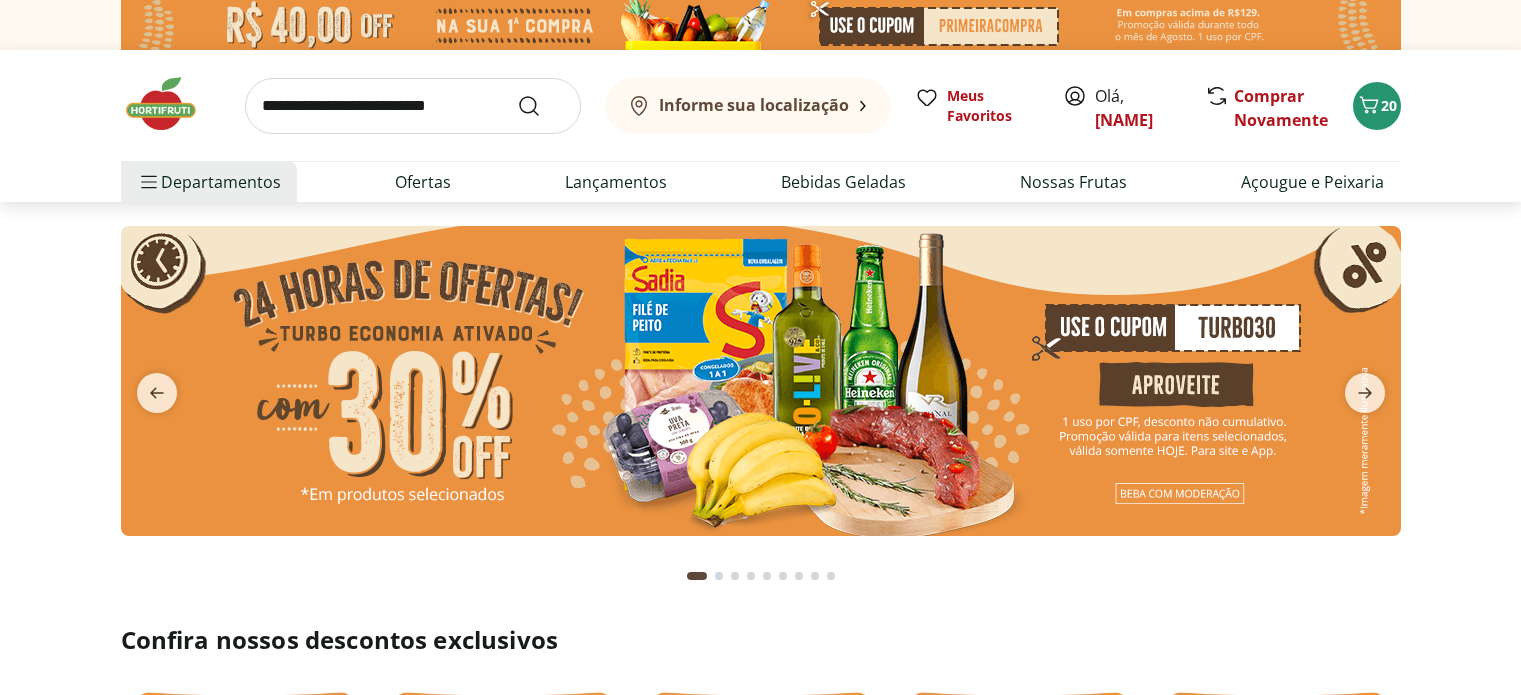 scroll, scrollTop: 0, scrollLeft: 0, axis: both 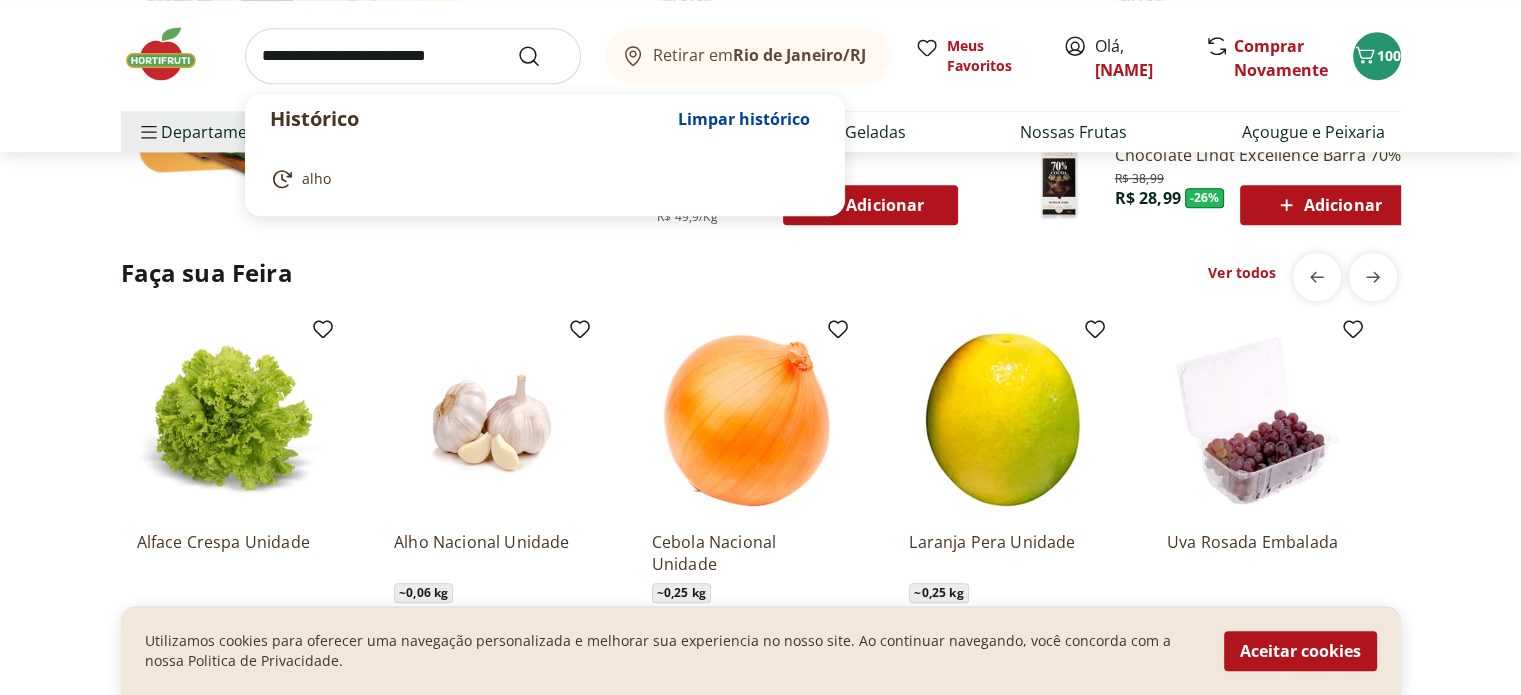 click at bounding box center (413, 56) 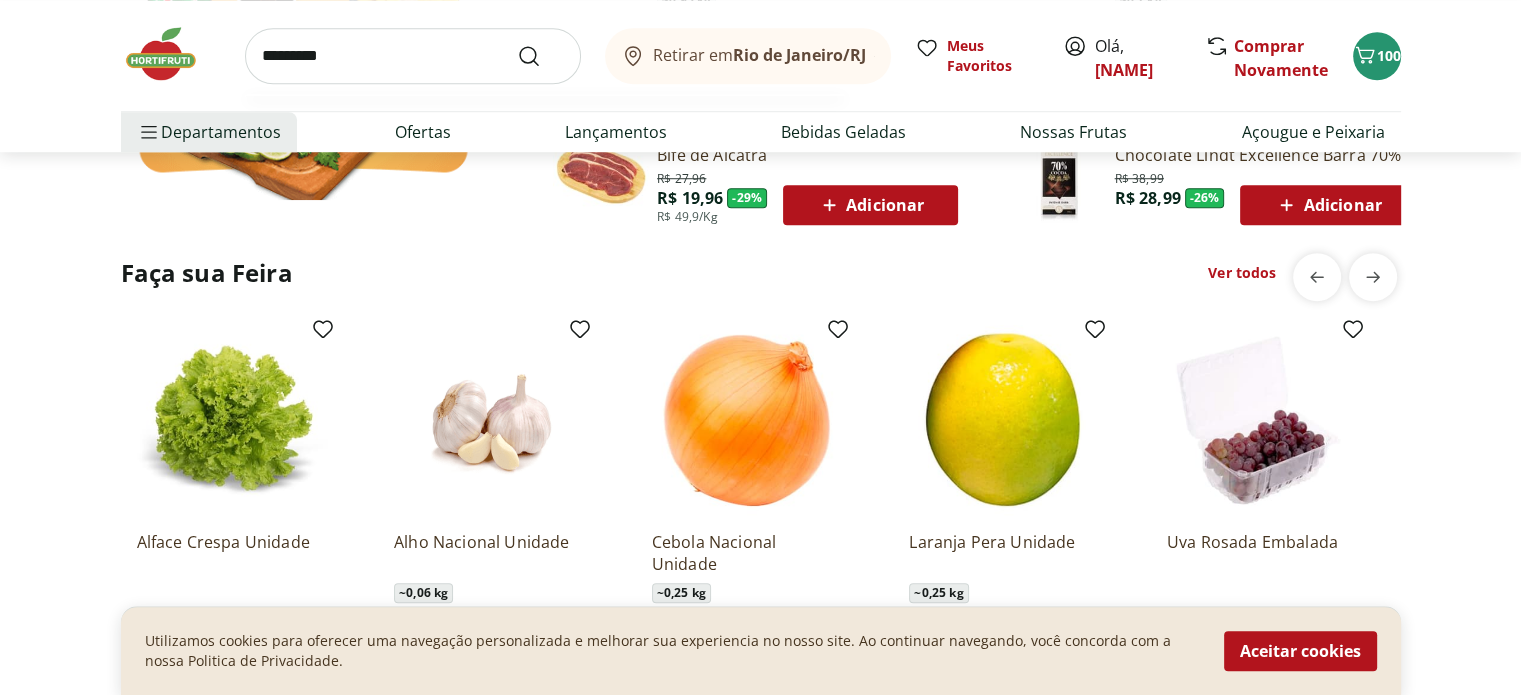 type on "*********" 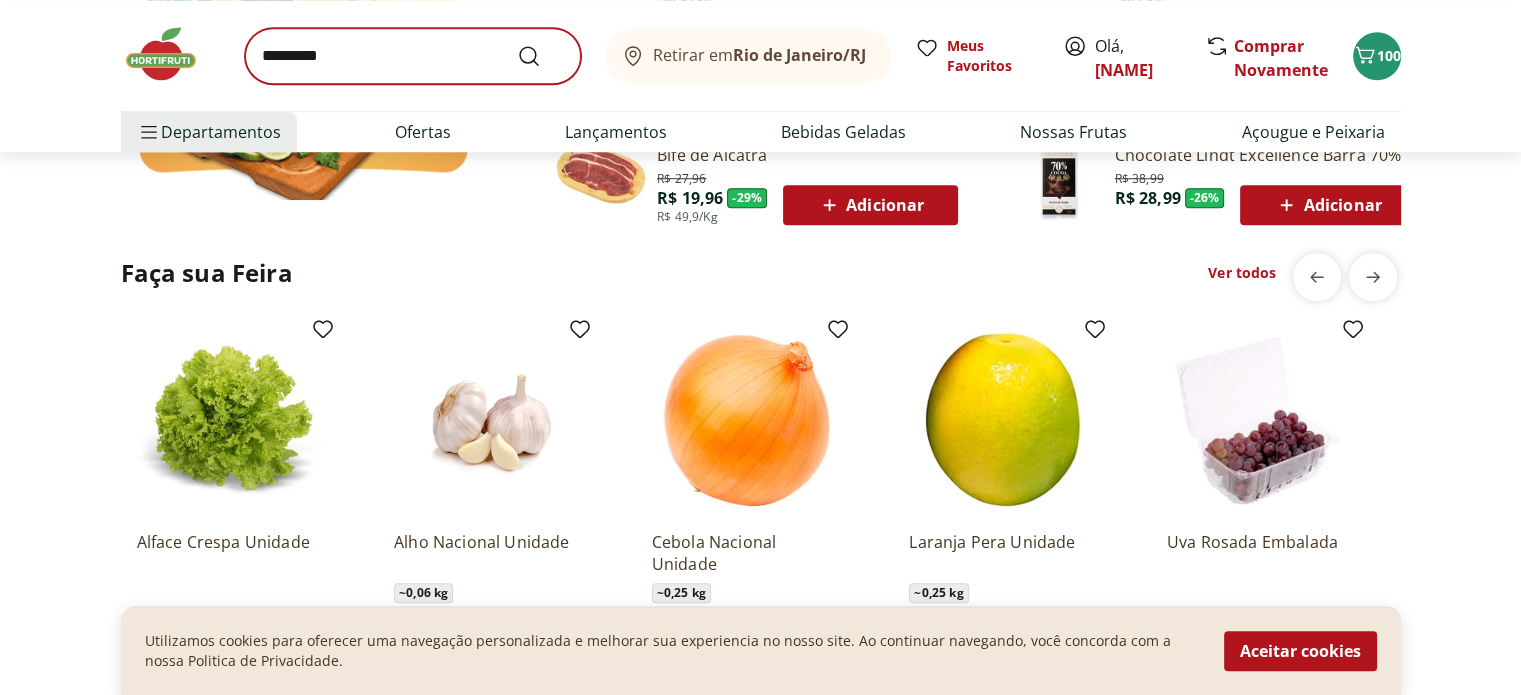 scroll, scrollTop: 0, scrollLeft: 0, axis: both 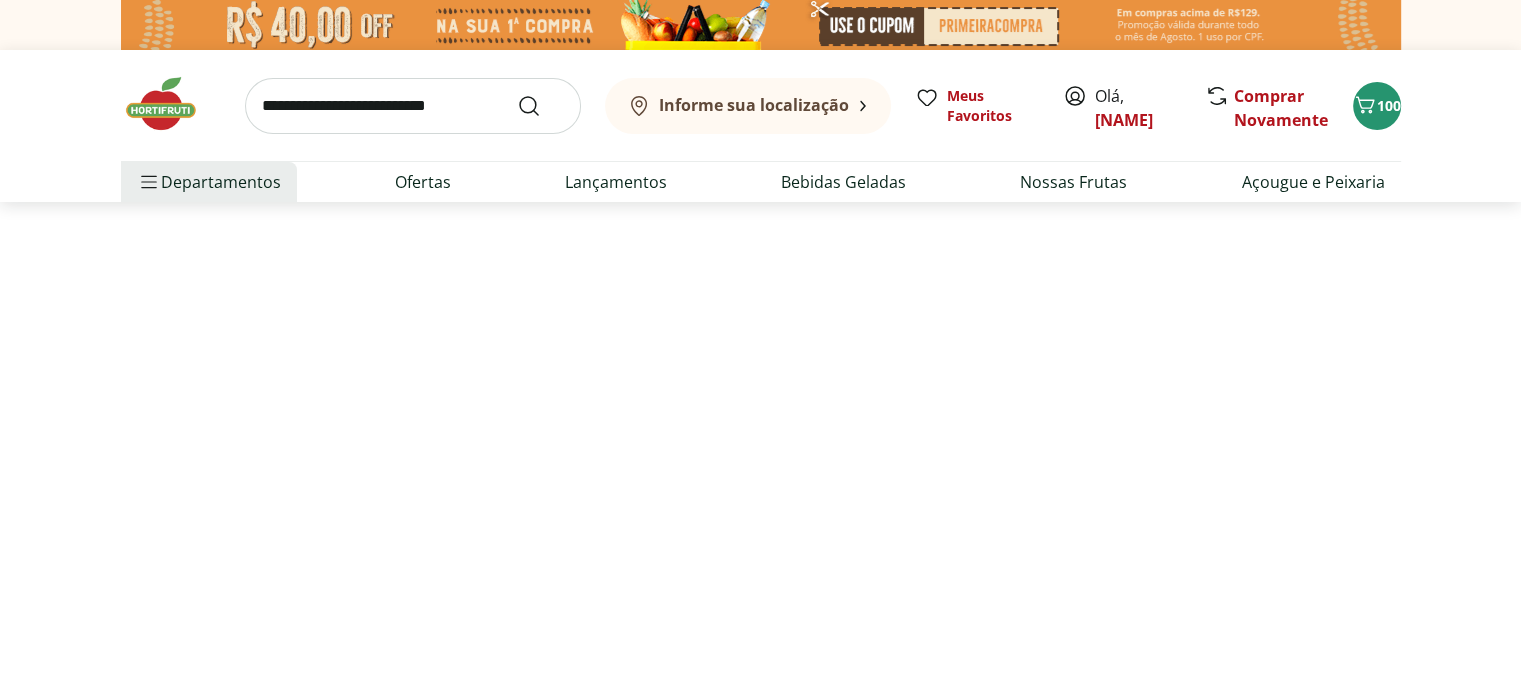 select on "**********" 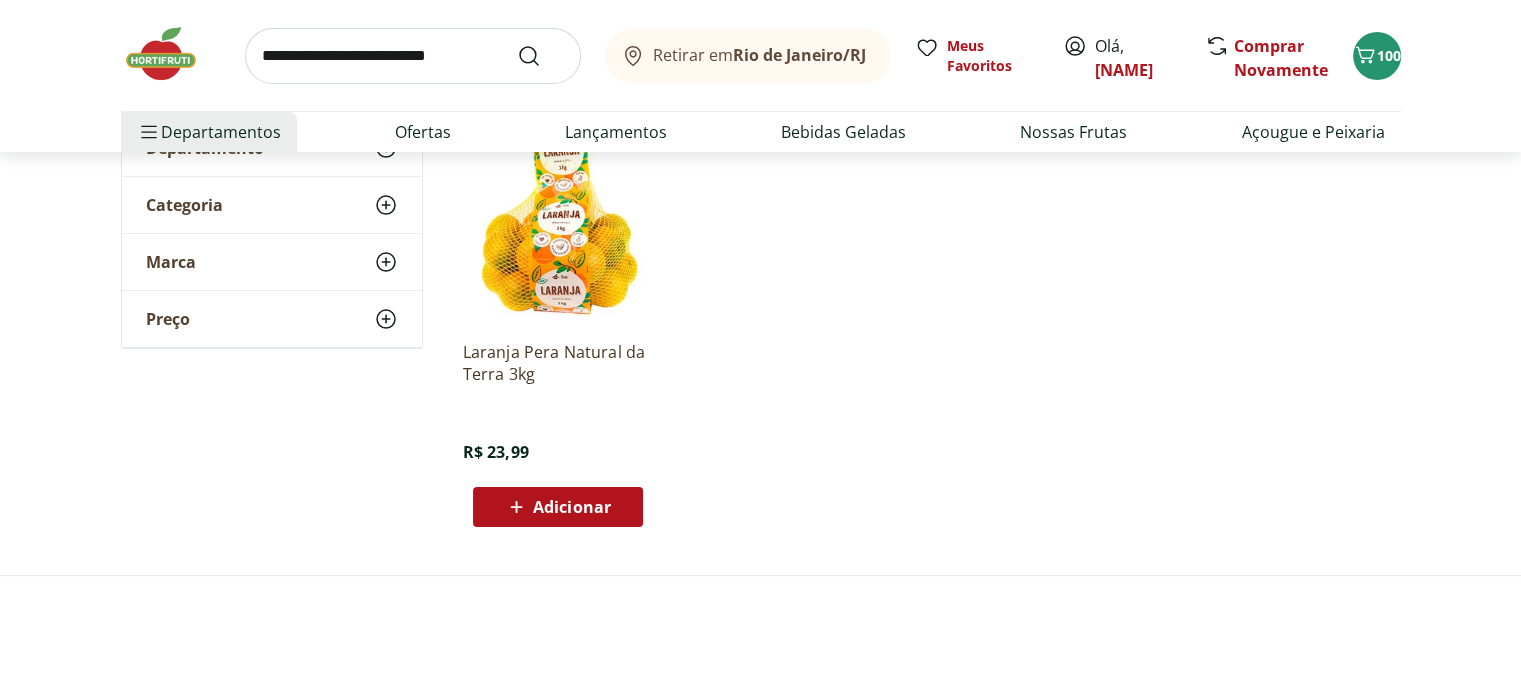 scroll, scrollTop: 300, scrollLeft: 0, axis: vertical 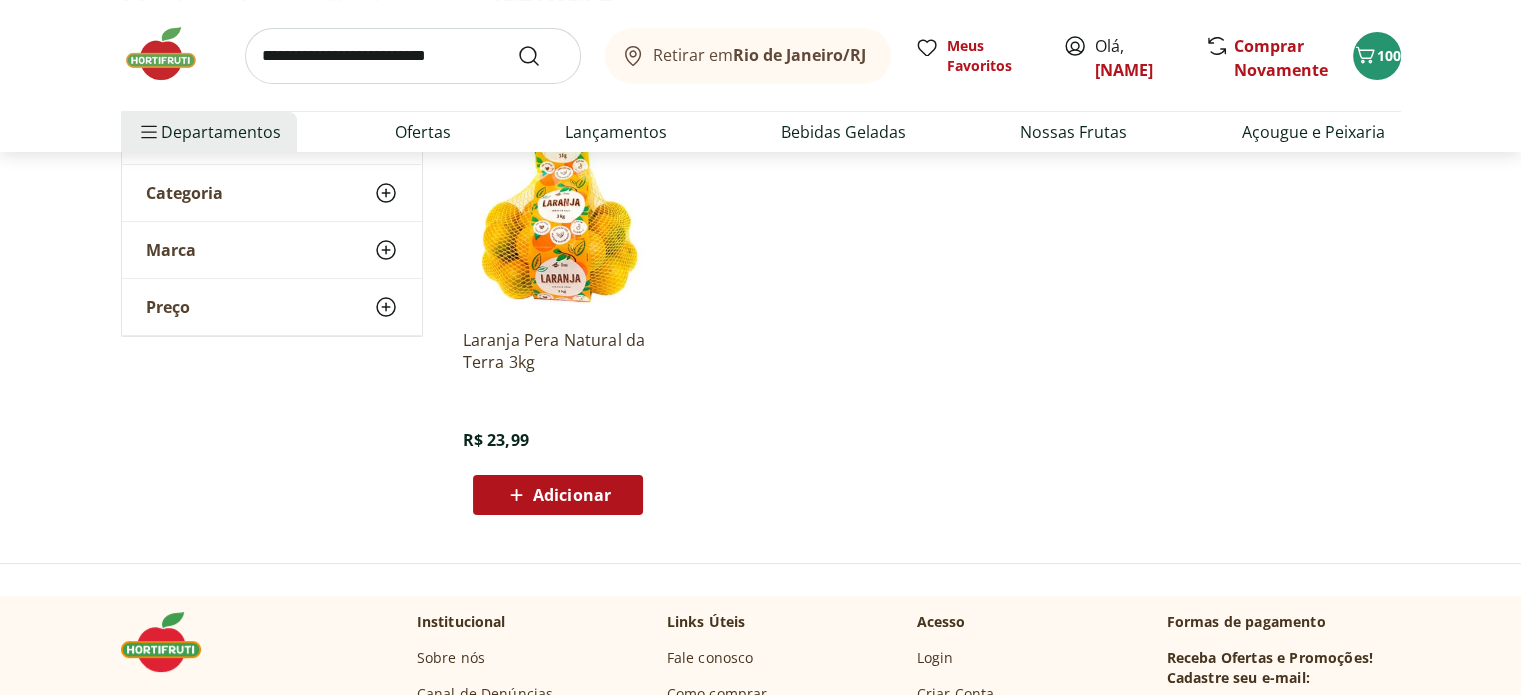 click on "Adicionar" at bounding box center (557, 495) 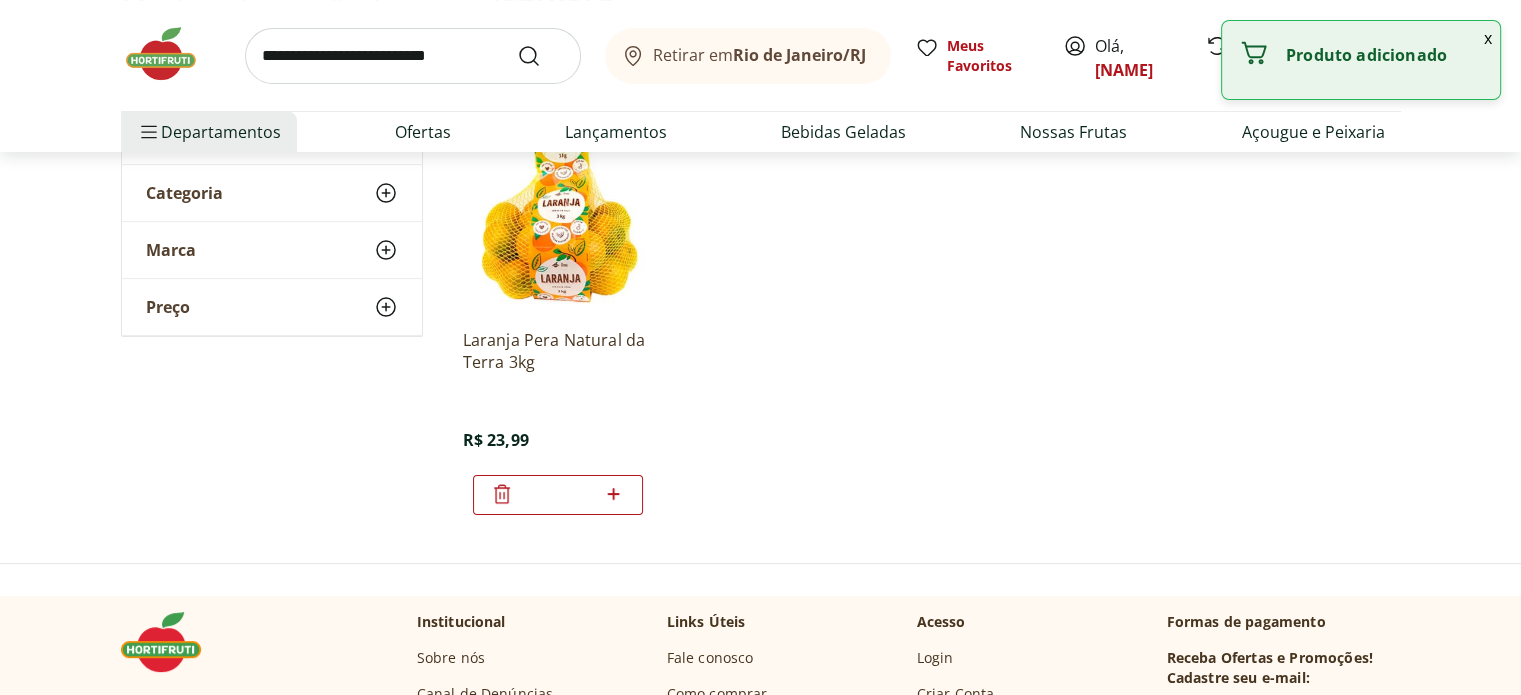 click 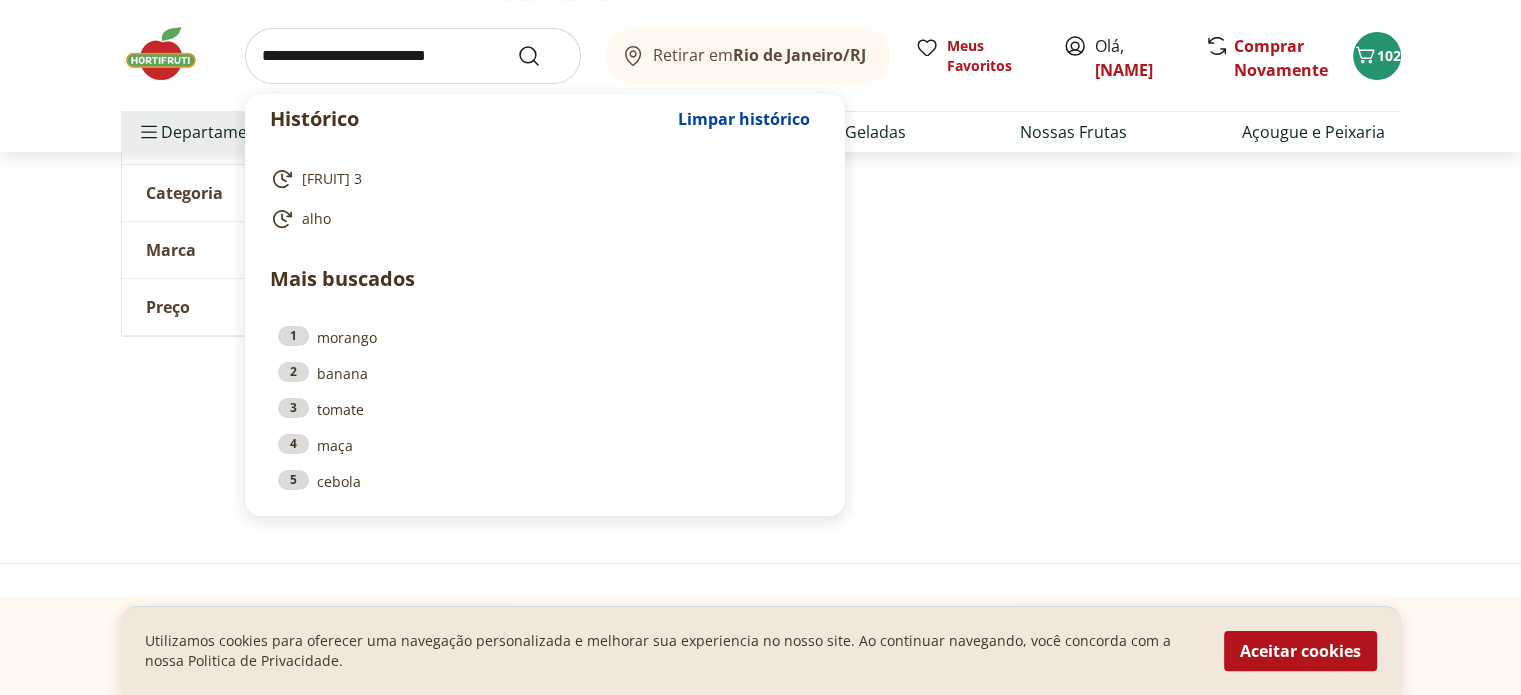 click at bounding box center [413, 56] 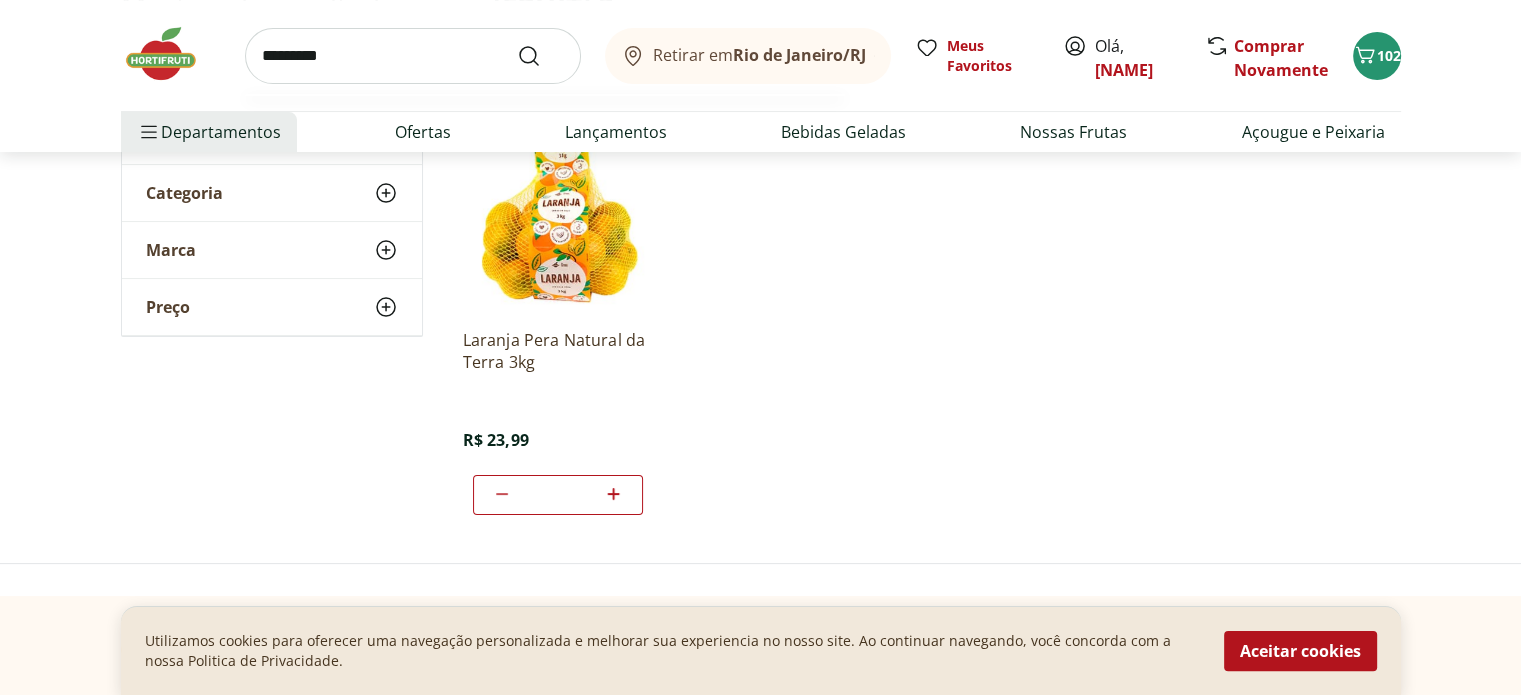 type on "*********" 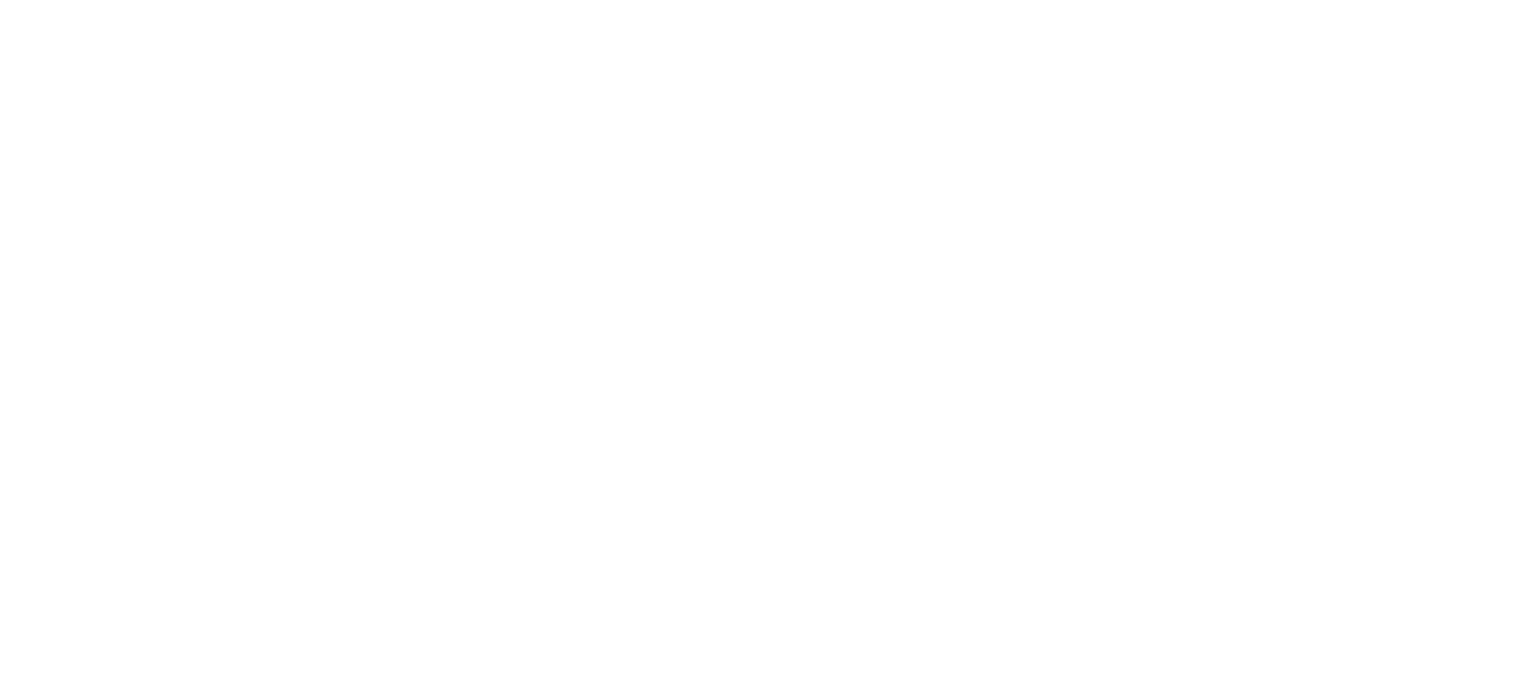 scroll, scrollTop: 0, scrollLeft: 0, axis: both 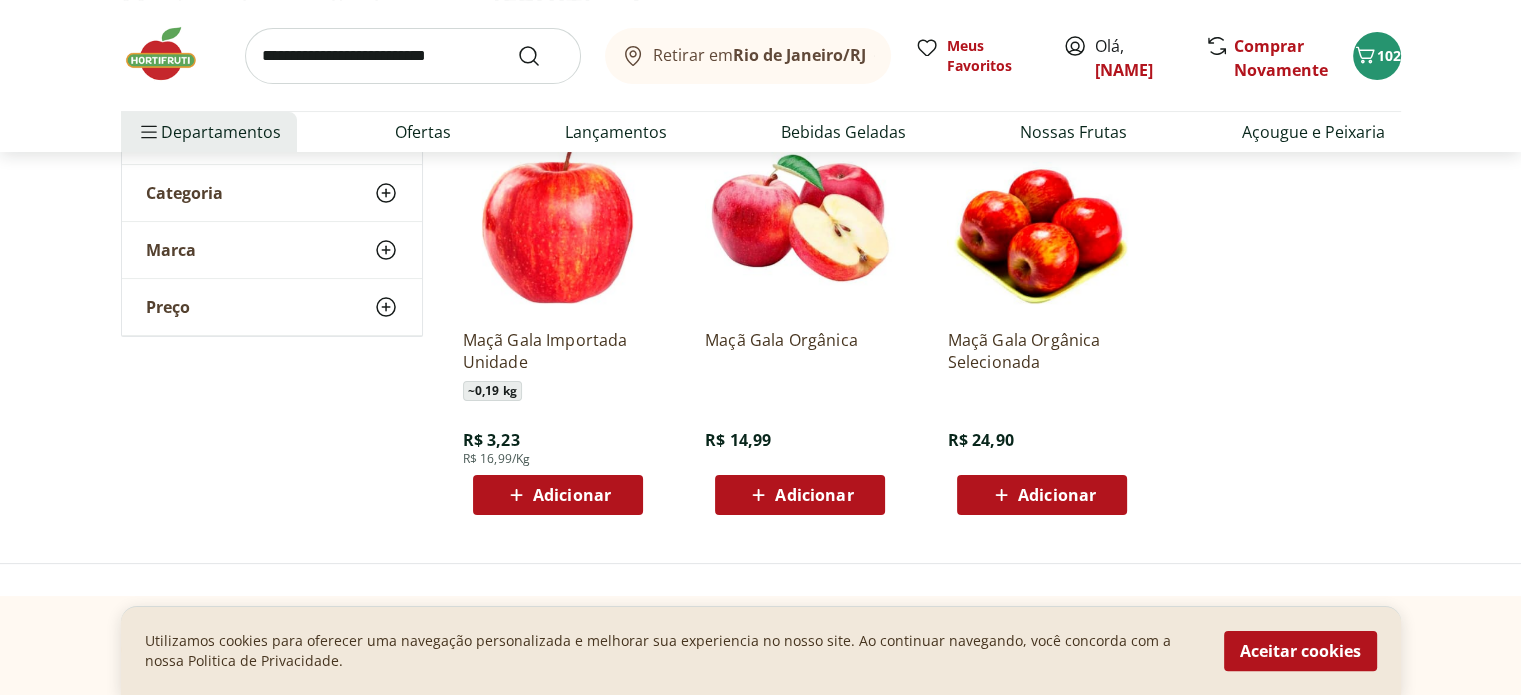 click on "Adicionar" at bounding box center [572, 495] 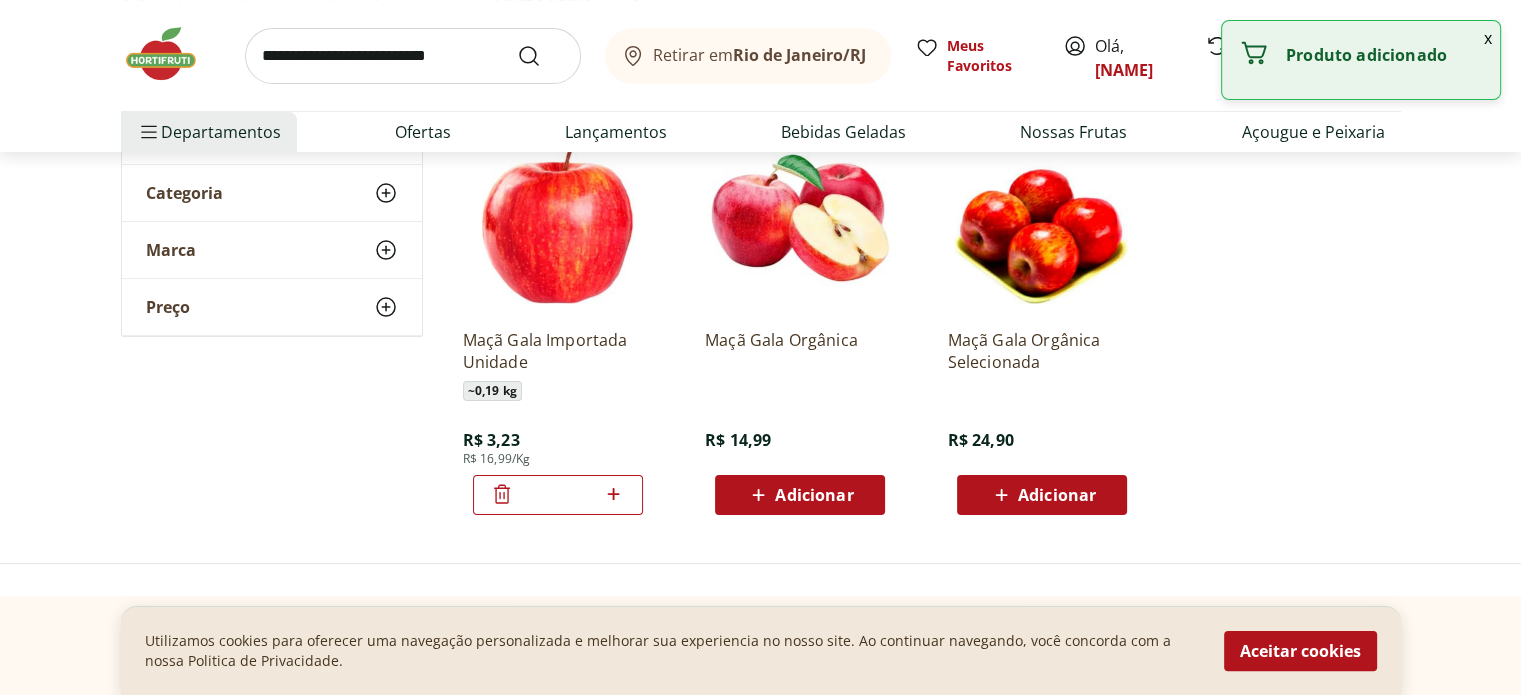 click 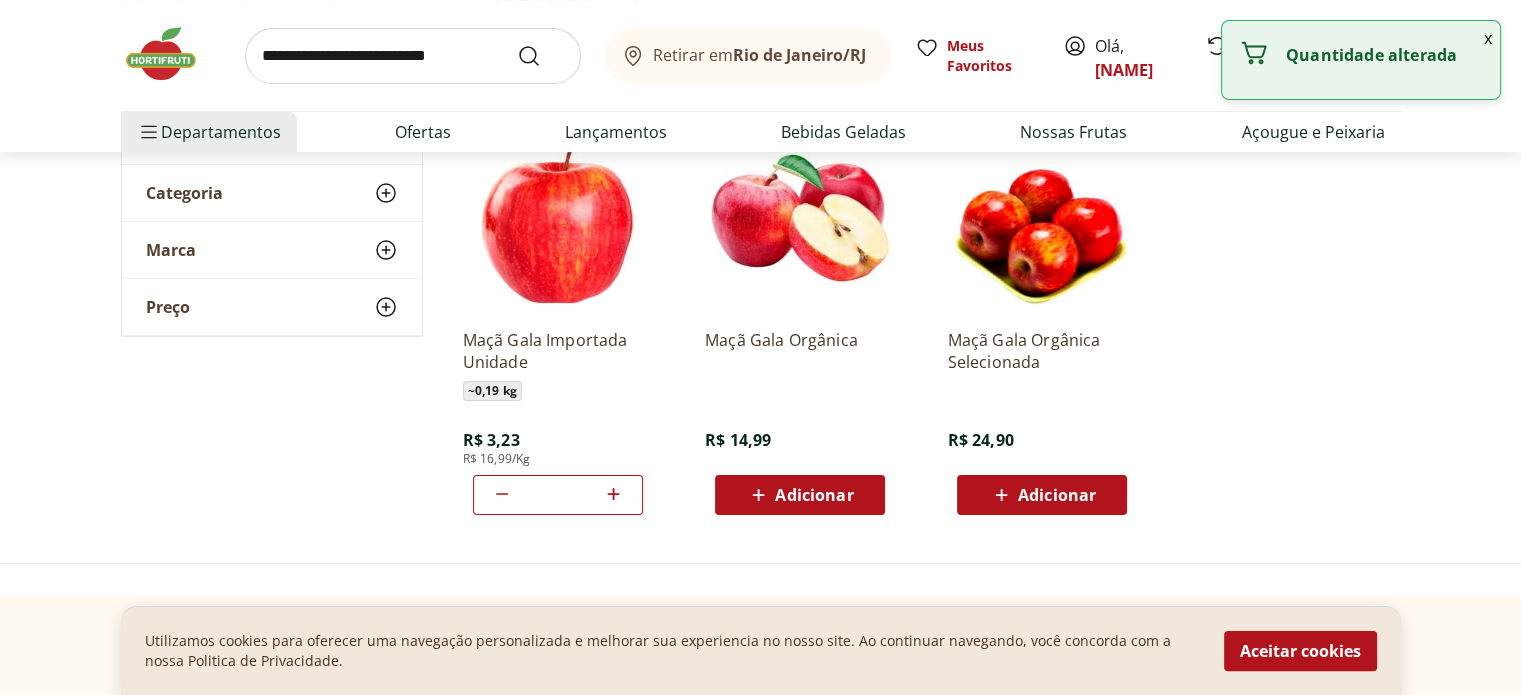 click 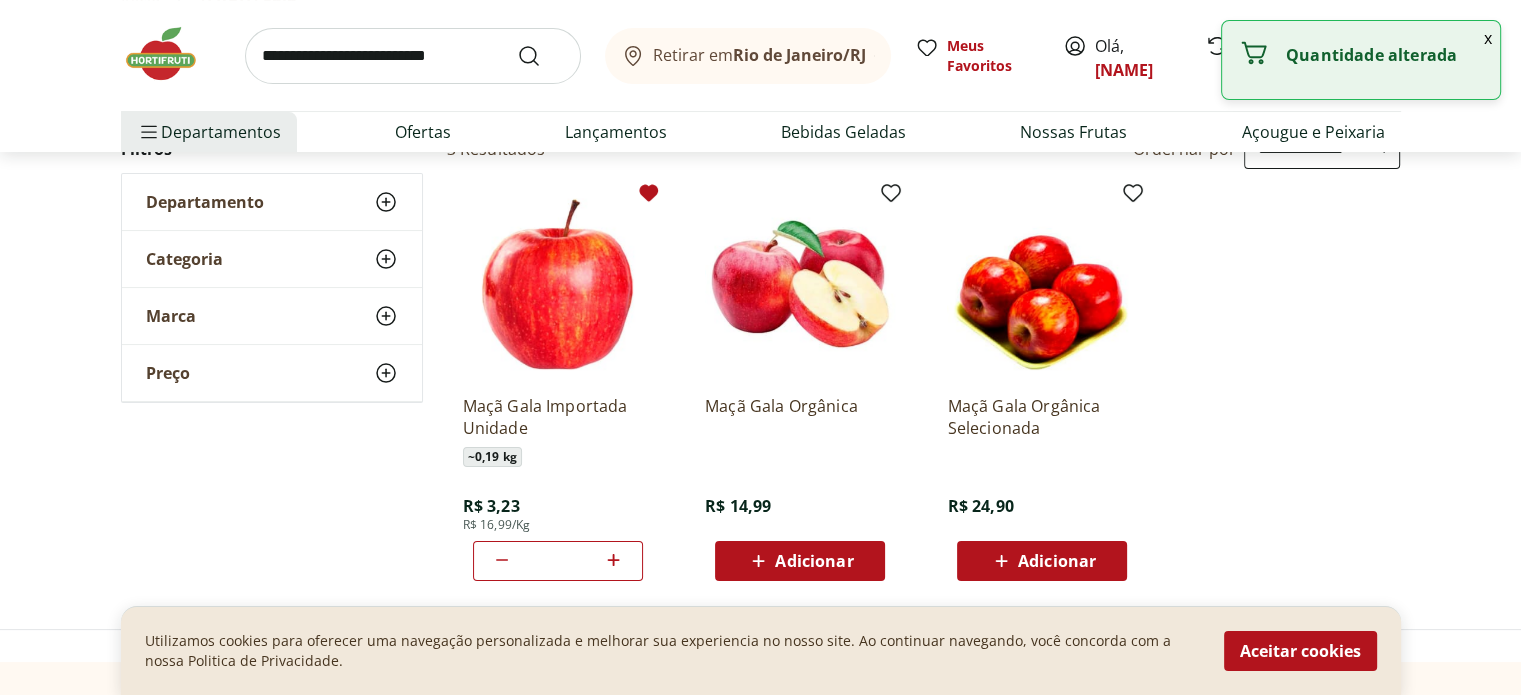 scroll, scrollTop: 200, scrollLeft: 0, axis: vertical 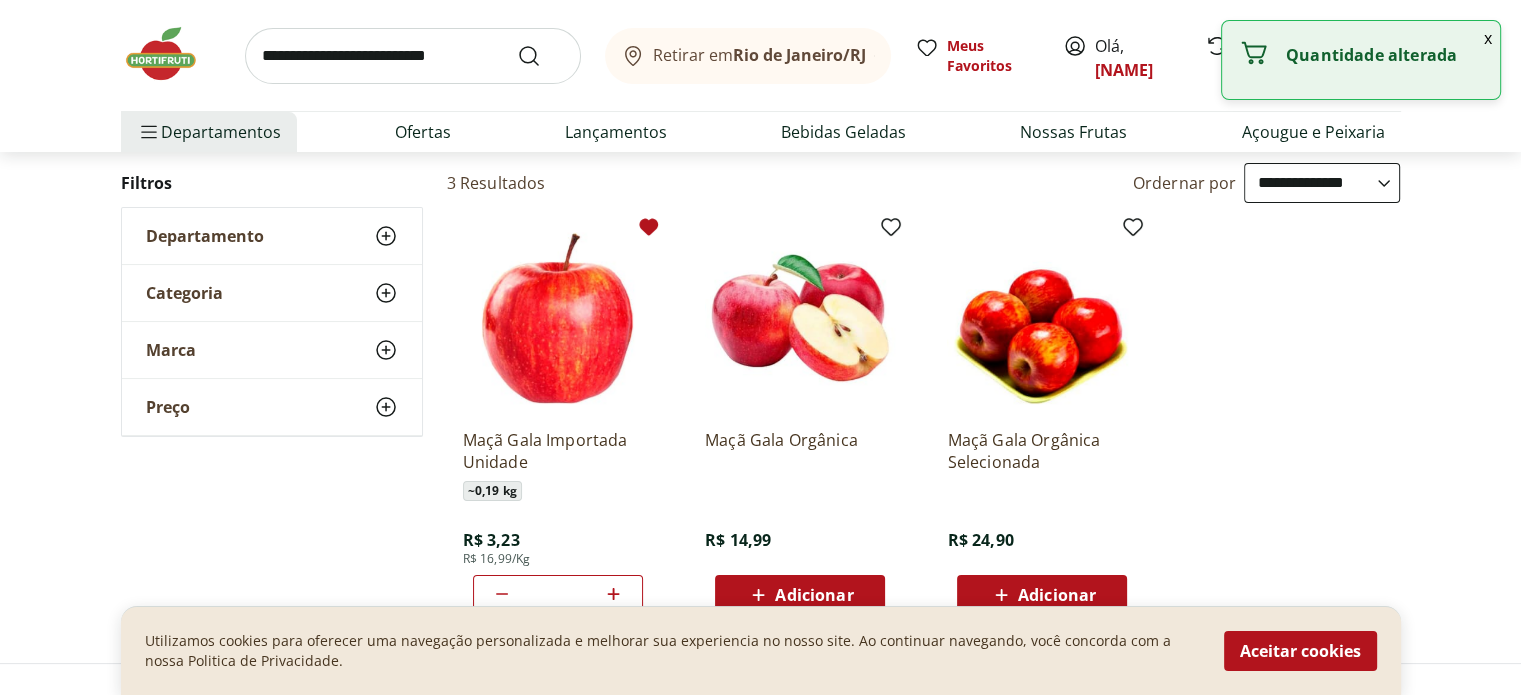 click at bounding box center [413, 56] 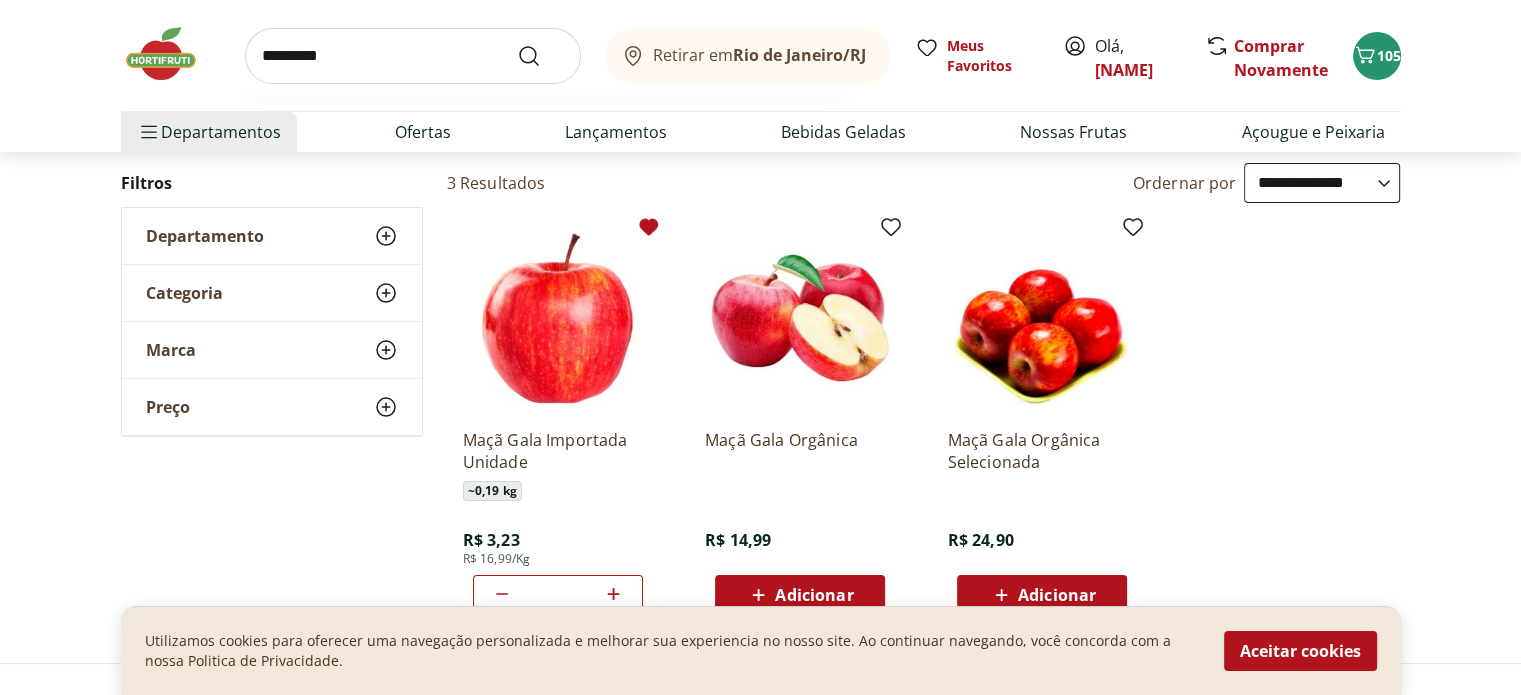 type on "*********" 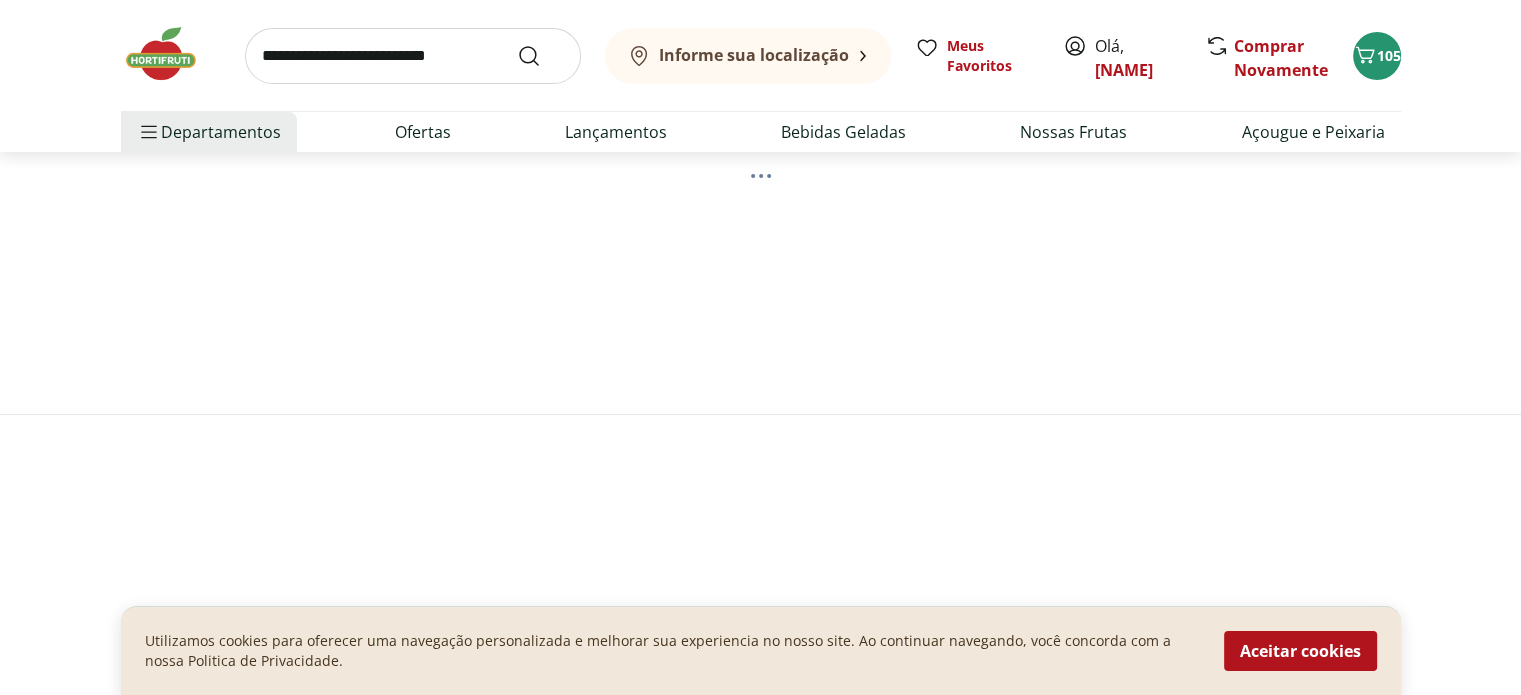 scroll, scrollTop: 0, scrollLeft: 0, axis: both 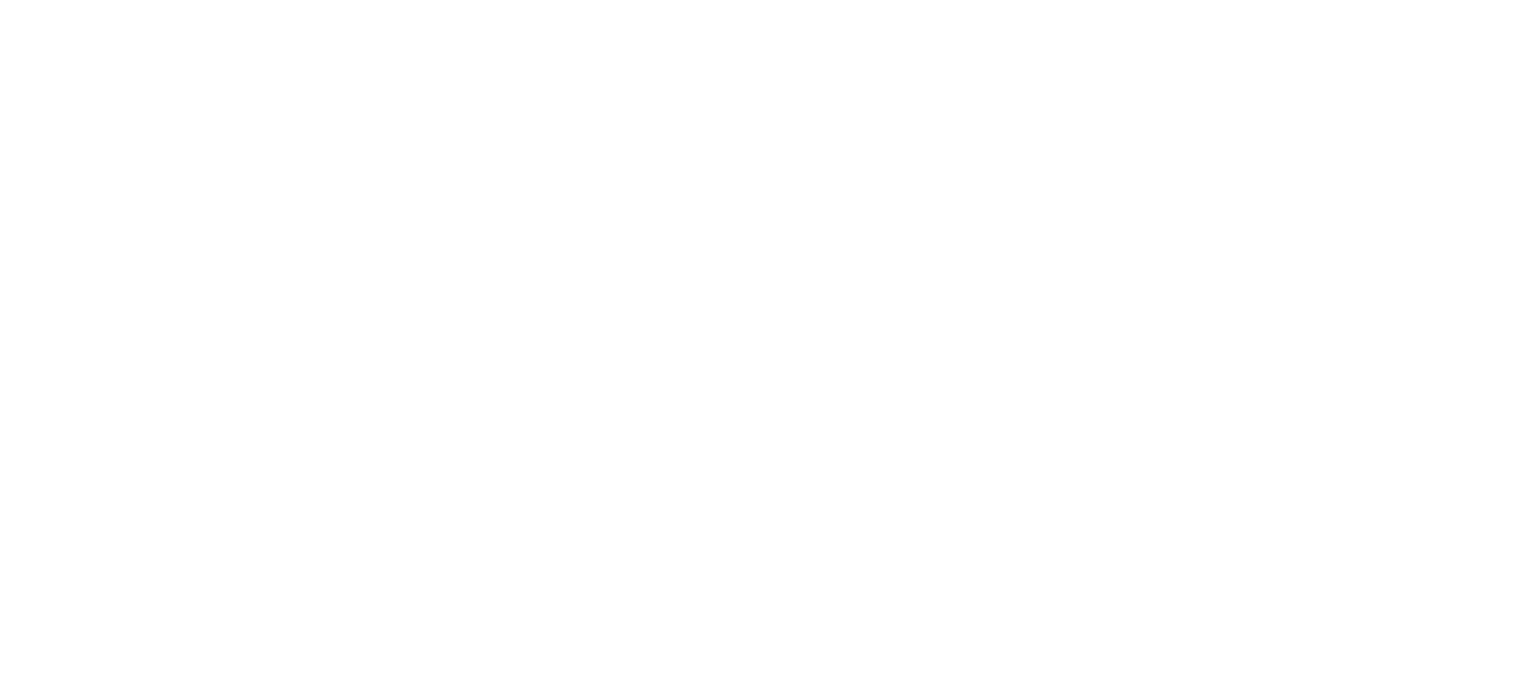 select on "**********" 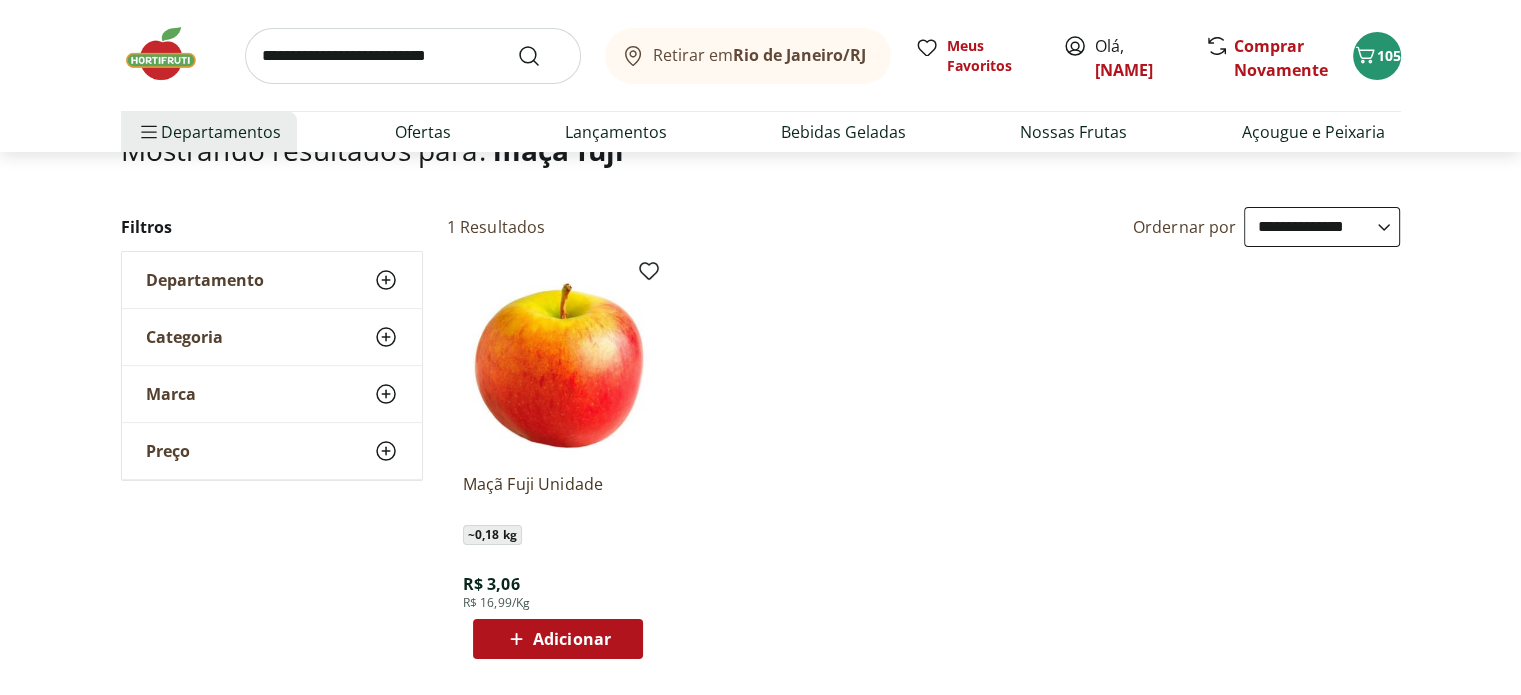 scroll, scrollTop: 200, scrollLeft: 0, axis: vertical 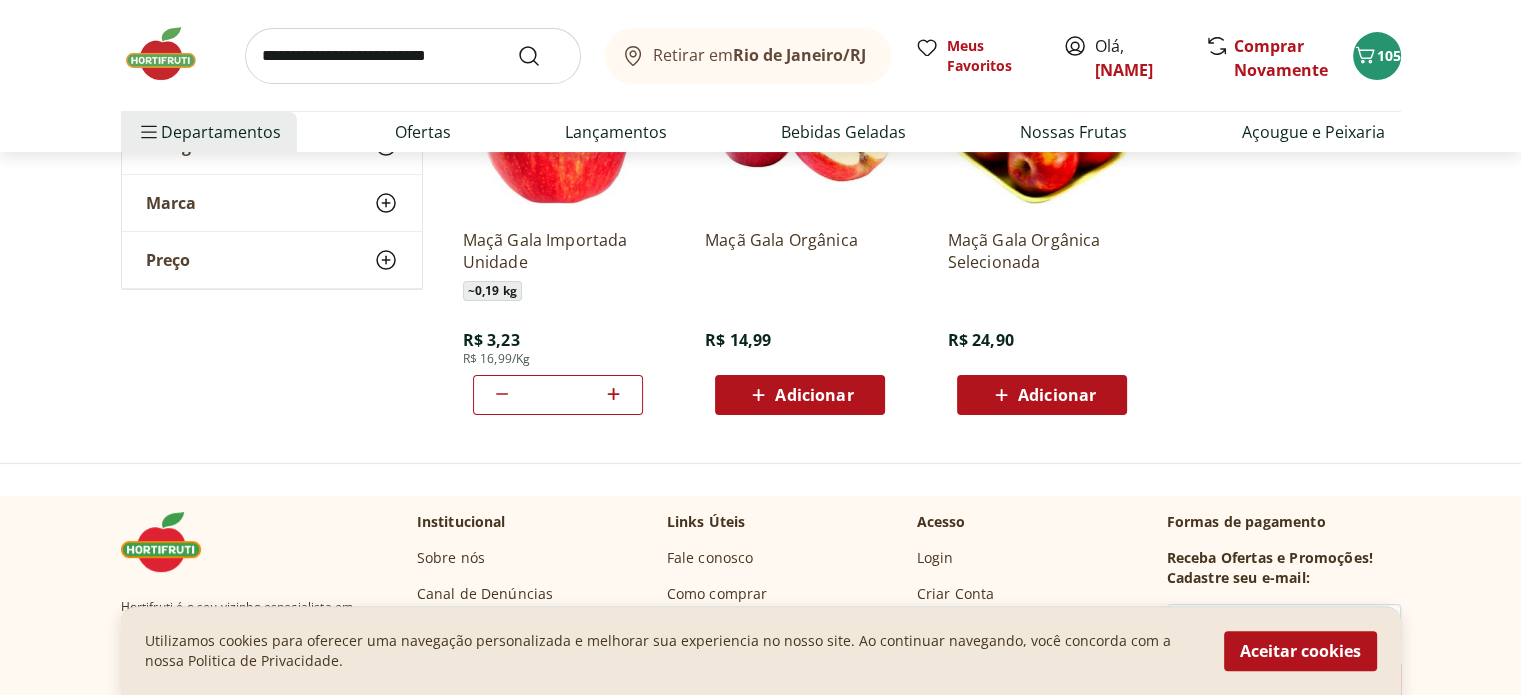 click 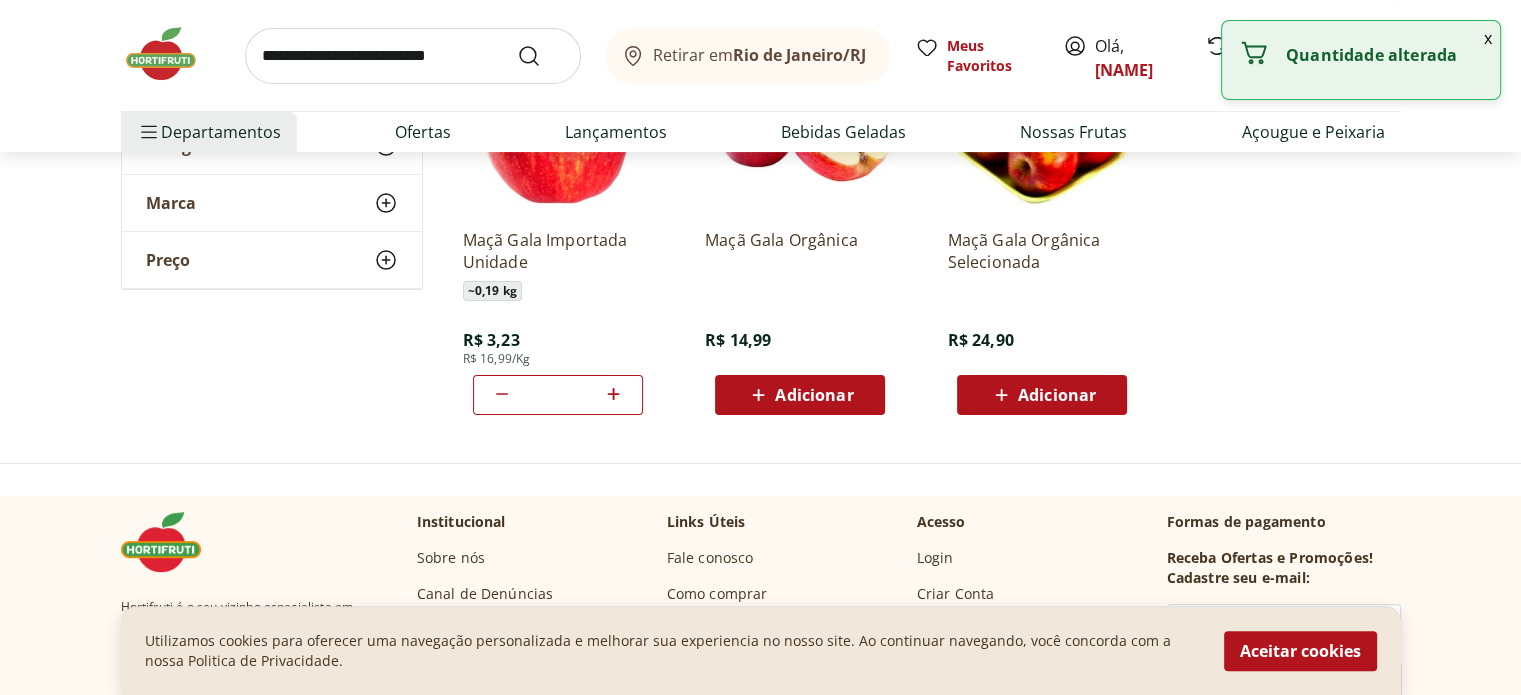 click on "Adicionar" at bounding box center (800, 395) 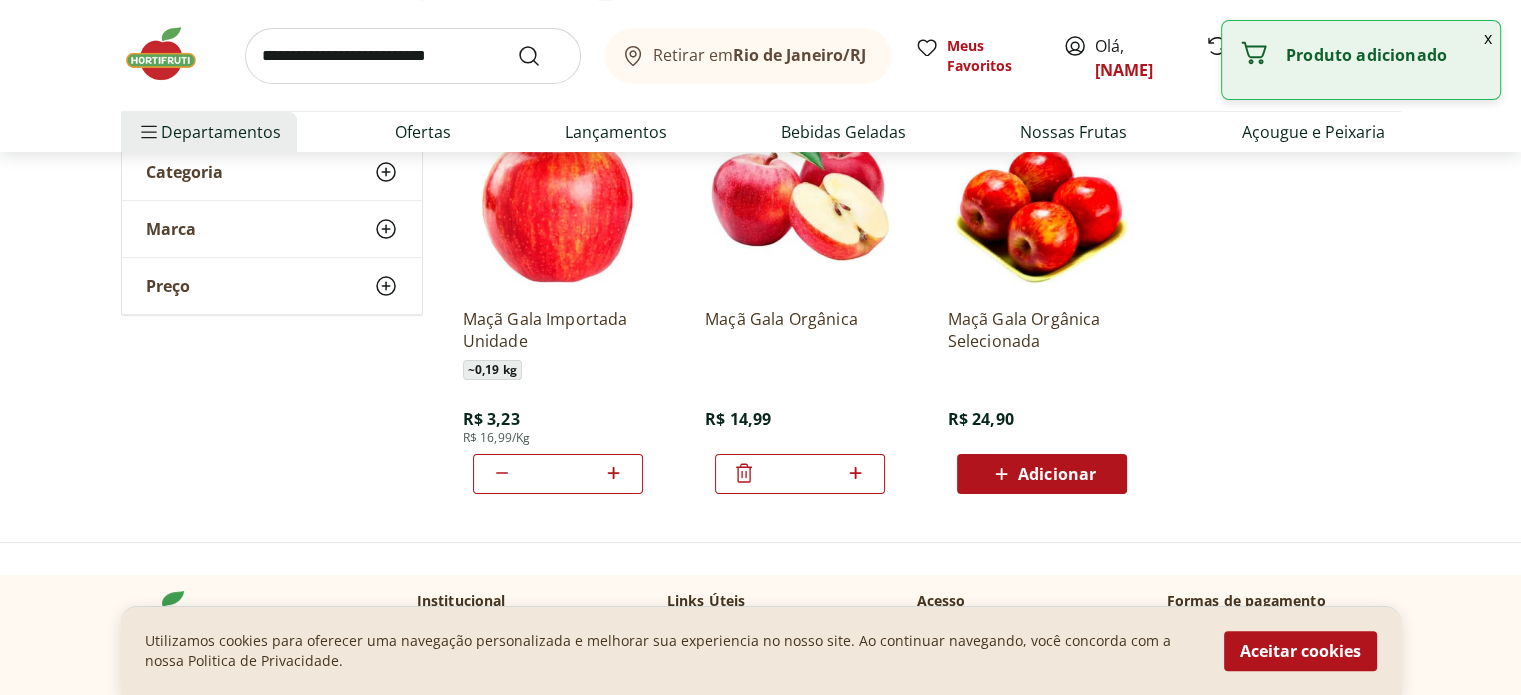 scroll, scrollTop: 300, scrollLeft: 0, axis: vertical 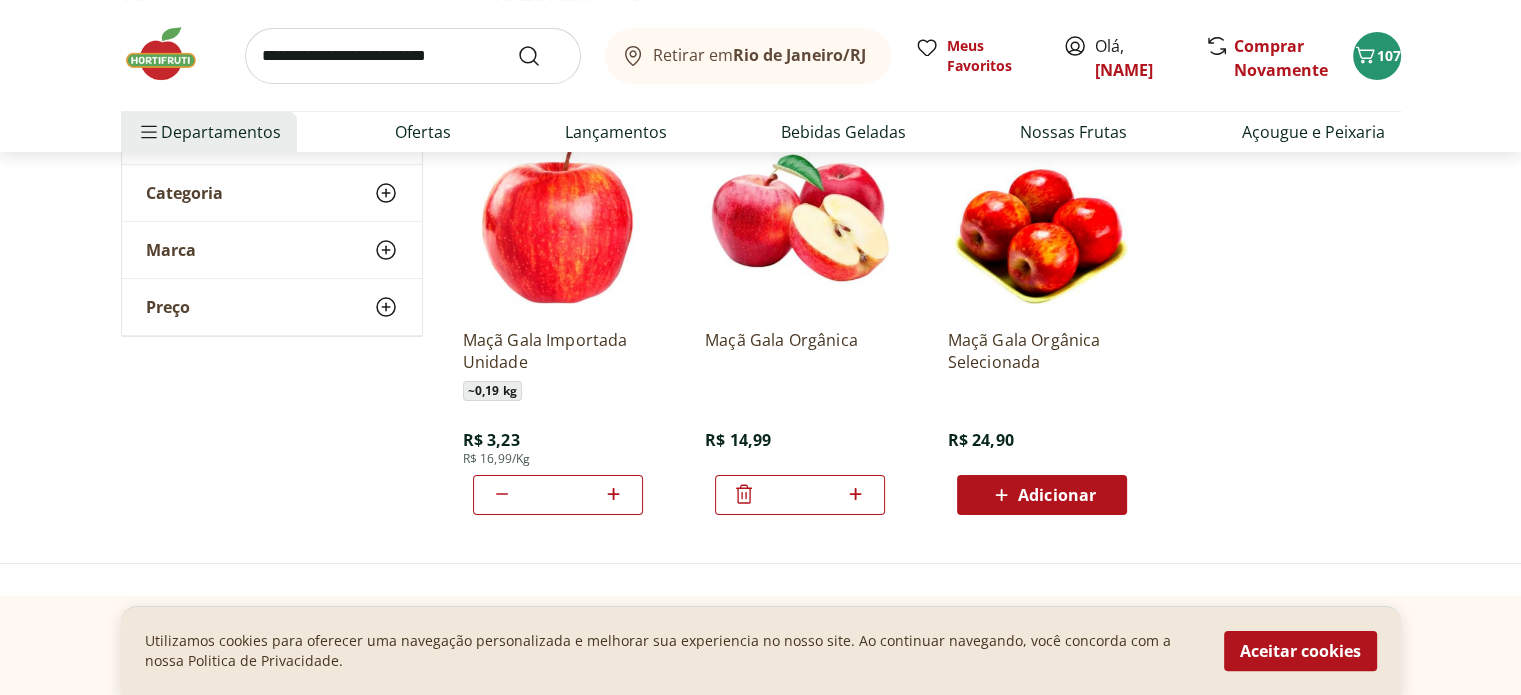 click 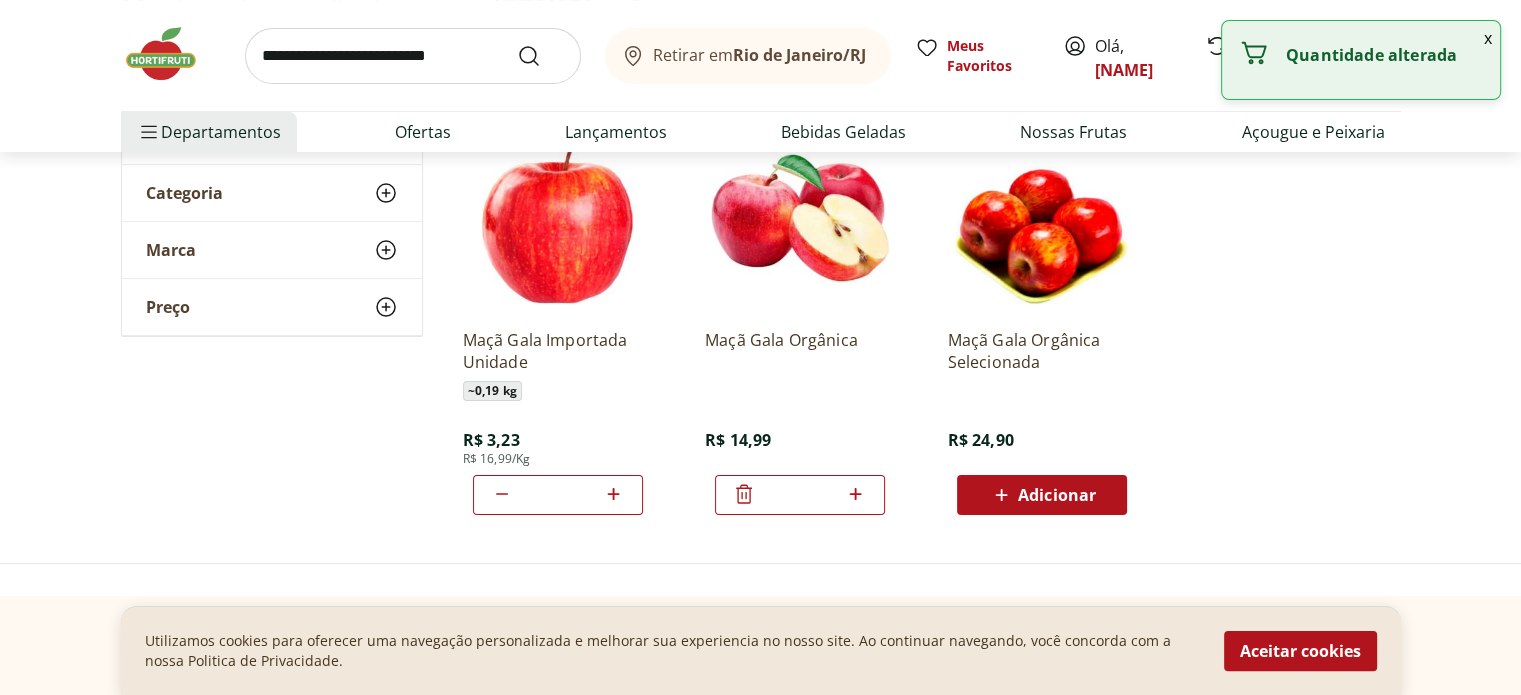 click 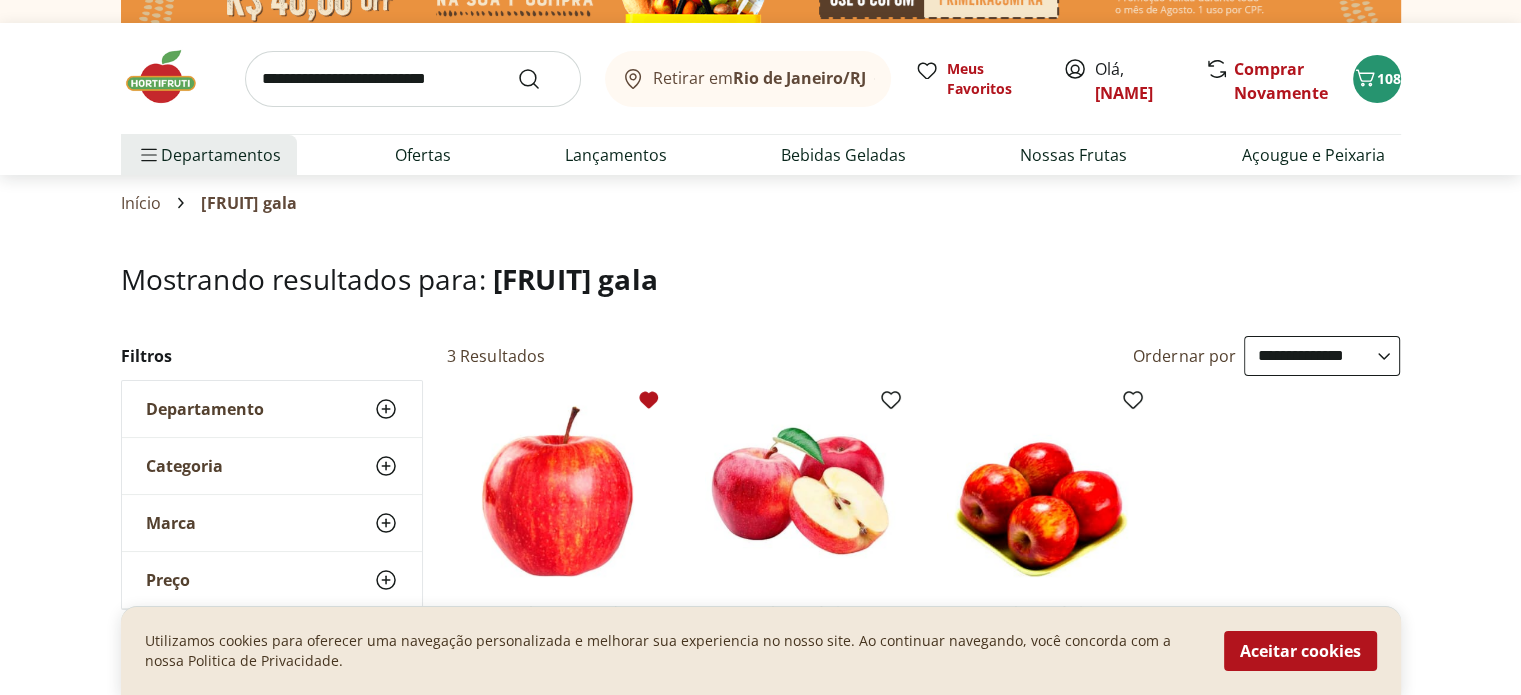 scroll, scrollTop: 0, scrollLeft: 0, axis: both 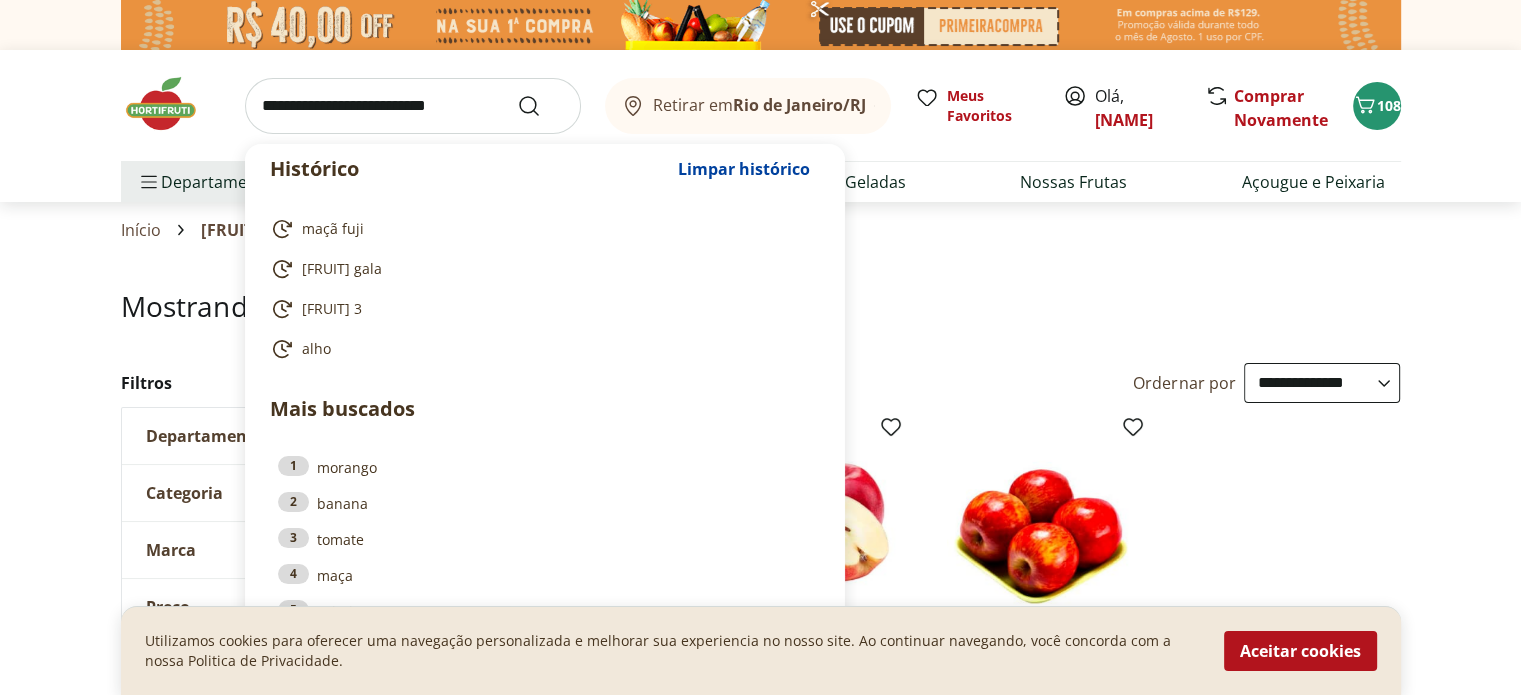 click at bounding box center (413, 106) 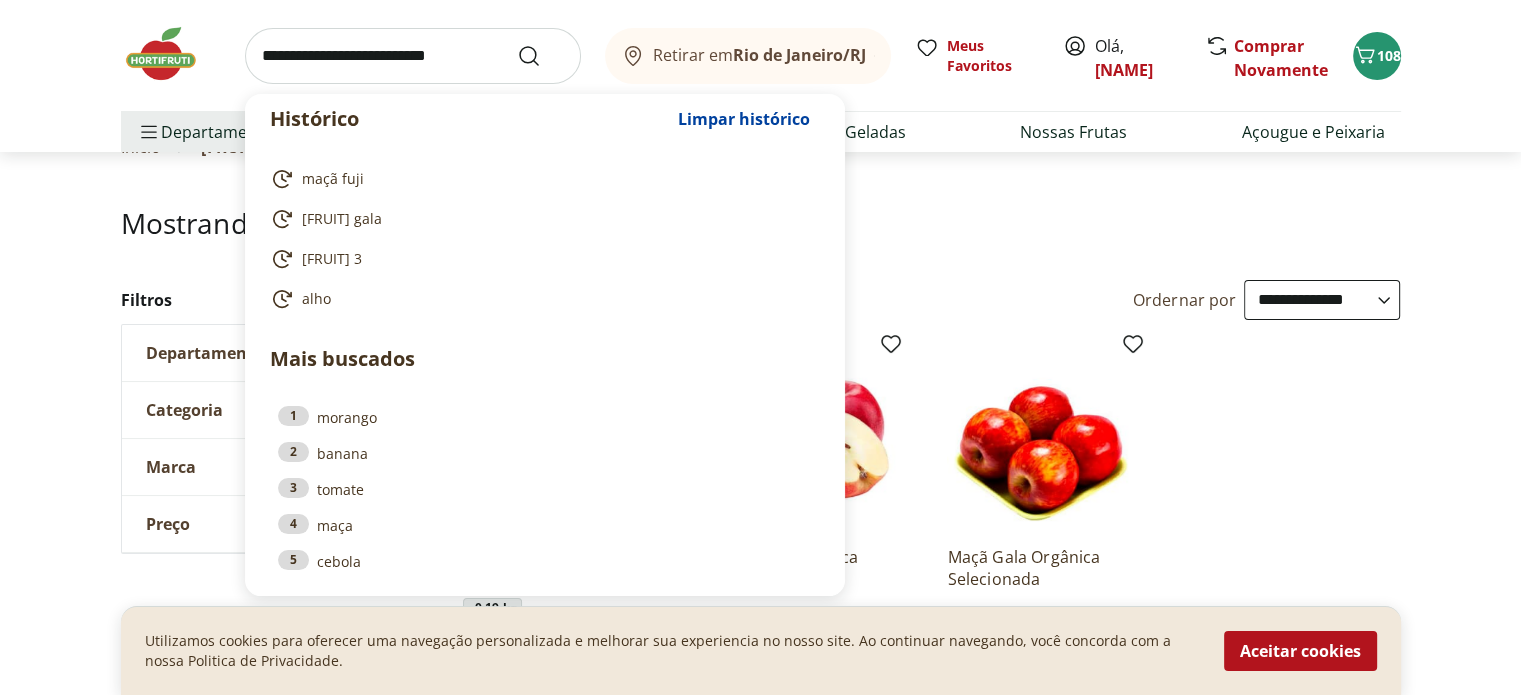 scroll, scrollTop: 100, scrollLeft: 0, axis: vertical 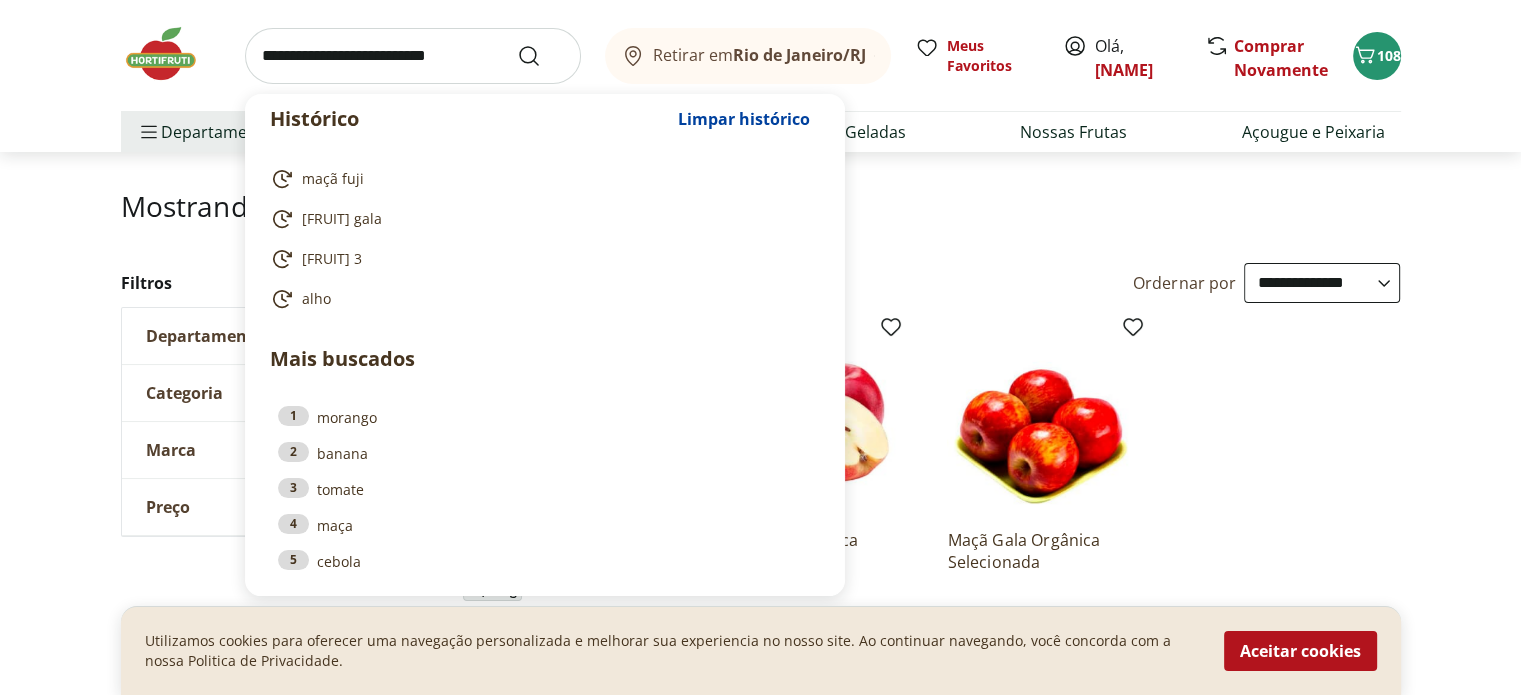 click at bounding box center [413, 56] 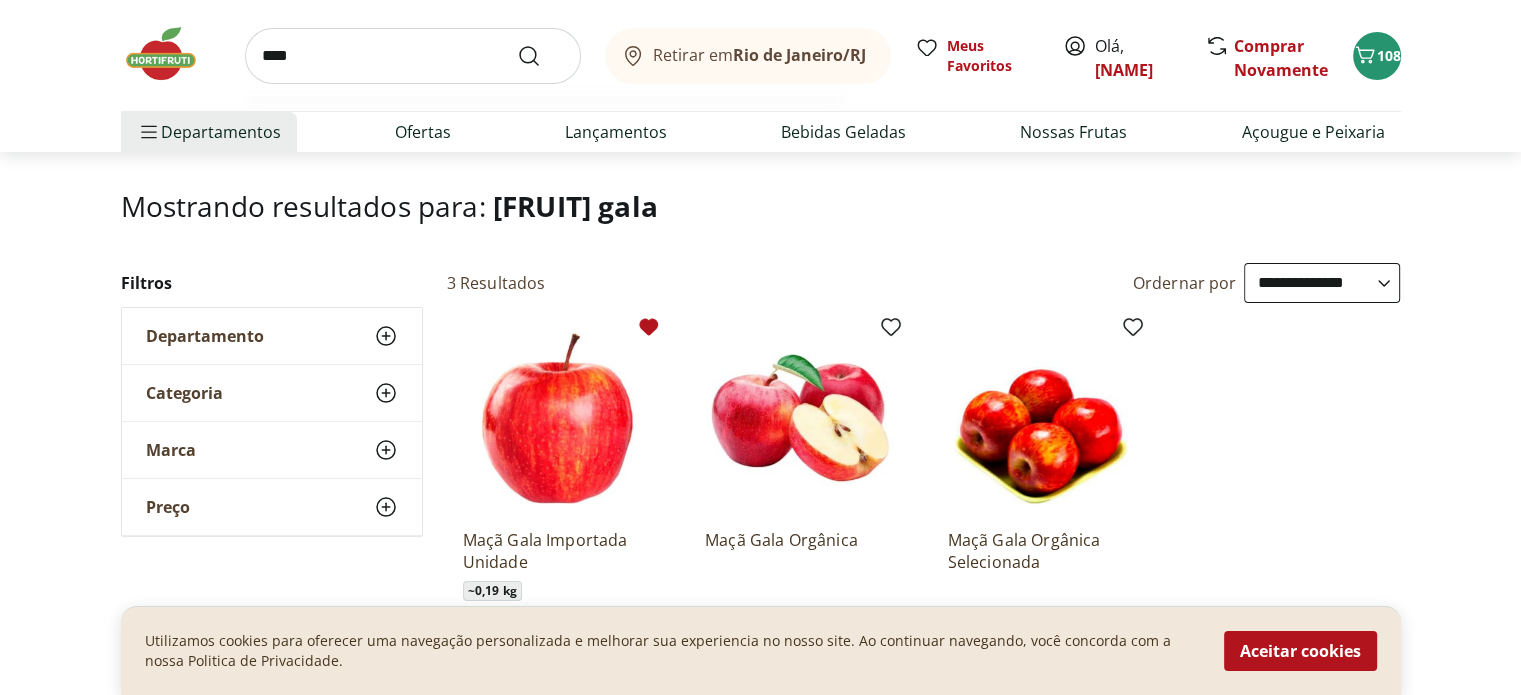 type on "****" 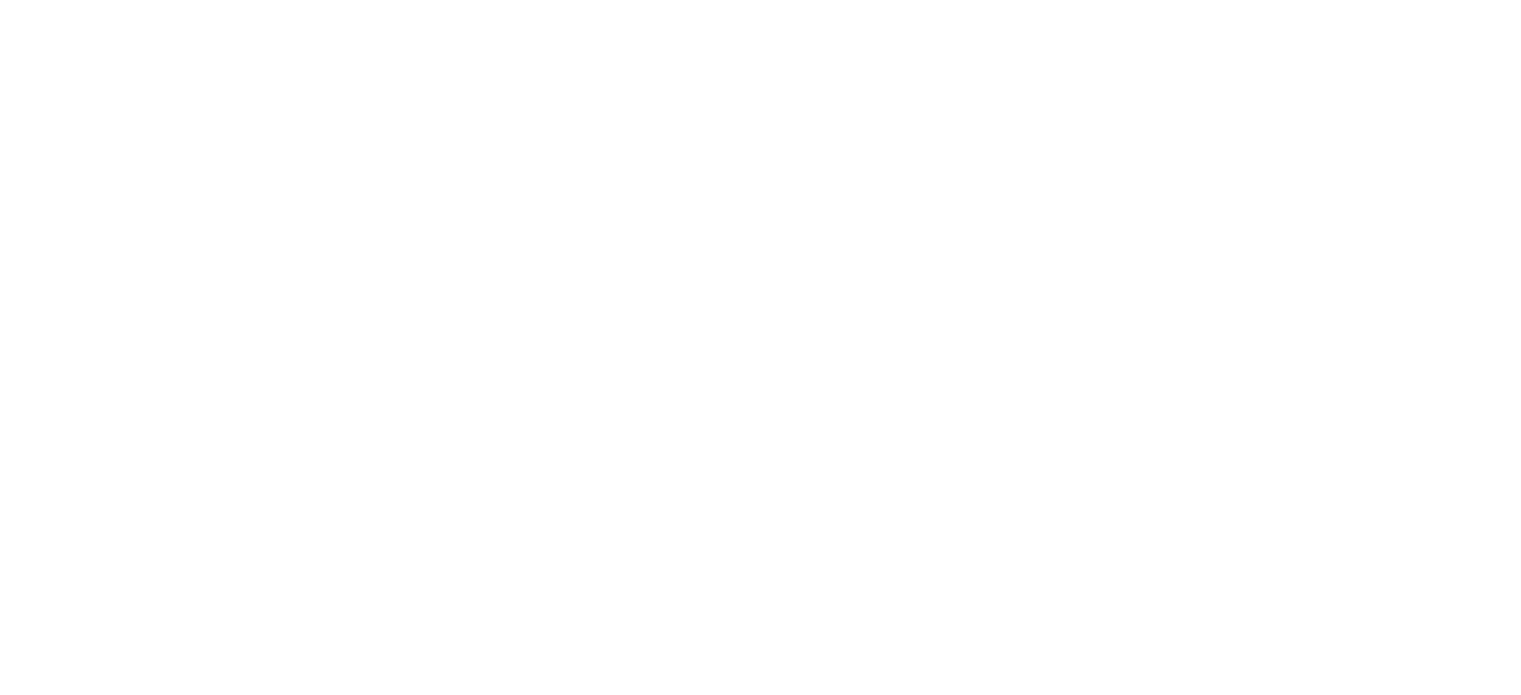 scroll, scrollTop: 0, scrollLeft: 0, axis: both 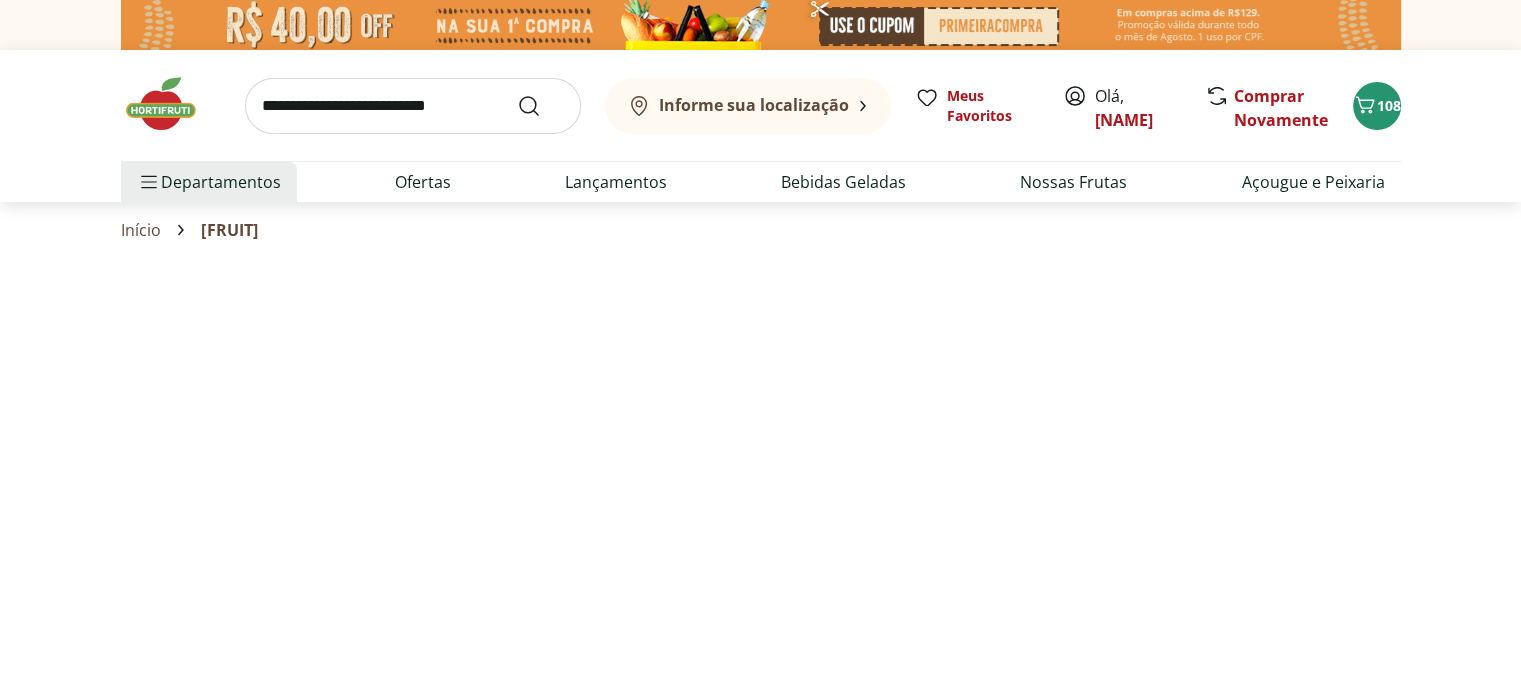 select on "**********" 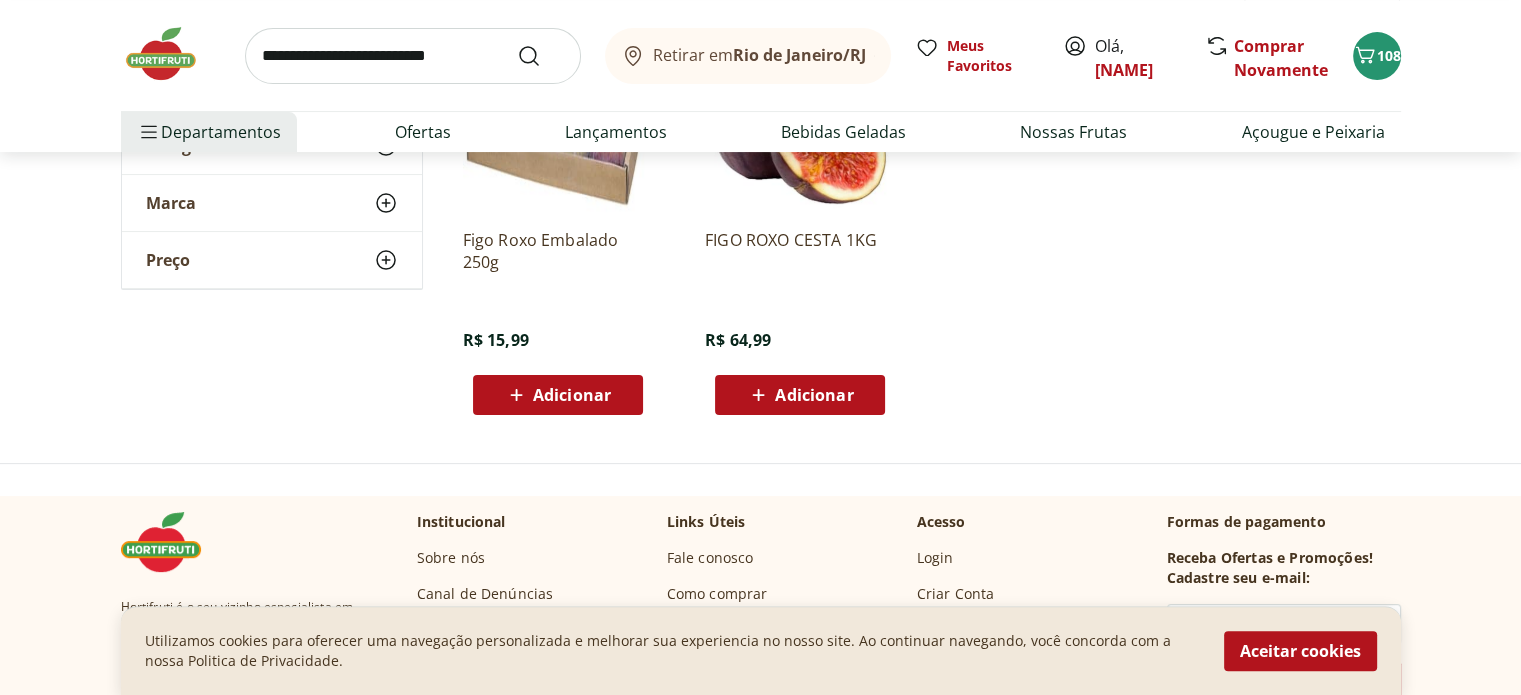 scroll, scrollTop: 100, scrollLeft: 0, axis: vertical 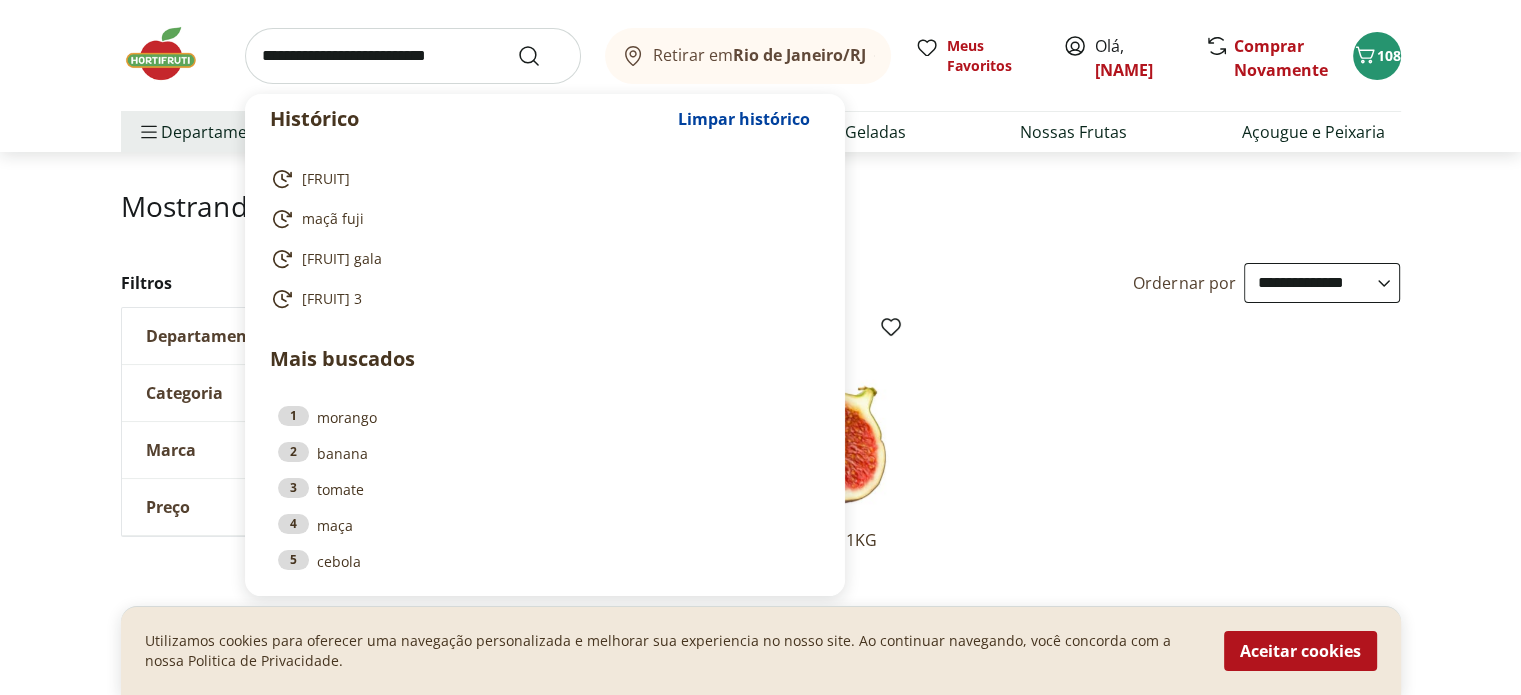 click at bounding box center (413, 56) 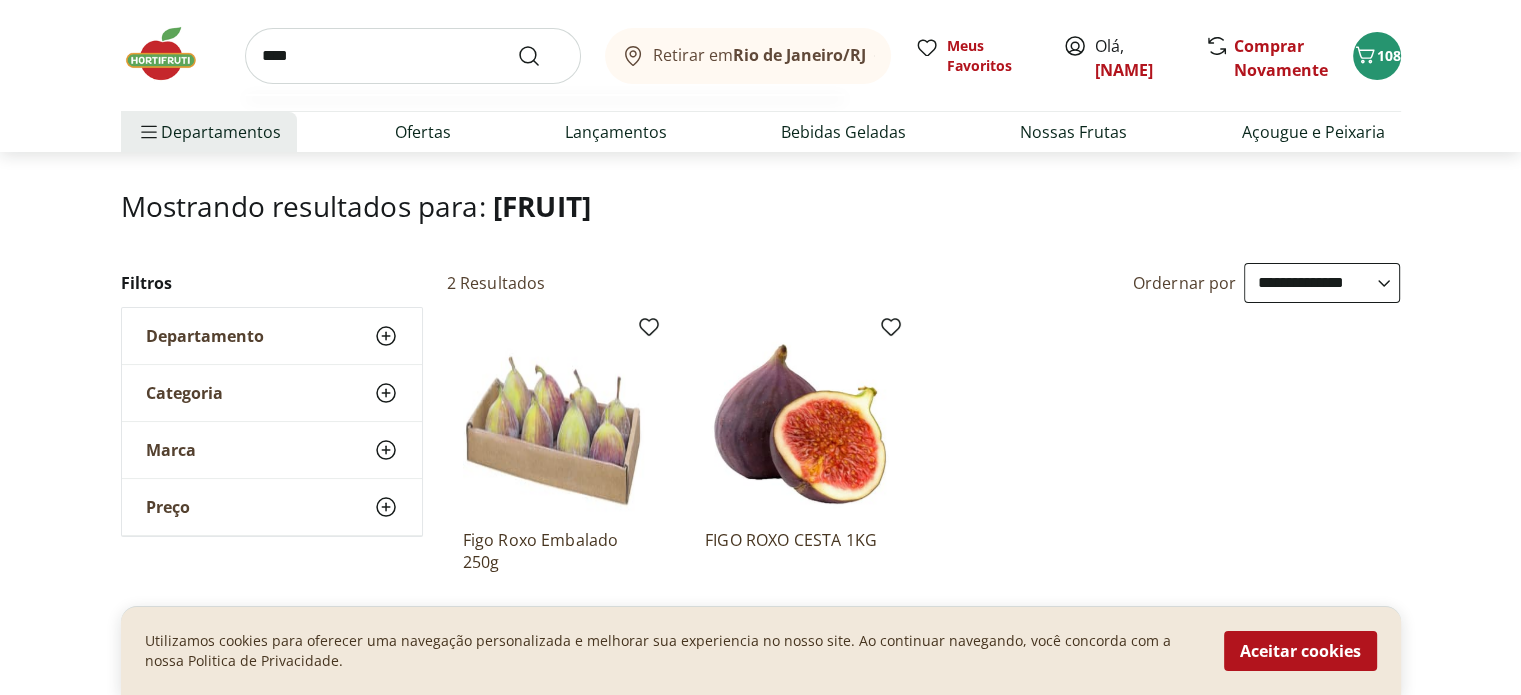 type on "****" 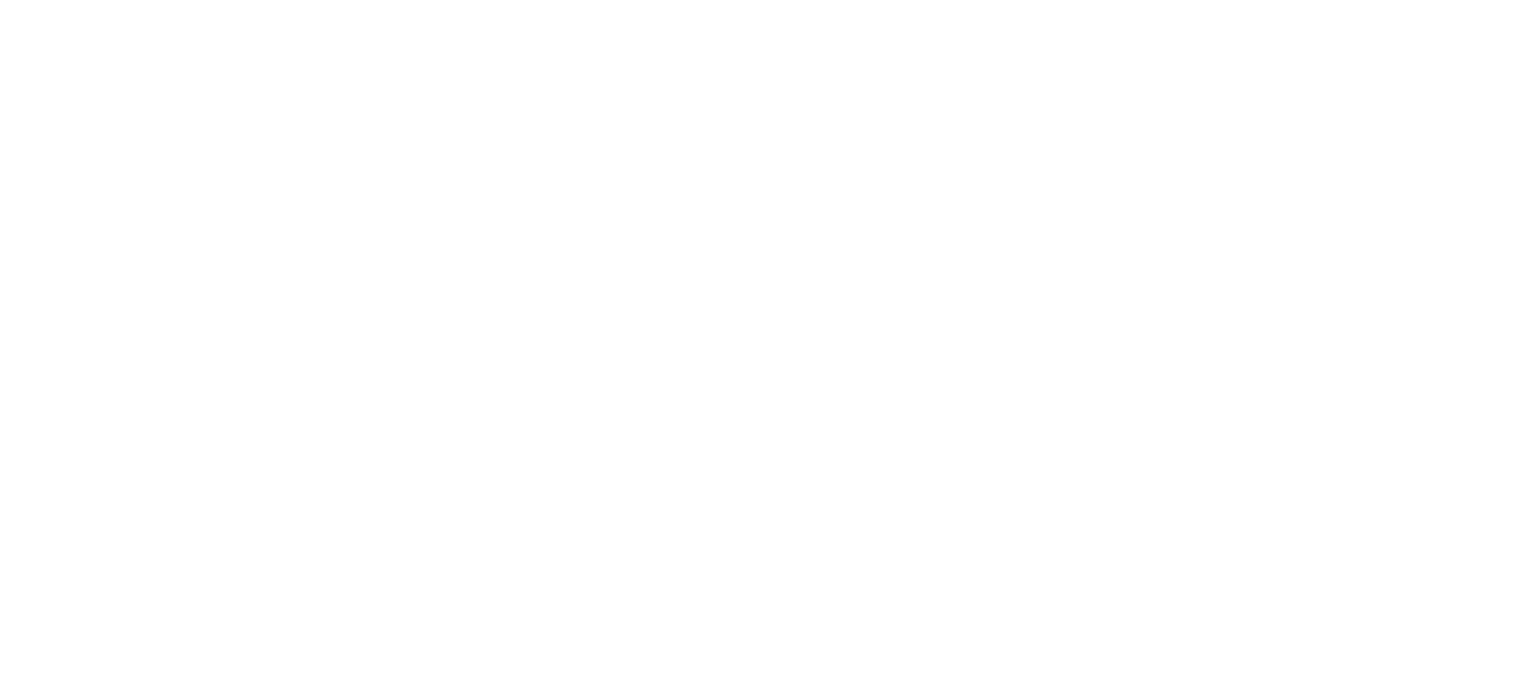 scroll, scrollTop: 0, scrollLeft: 0, axis: both 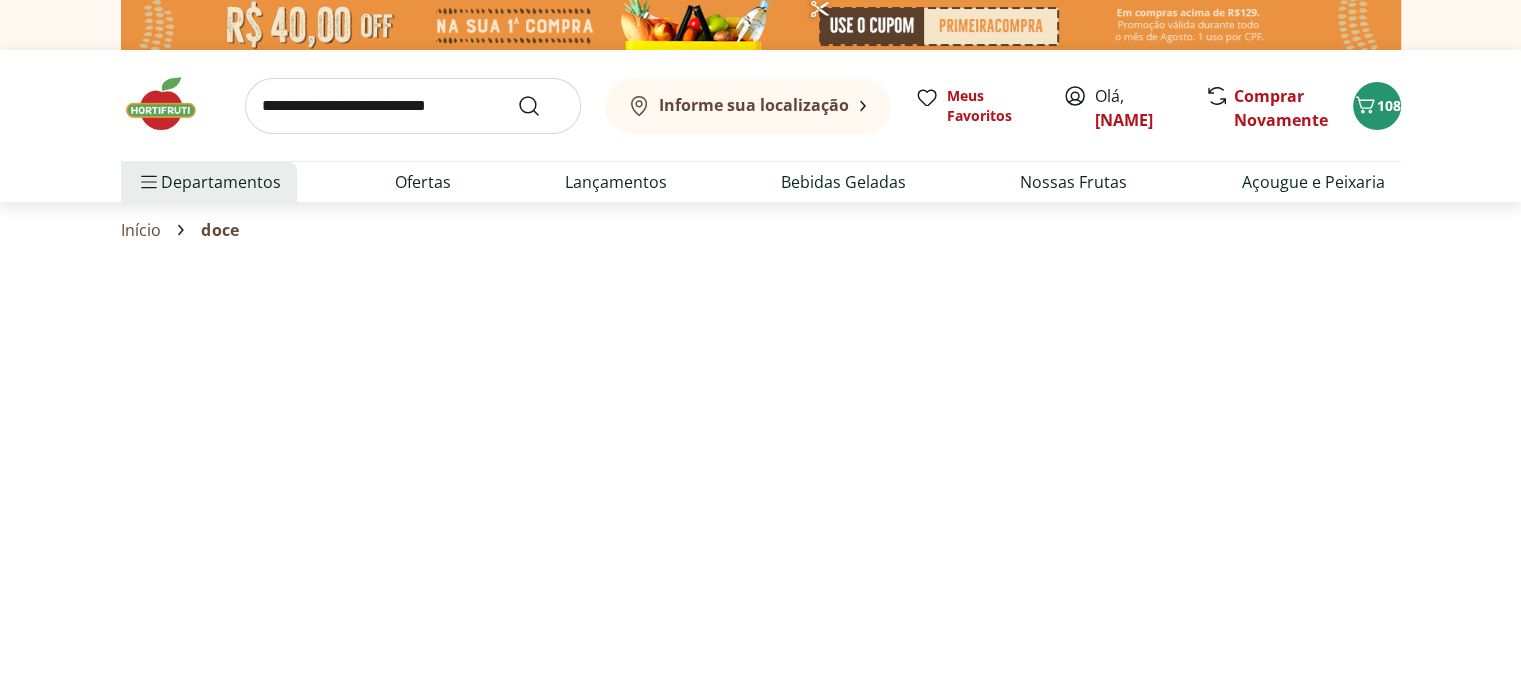 select on "**********" 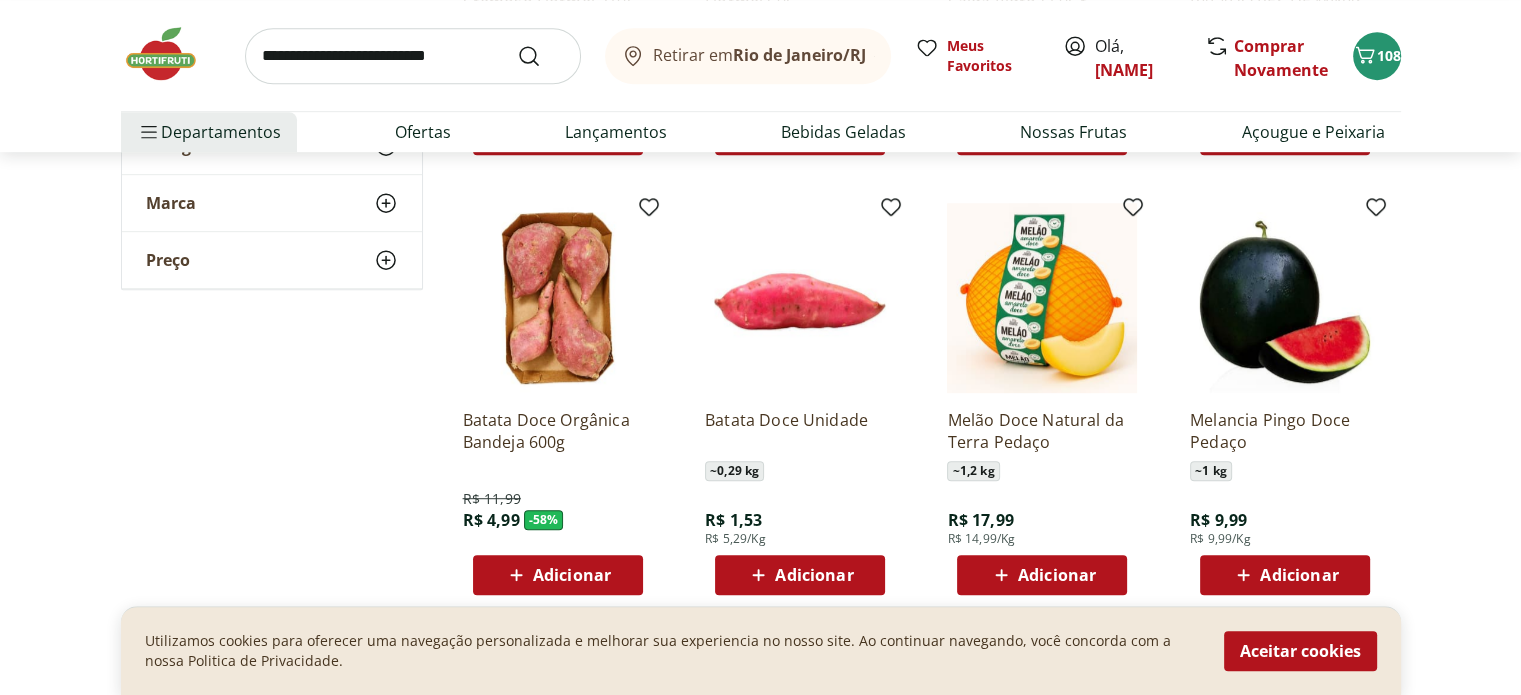 scroll, scrollTop: 1200, scrollLeft: 0, axis: vertical 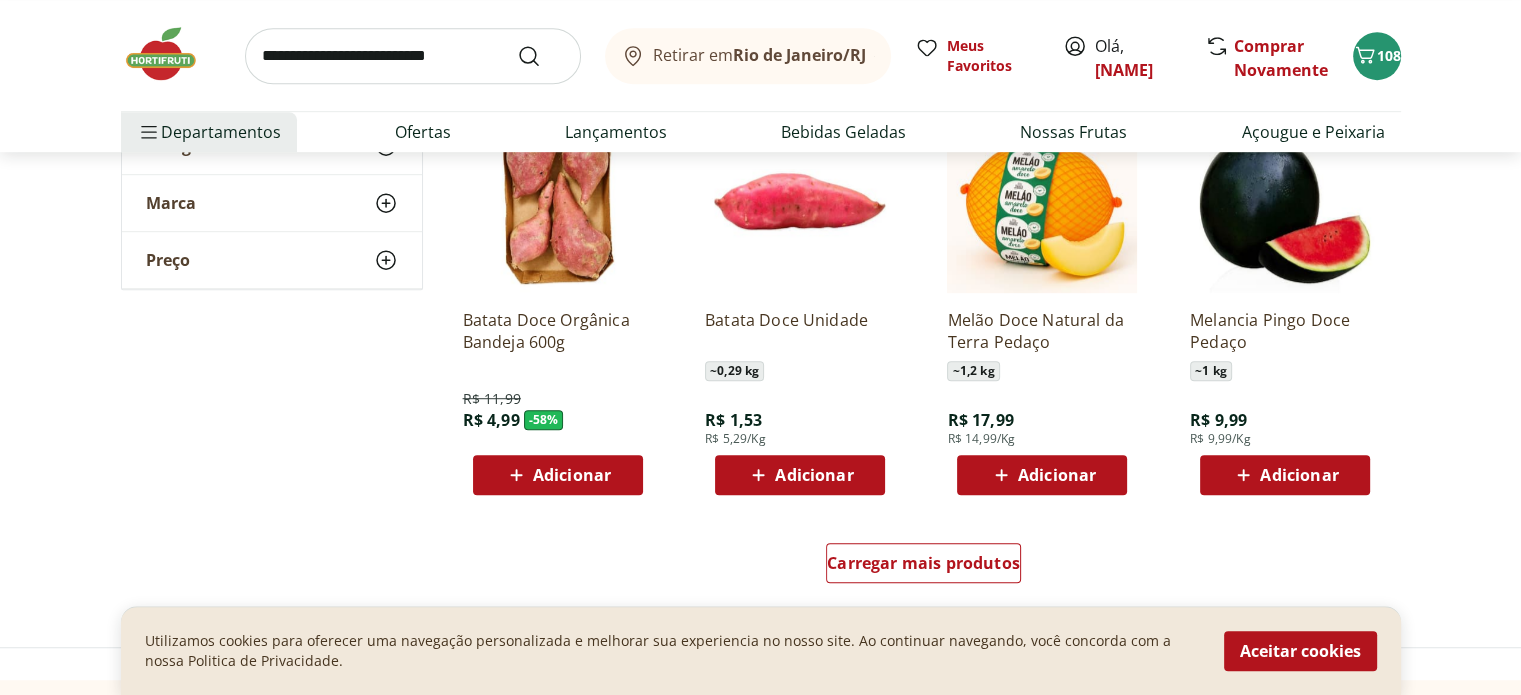 click at bounding box center [413, 56] 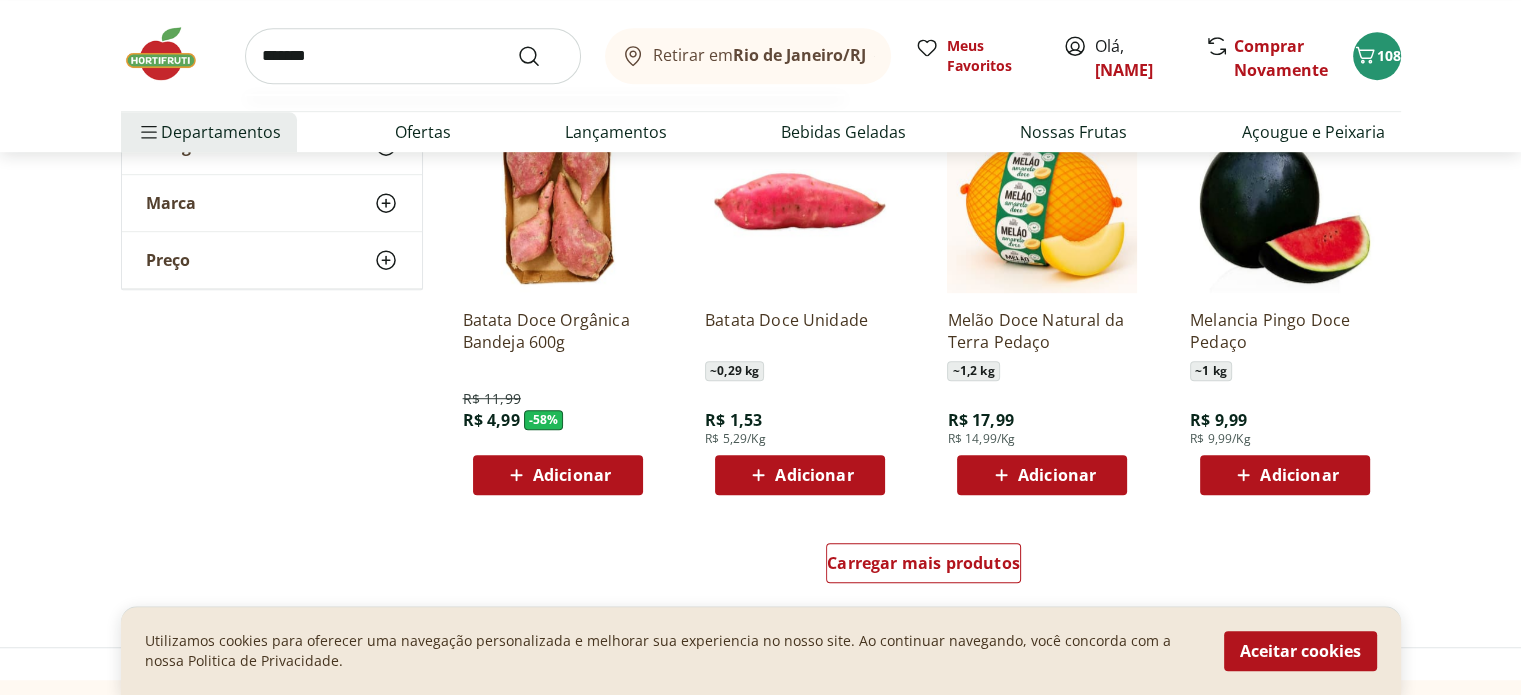 type on "*******" 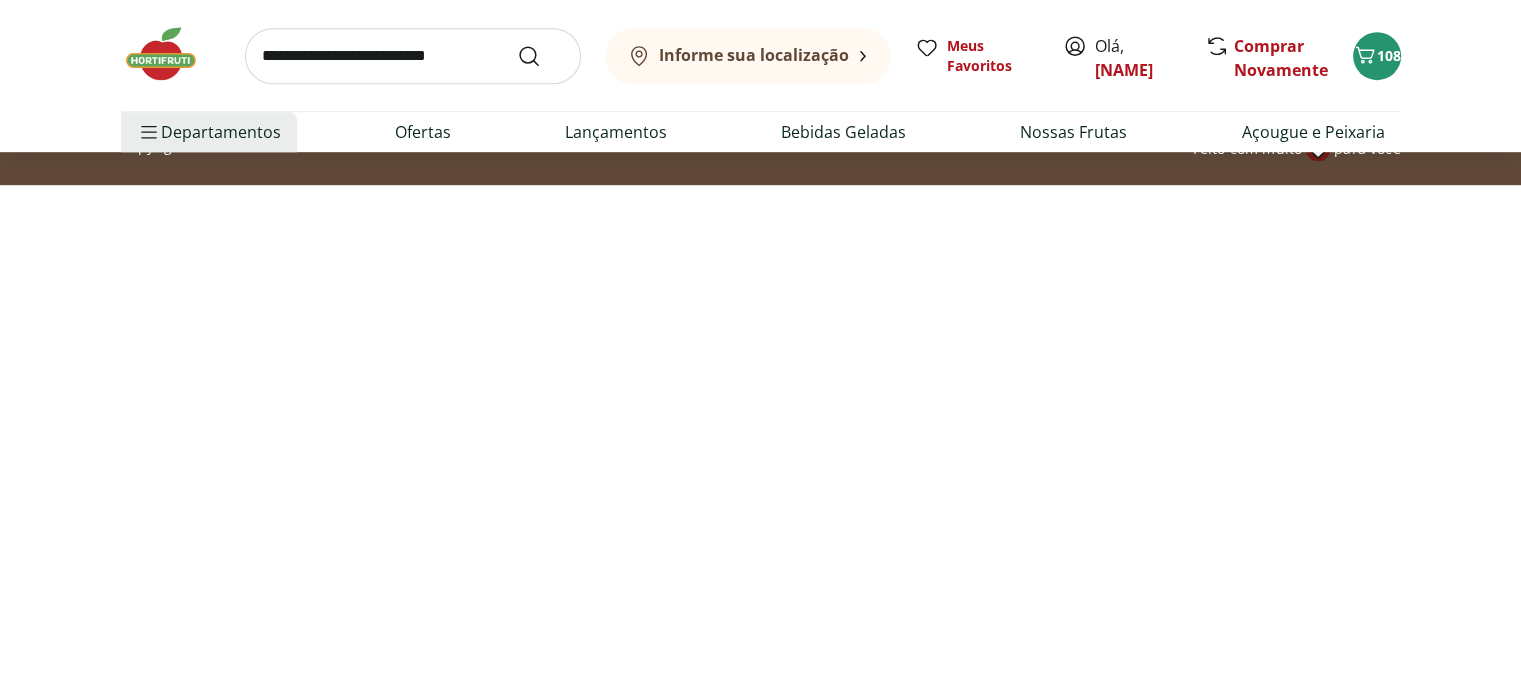 scroll, scrollTop: 0, scrollLeft: 0, axis: both 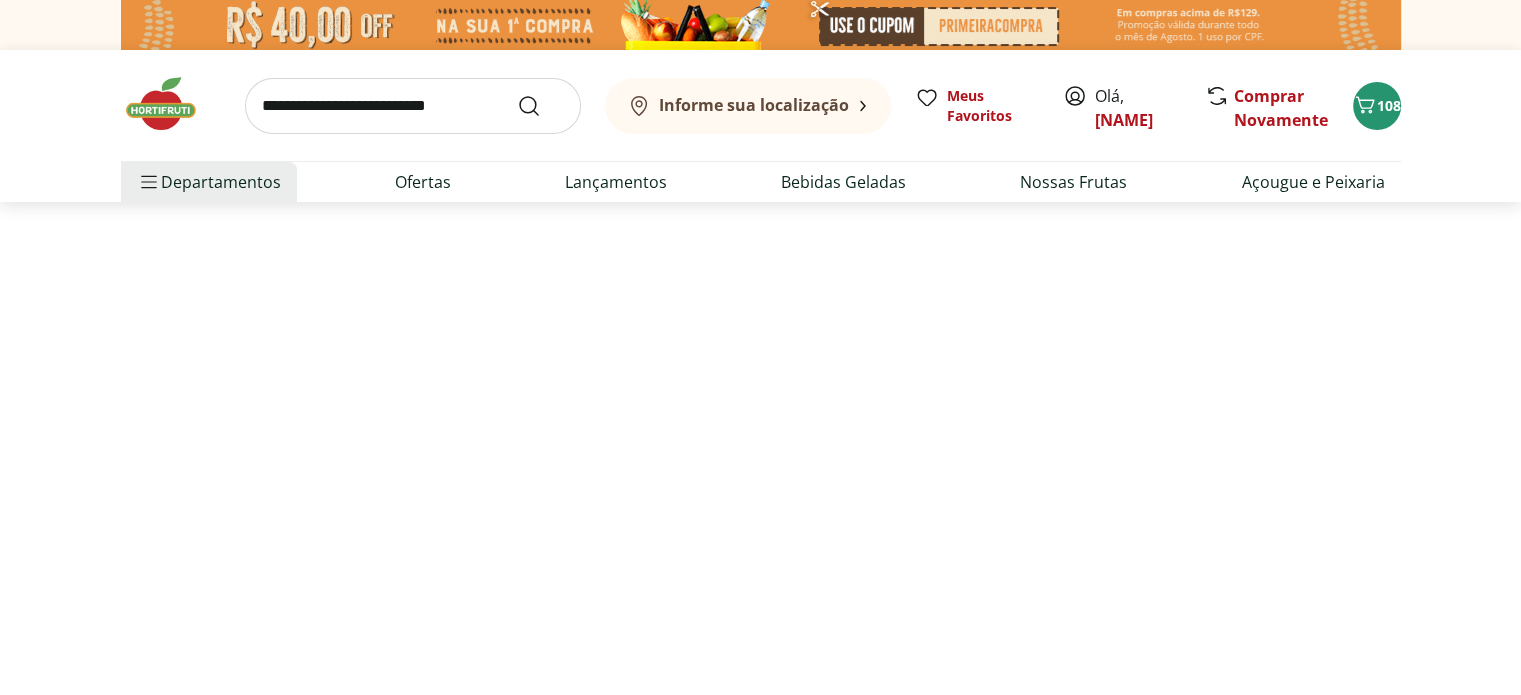 select on "**********" 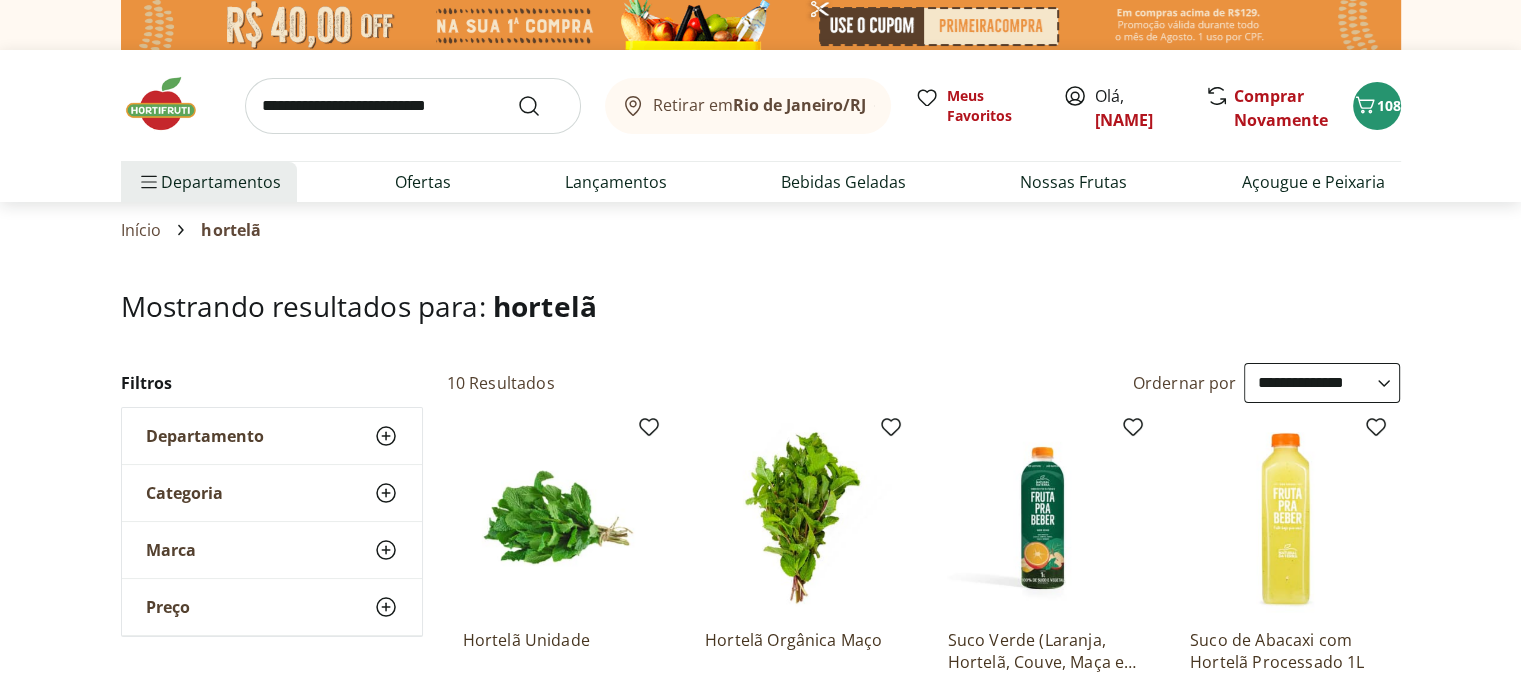 scroll, scrollTop: 200, scrollLeft: 0, axis: vertical 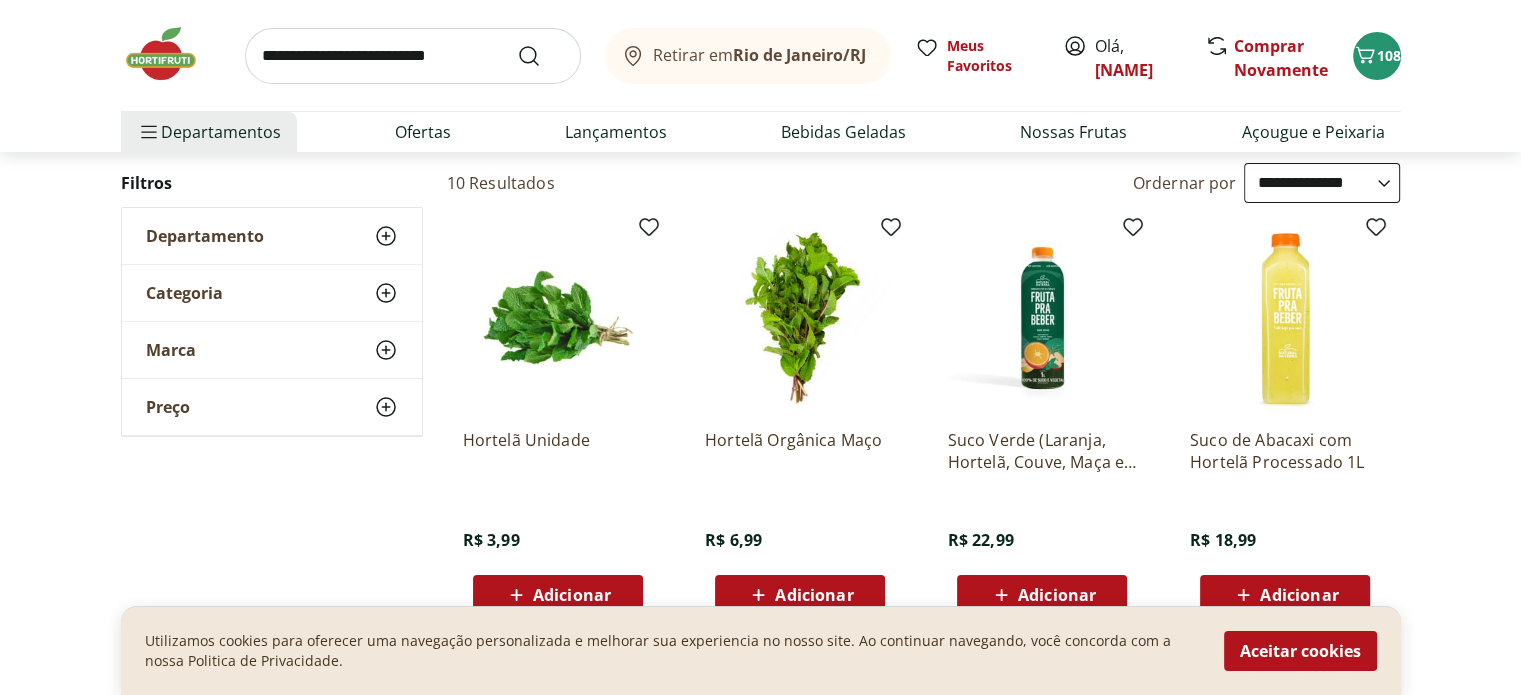 click on "Adicionar" at bounding box center [572, 595] 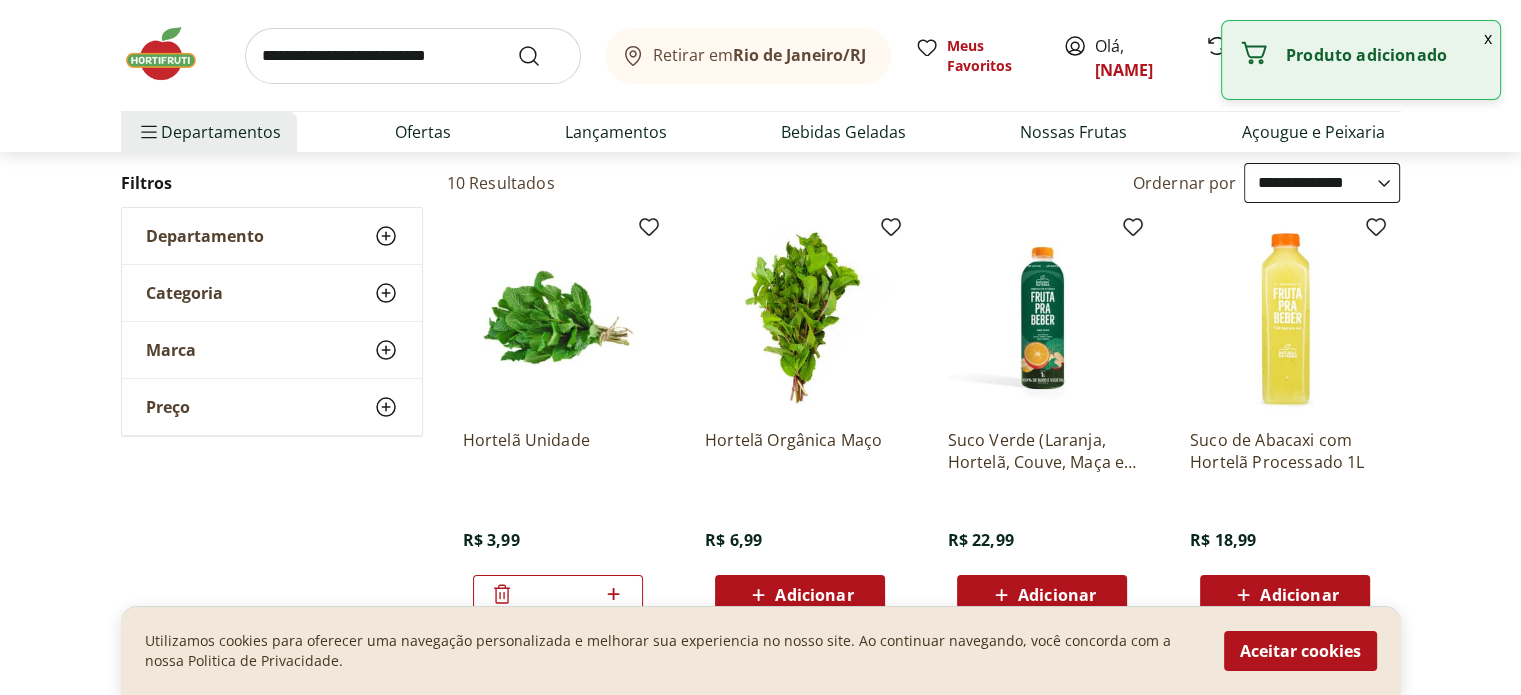 click 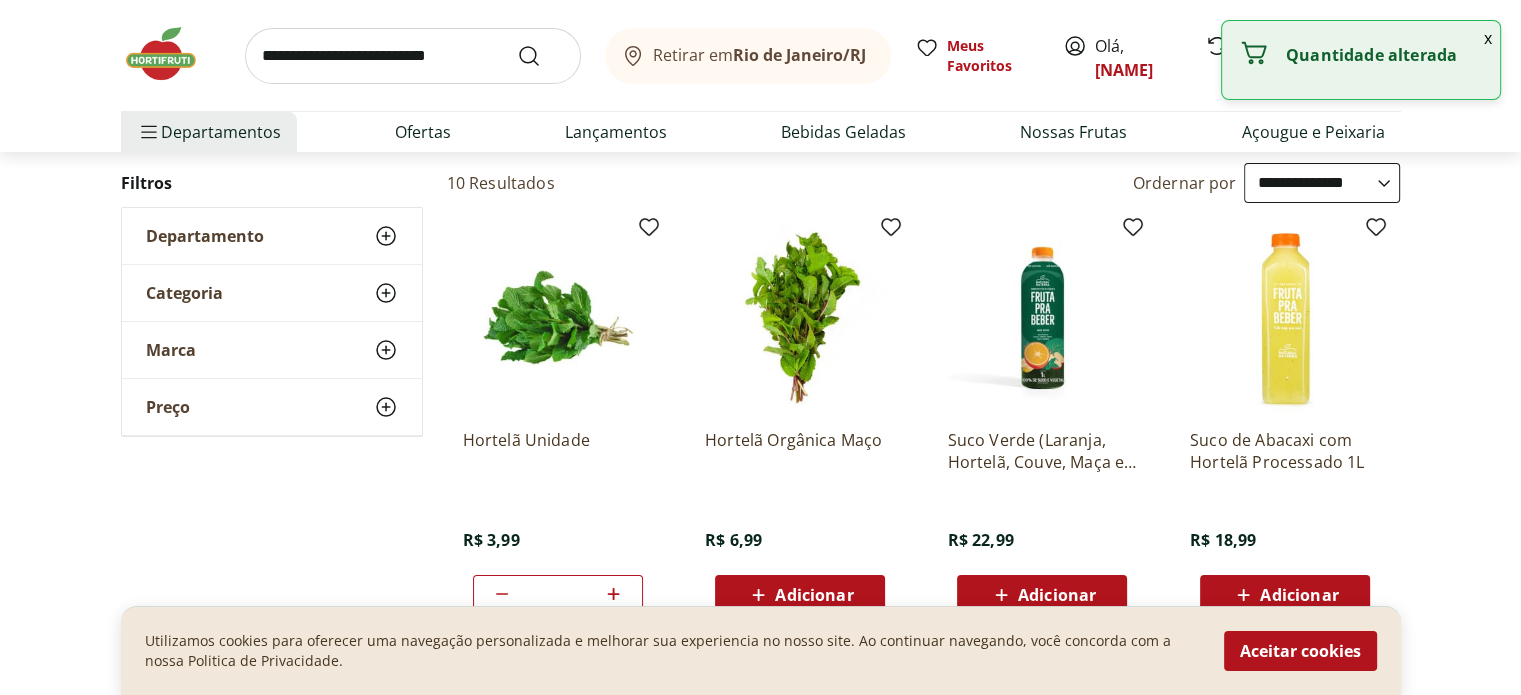 click 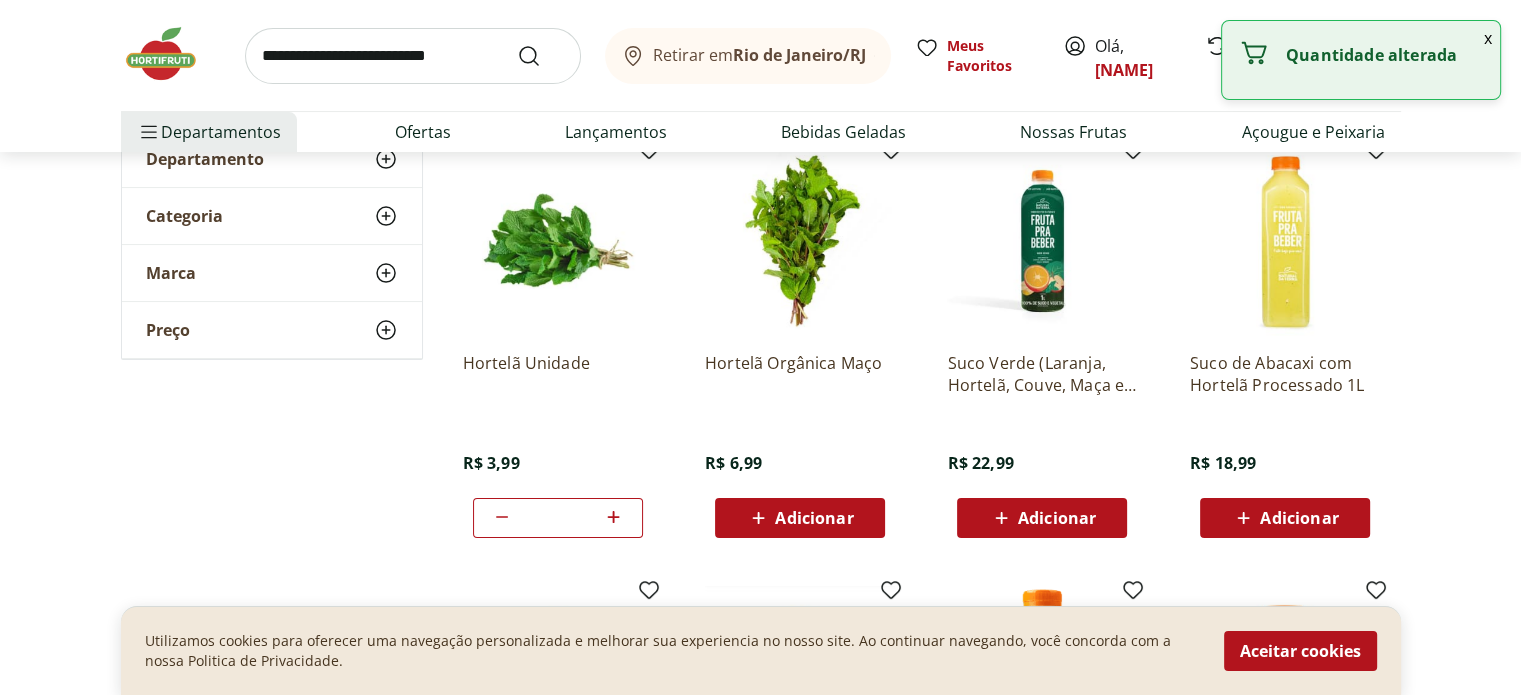 scroll, scrollTop: 300, scrollLeft: 0, axis: vertical 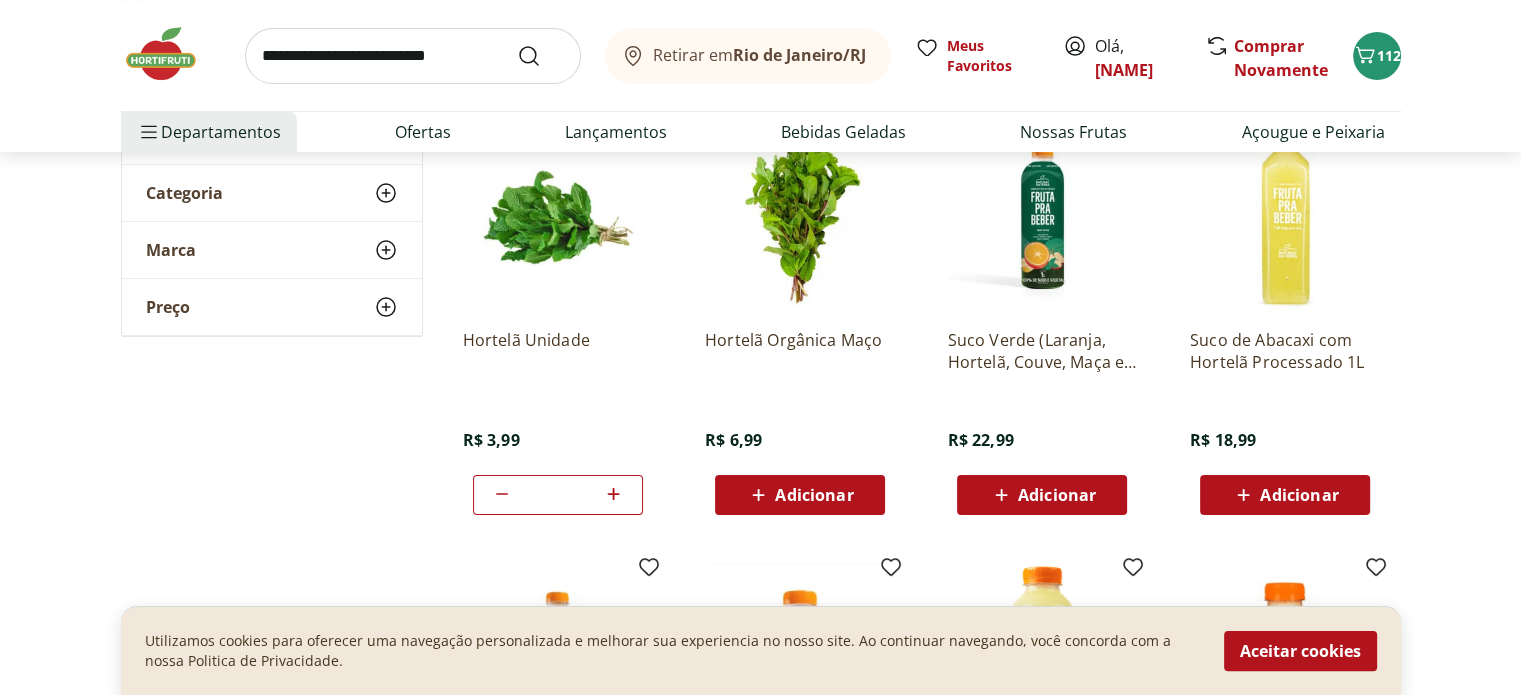 click on "Hortelã Unidade R$ 3,99 *" at bounding box center [558, 319] 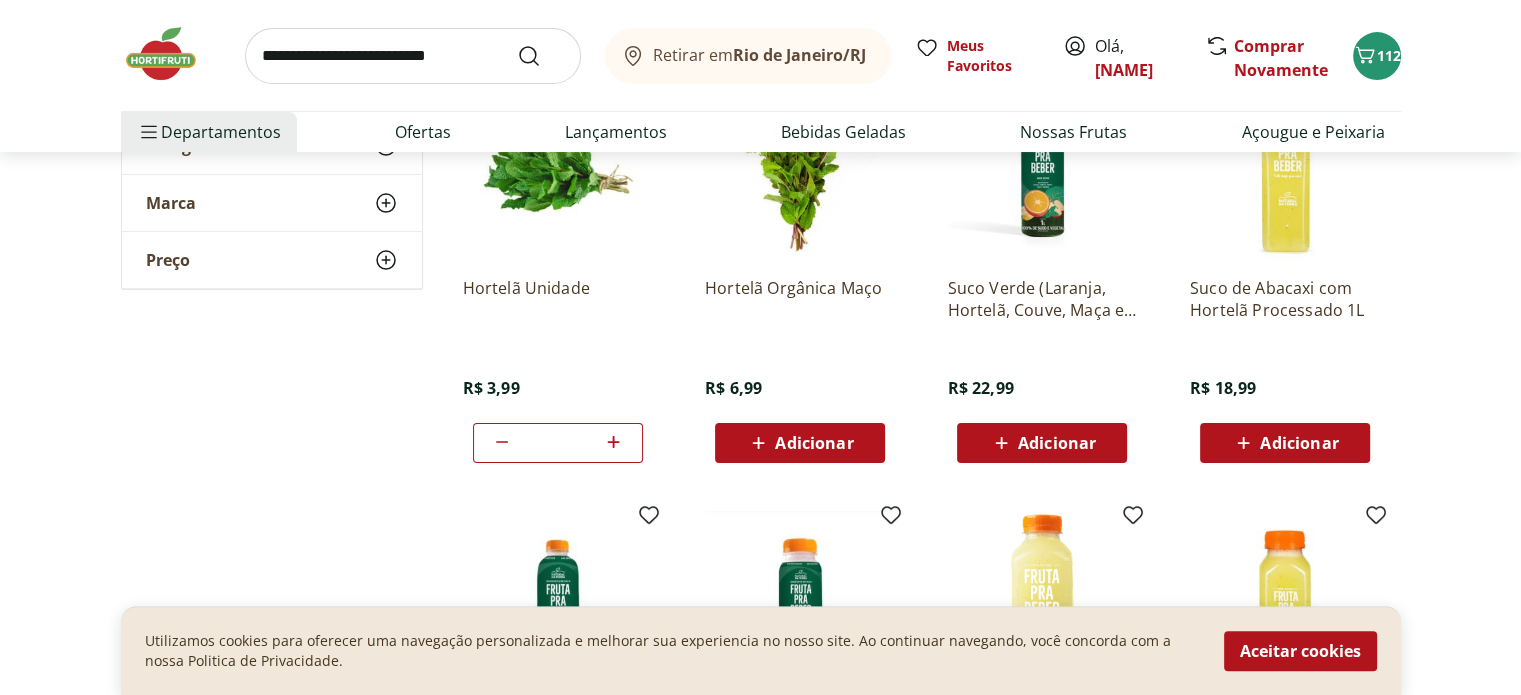 scroll, scrollTop: 400, scrollLeft: 0, axis: vertical 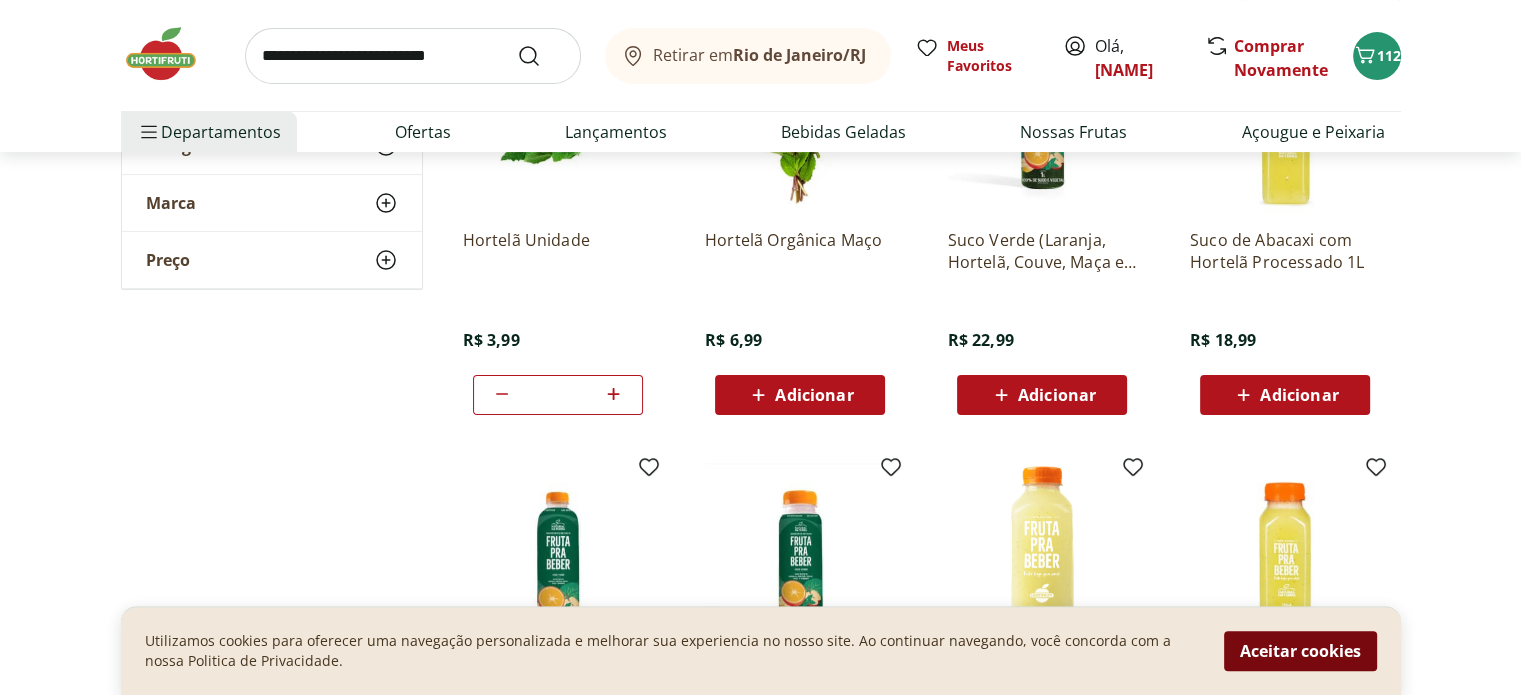 click on "Aceitar cookies" at bounding box center (1300, 651) 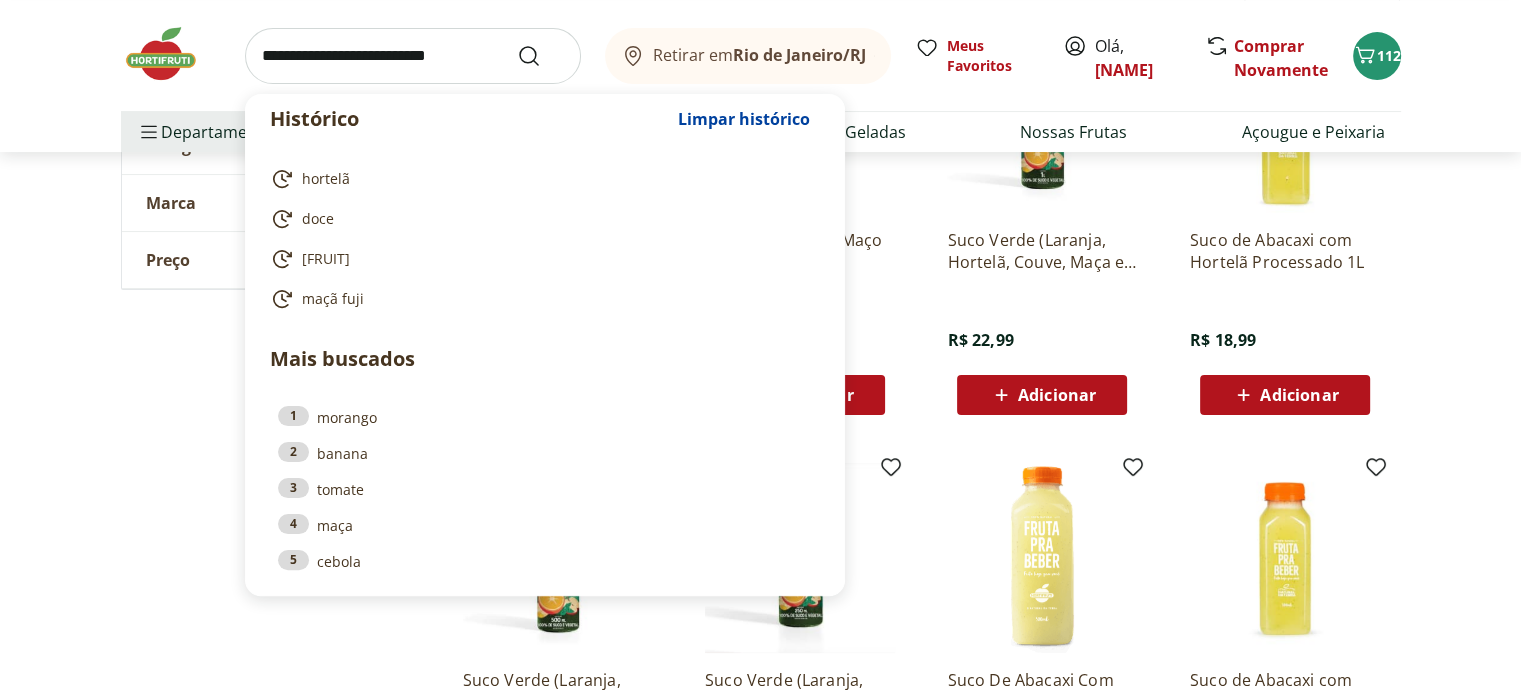 click at bounding box center [413, 56] 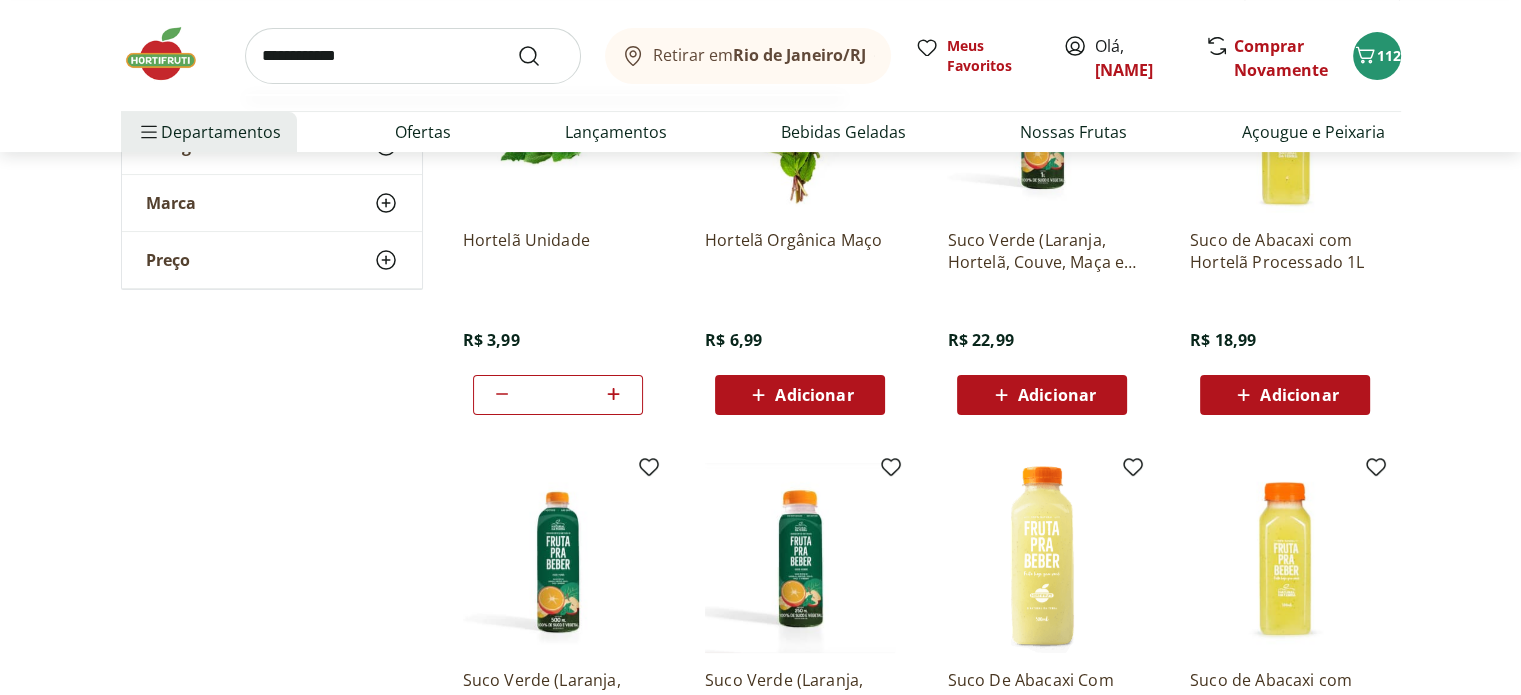 type on "**********" 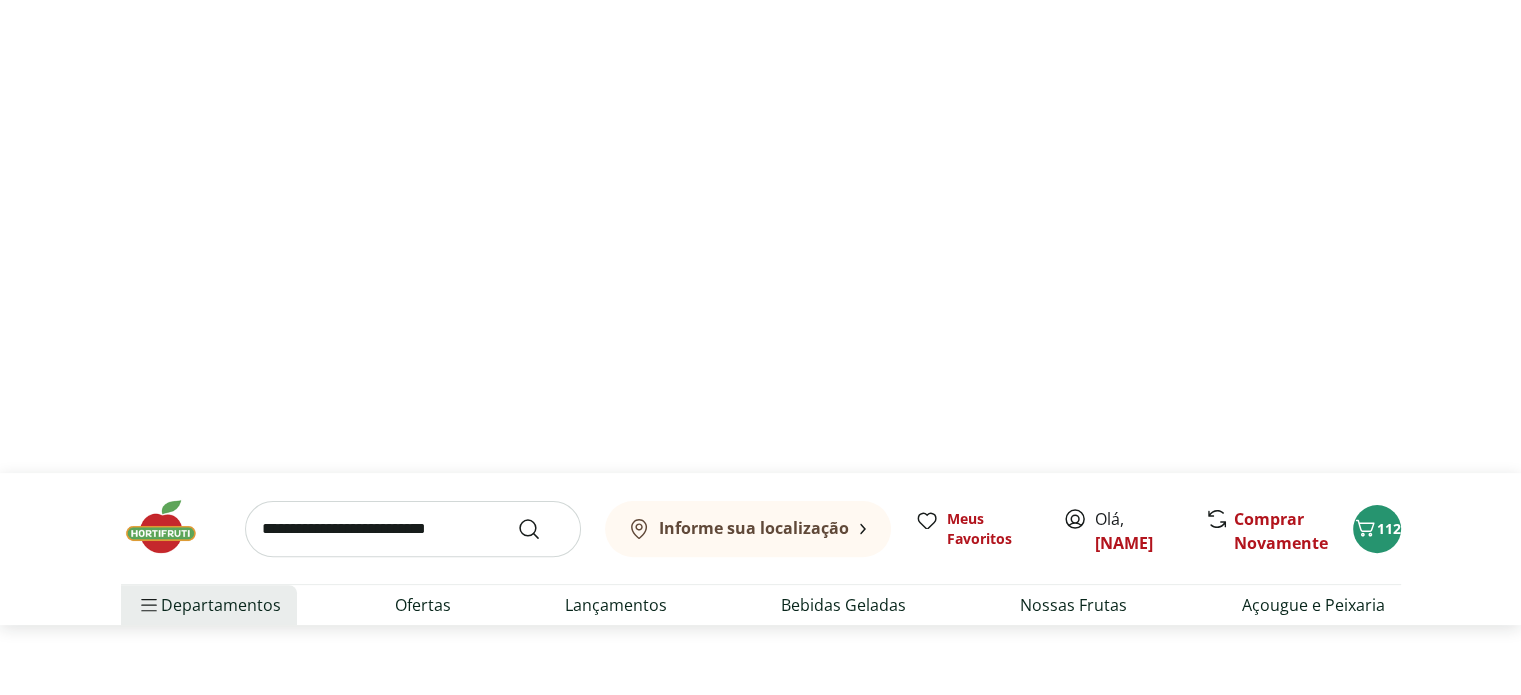 scroll, scrollTop: 0, scrollLeft: 0, axis: both 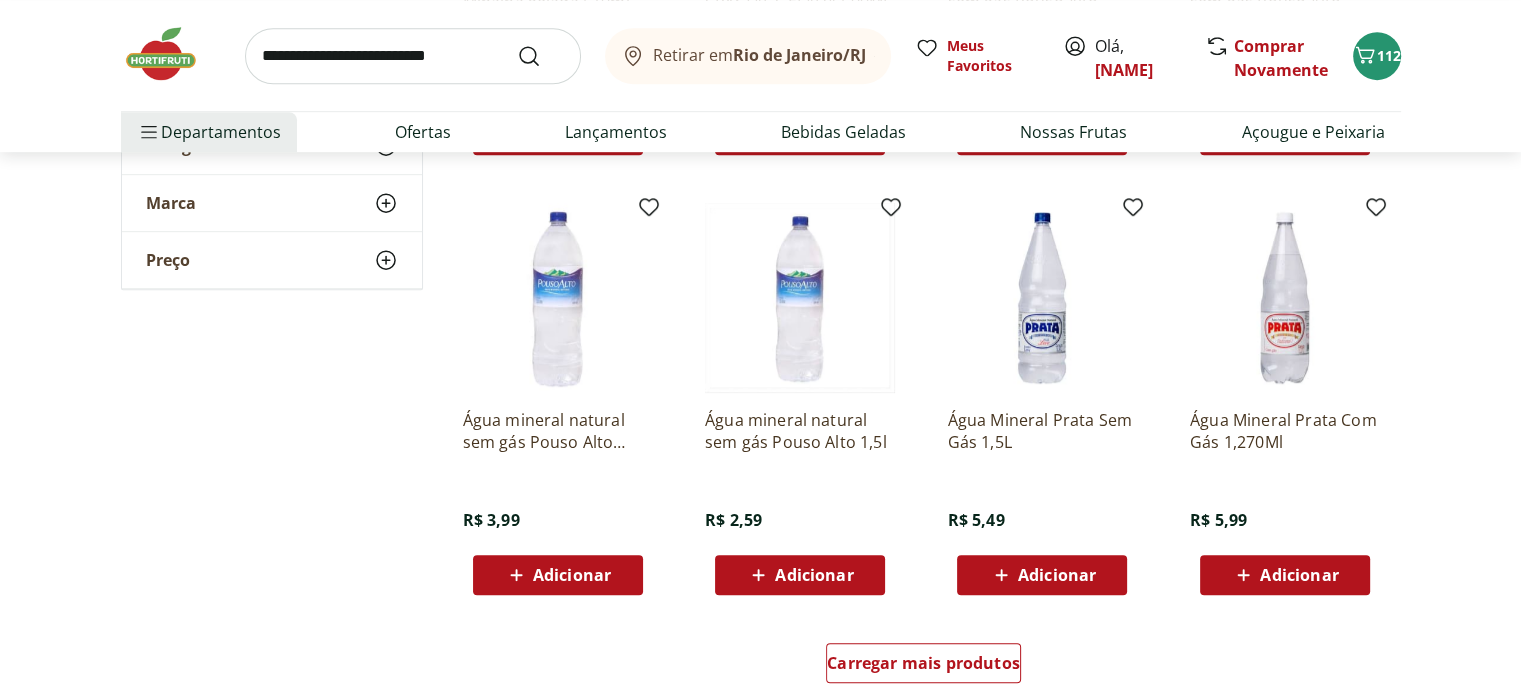 click 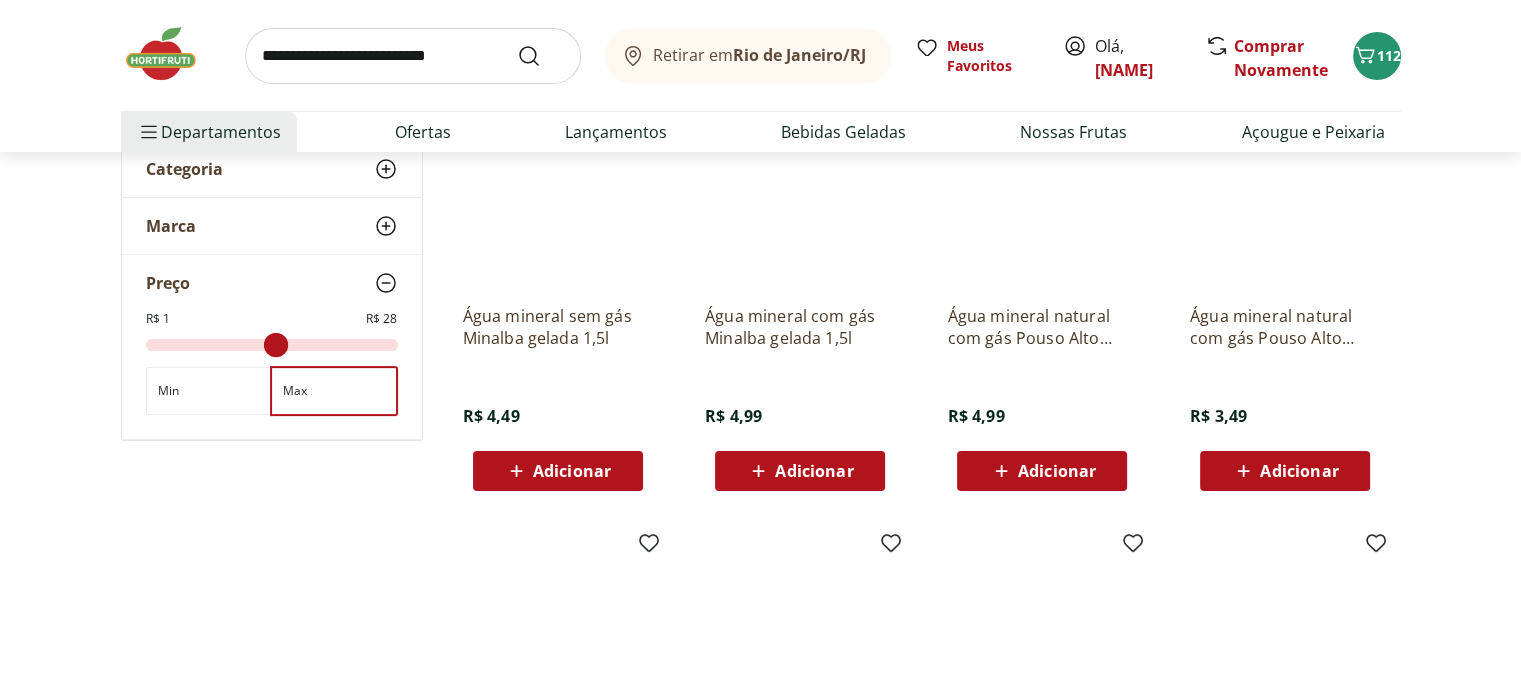 scroll, scrollTop: 200, scrollLeft: 0, axis: vertical 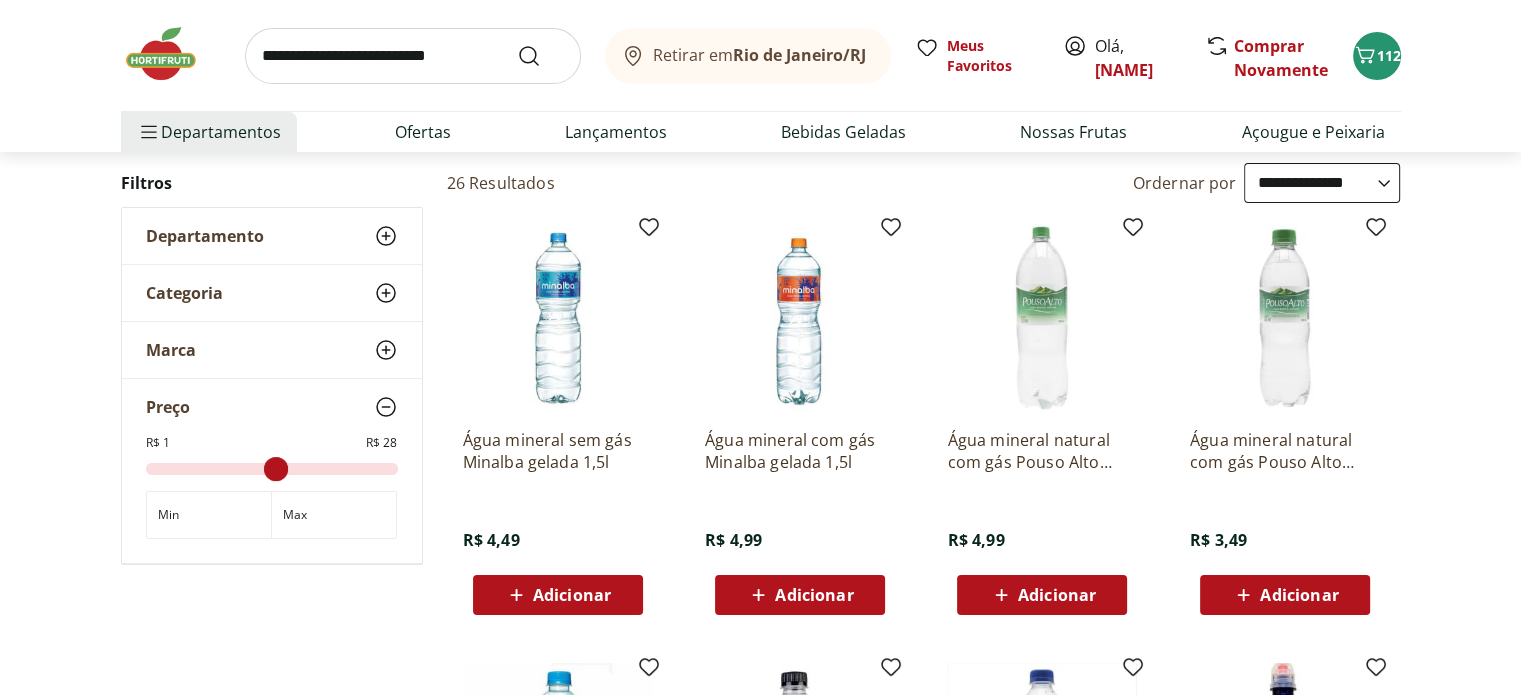 click on "**********" at bounding box center [1322, 183] 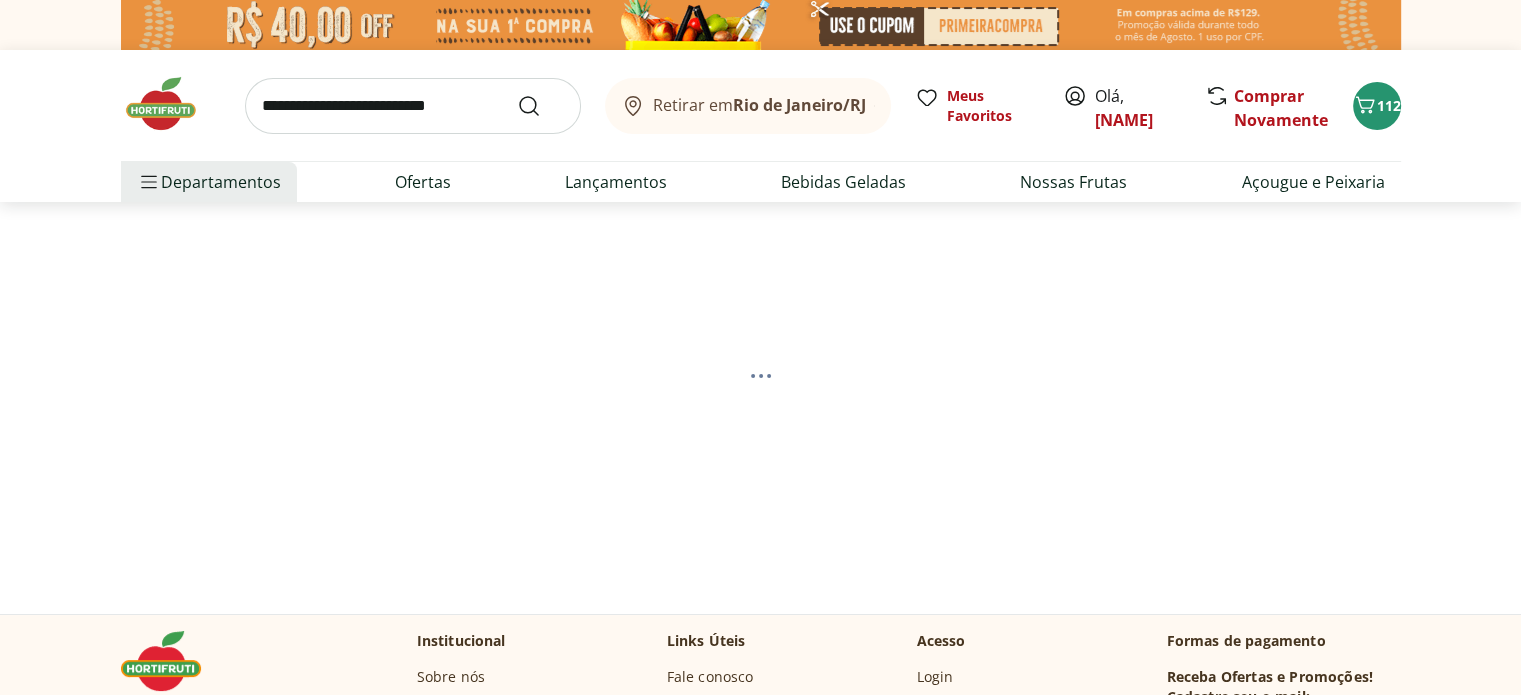 select on "*********" 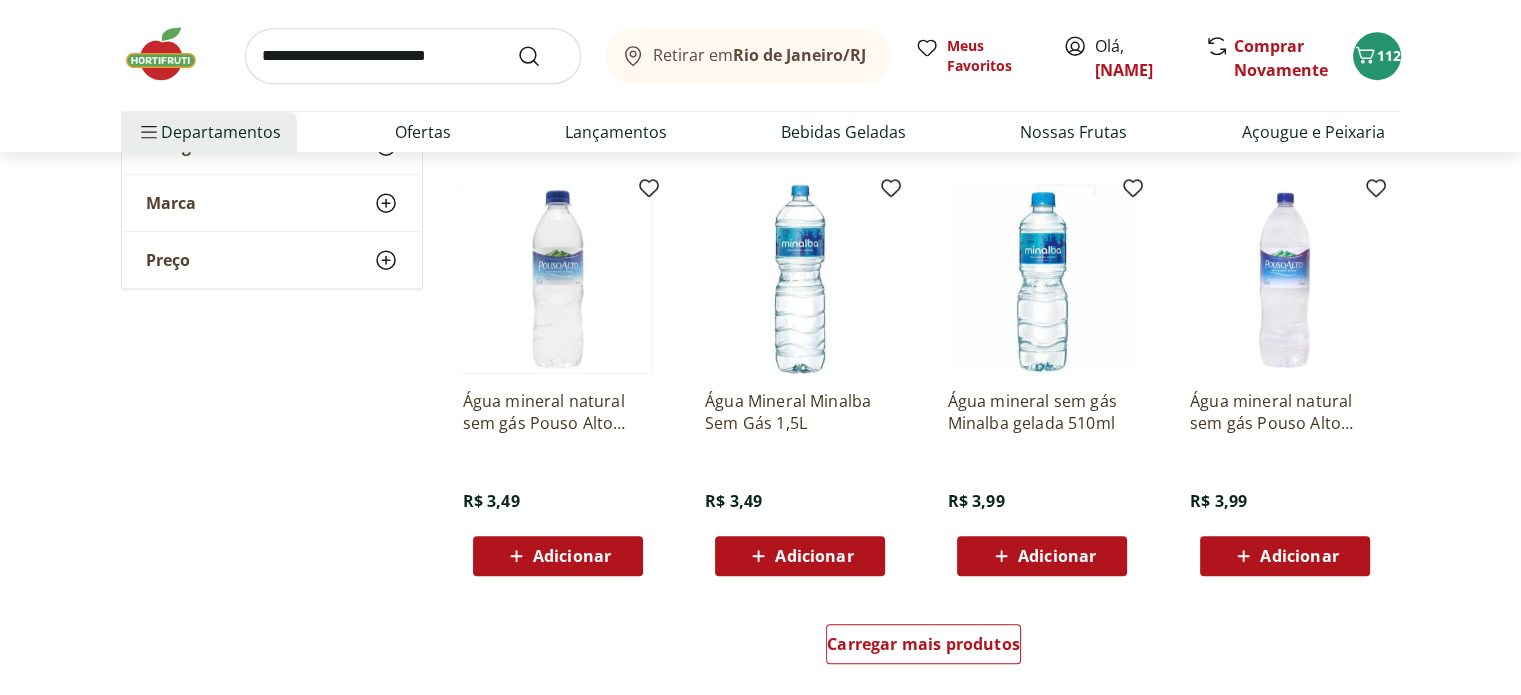 scroll, scrollTop: 1200, scrollLeft: 0, axis: vertical 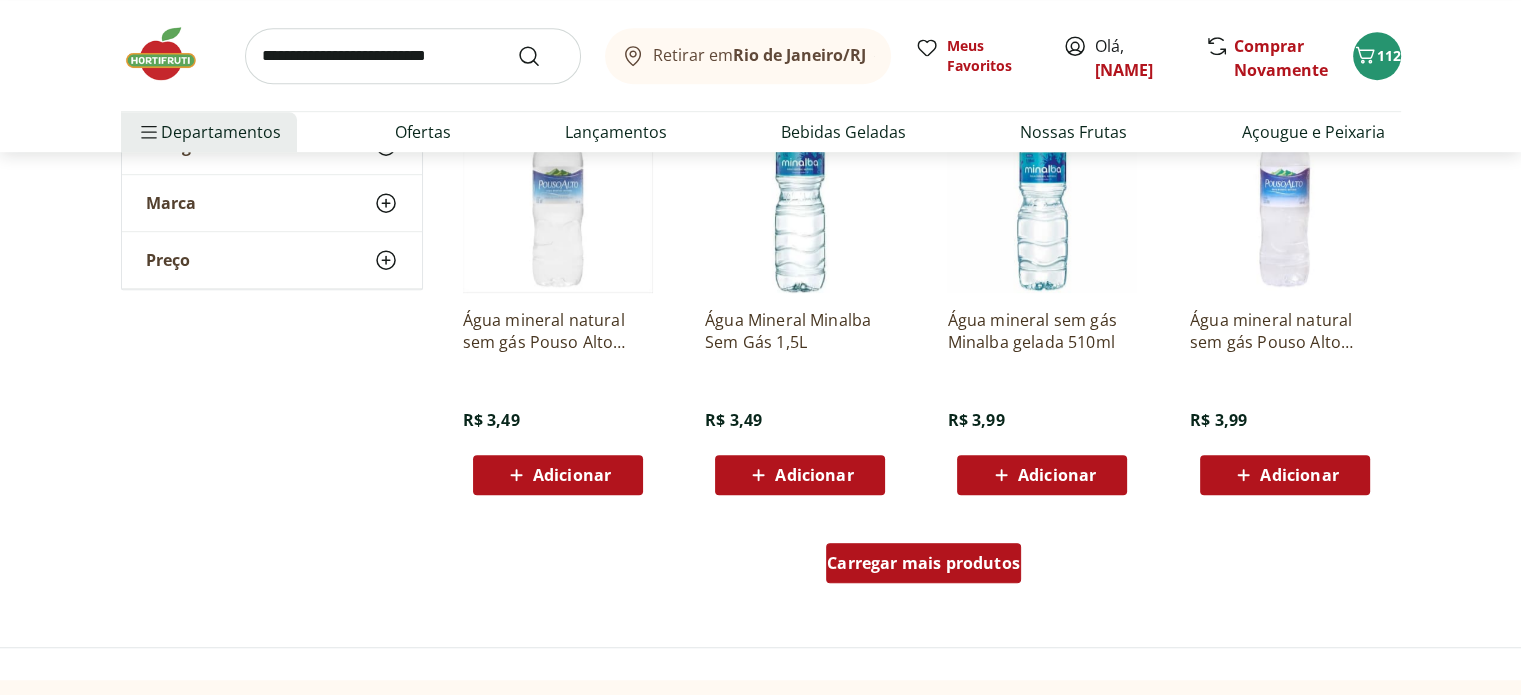 click on "Carregar mais produtos" at bounding box center [923, 563] 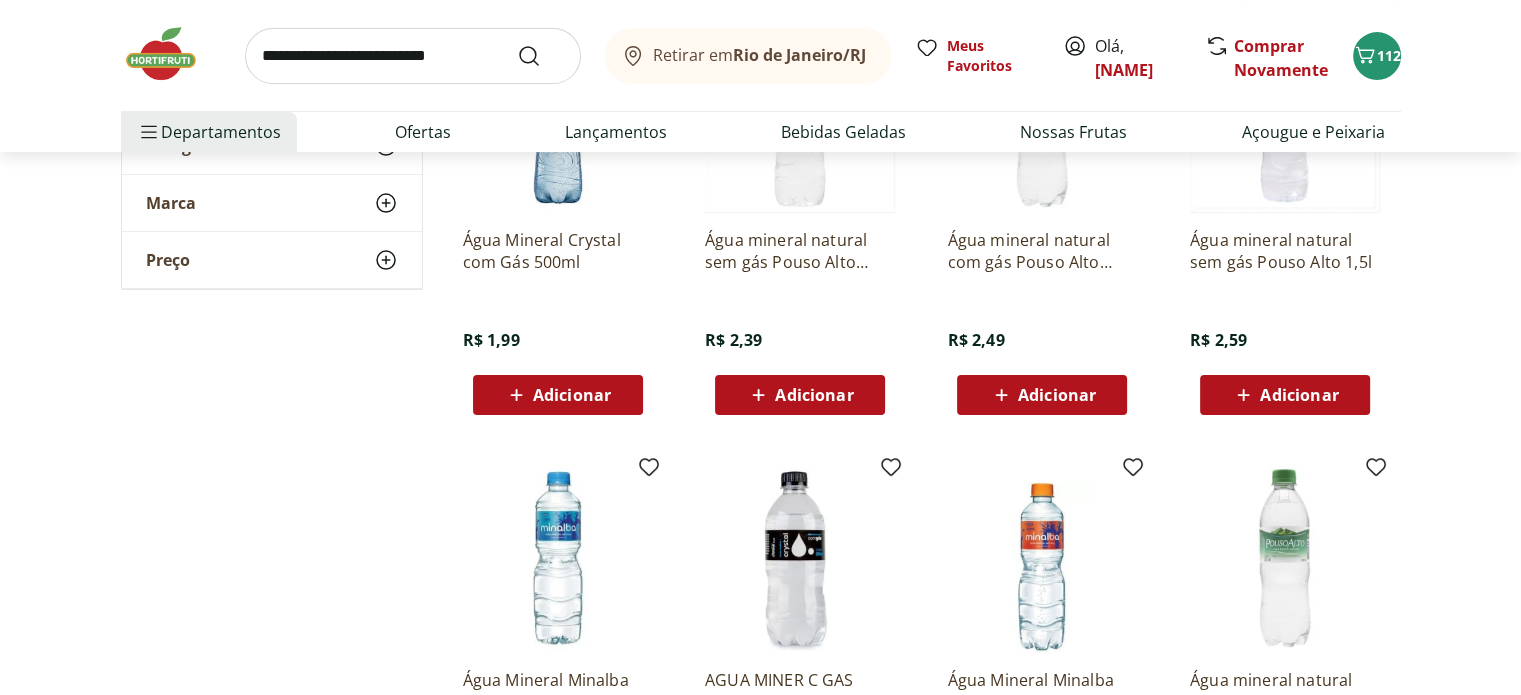 scroll, scrollTop: 0, scrollLeft: 0, axis: both 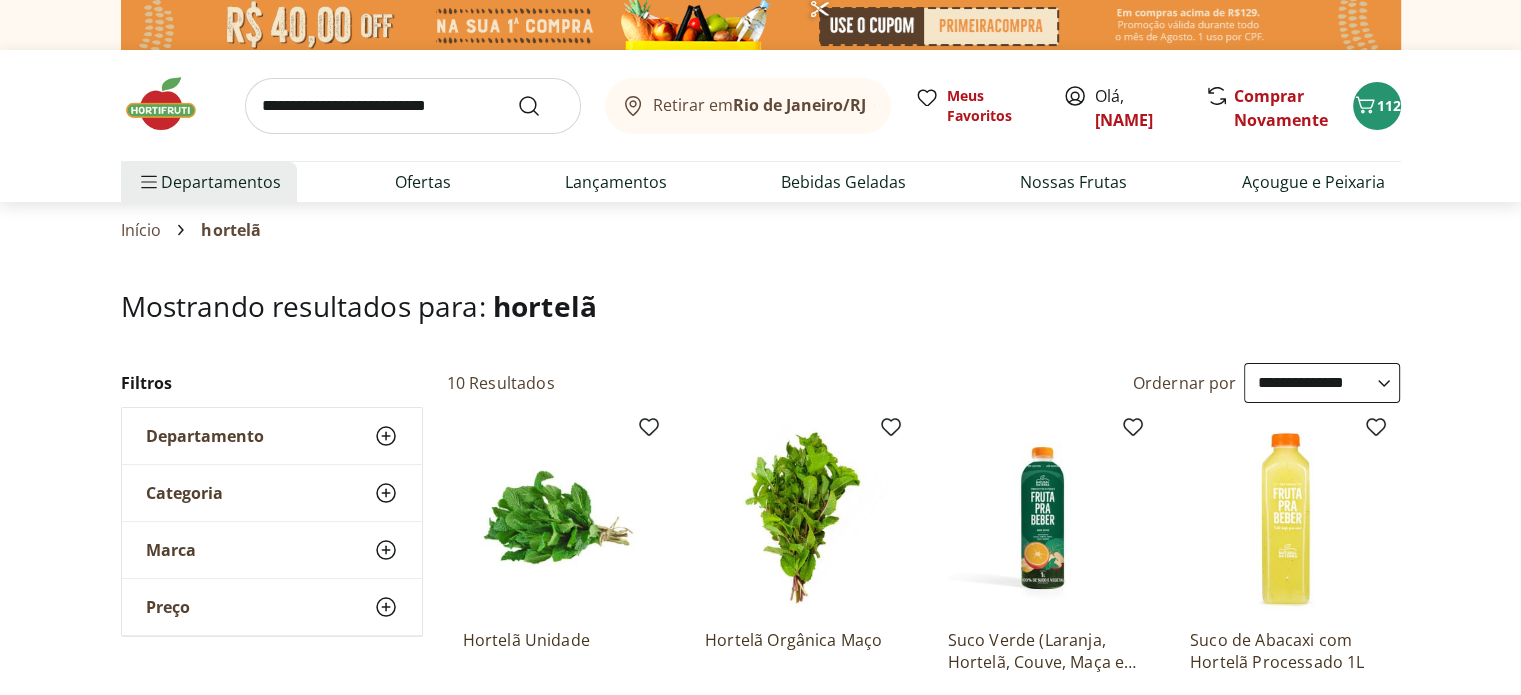 select on "*********" 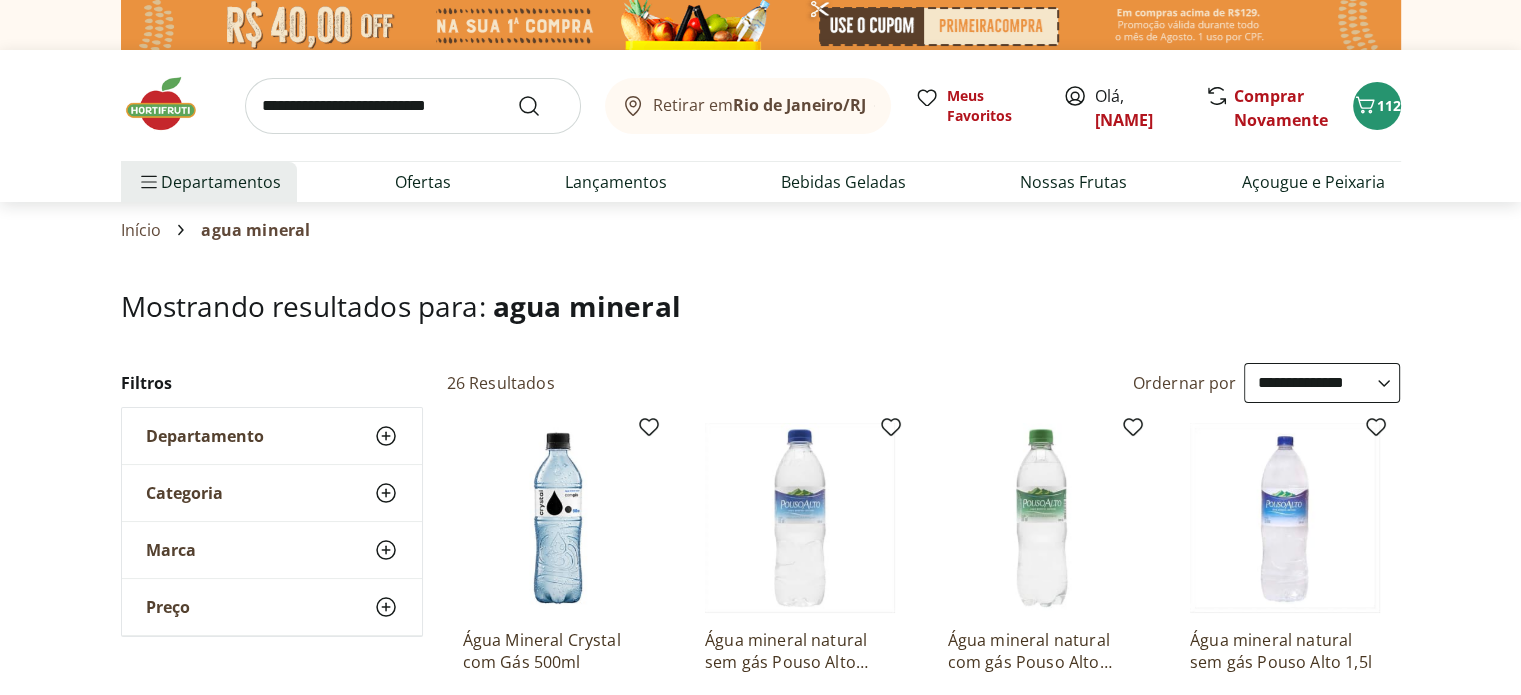 click at bounding box center [413, 106] 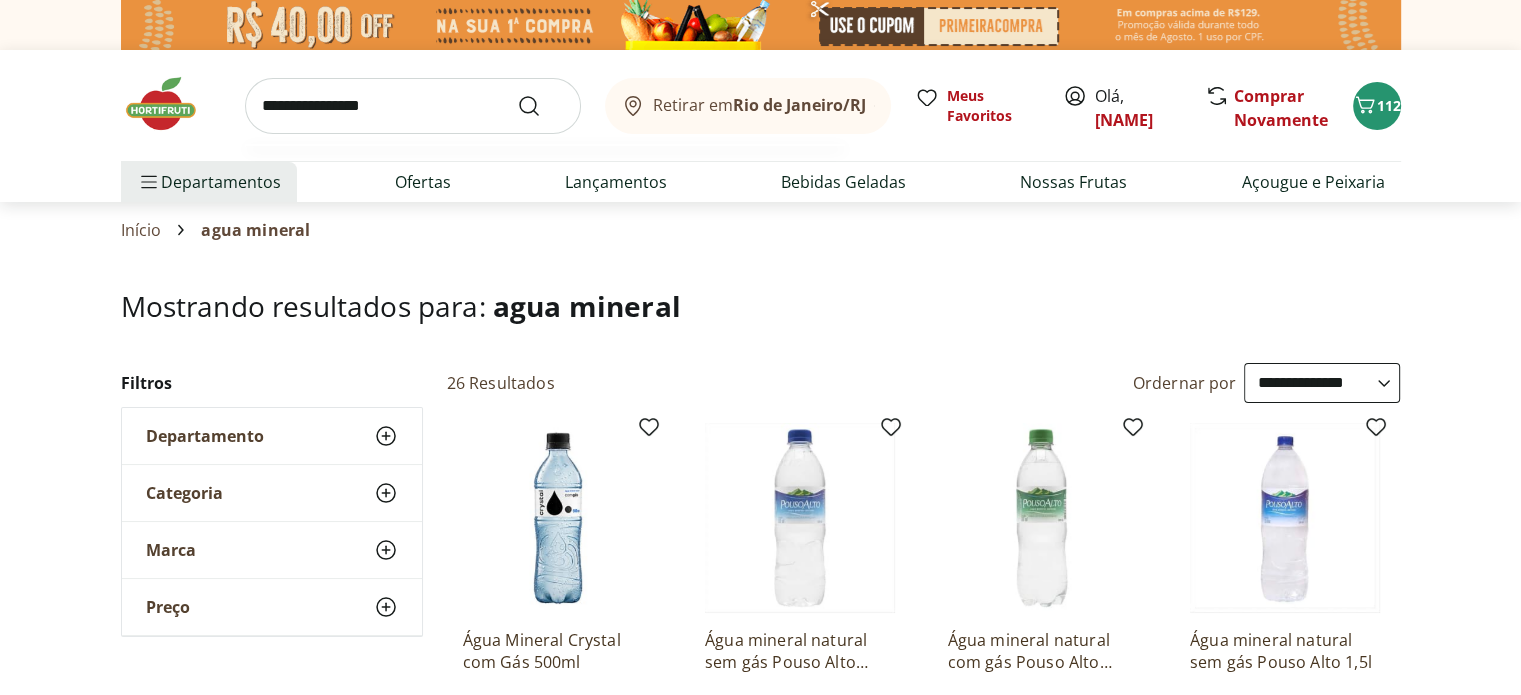 type on "**********" 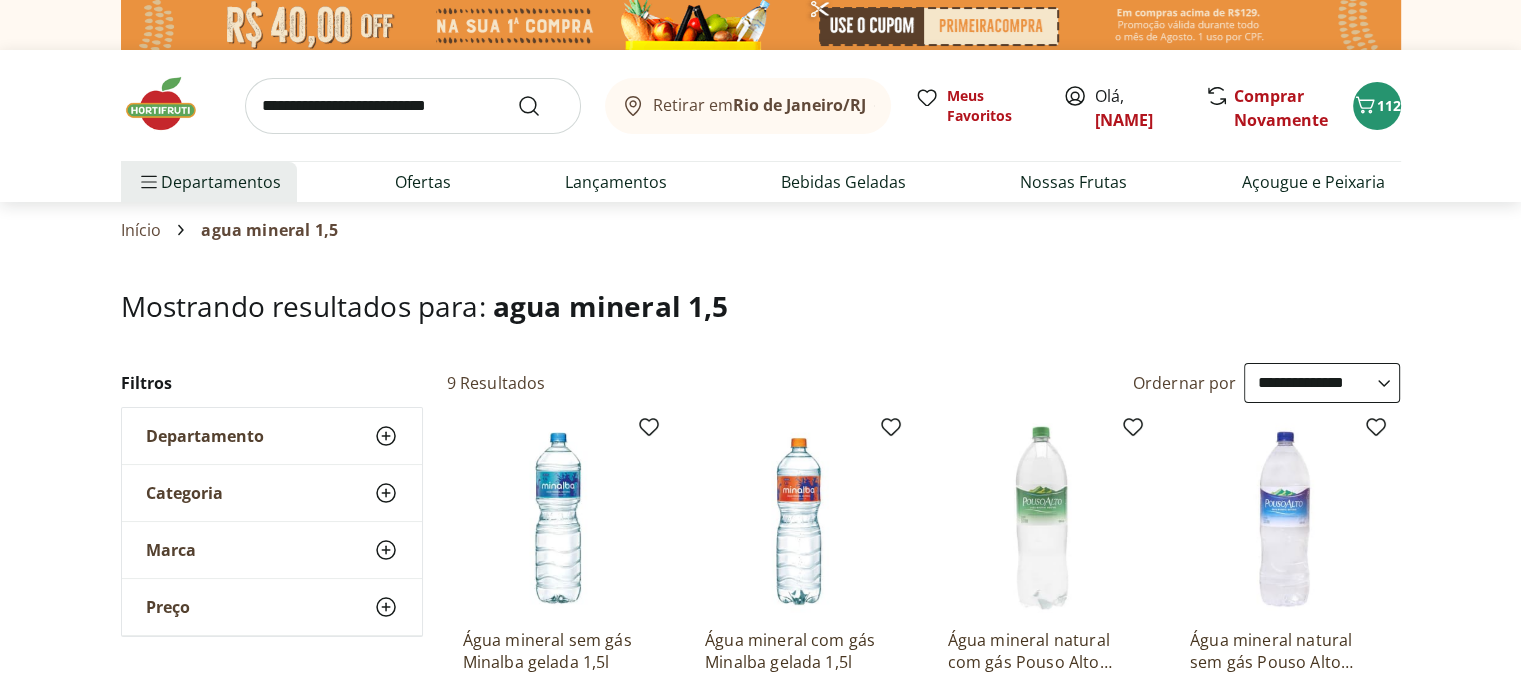 click on "**********" at bounding box center [1322, 383] 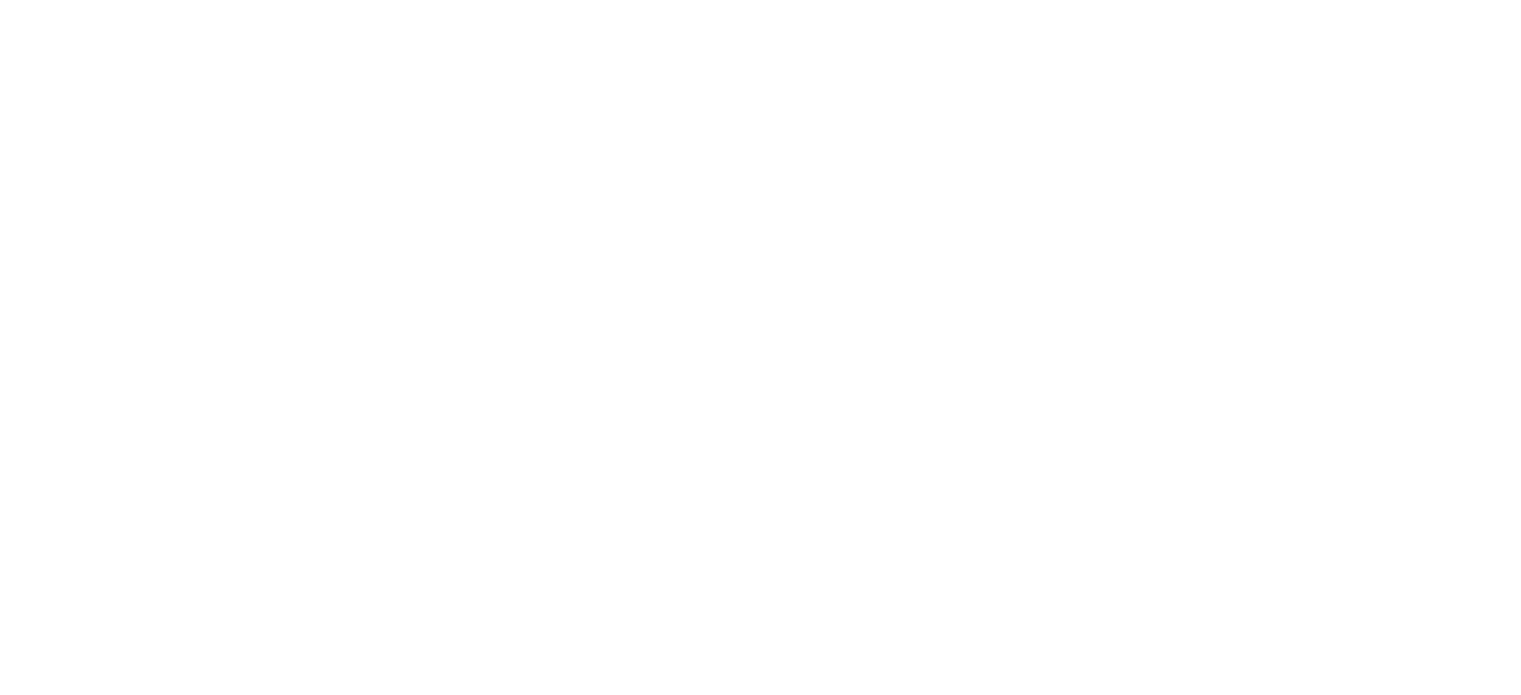 select on "*********" 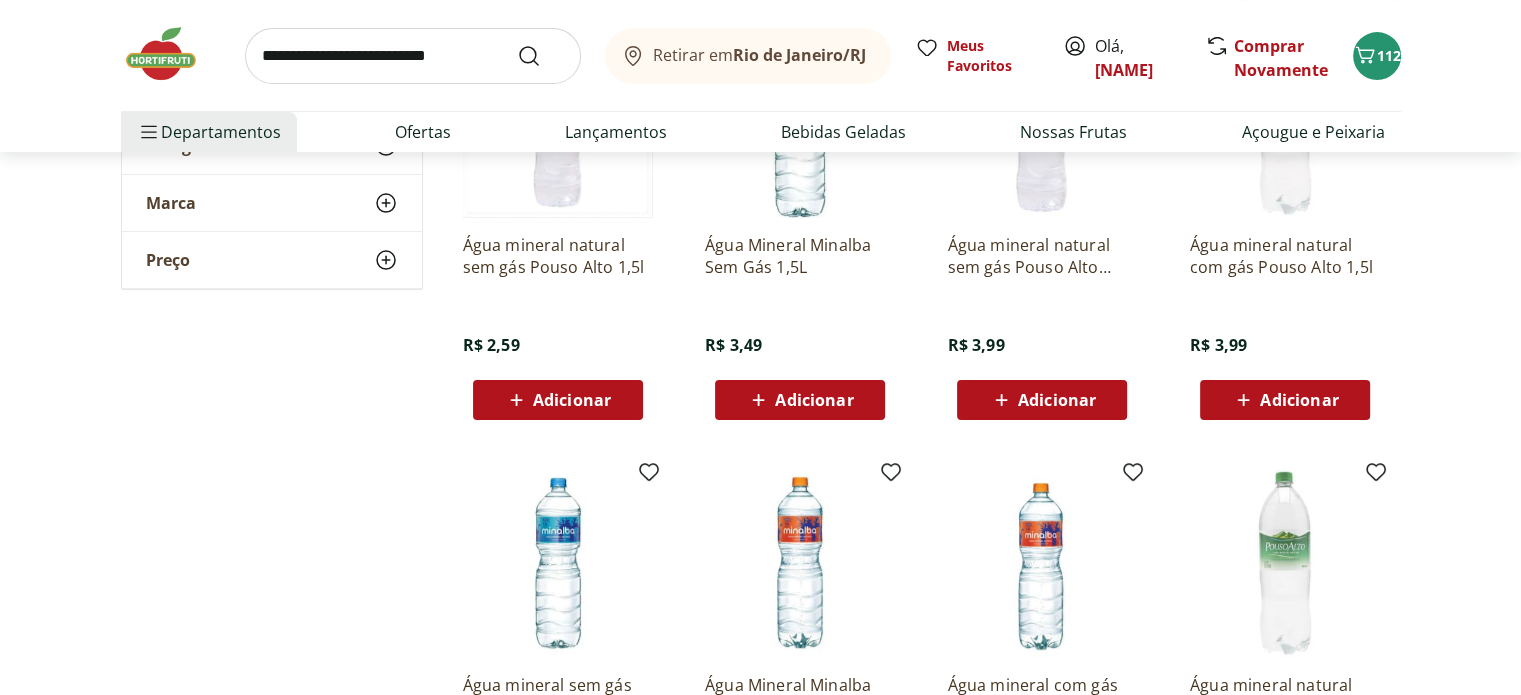 scroll, scrollTop: 200, scrollLeft: 0, axis: vertical 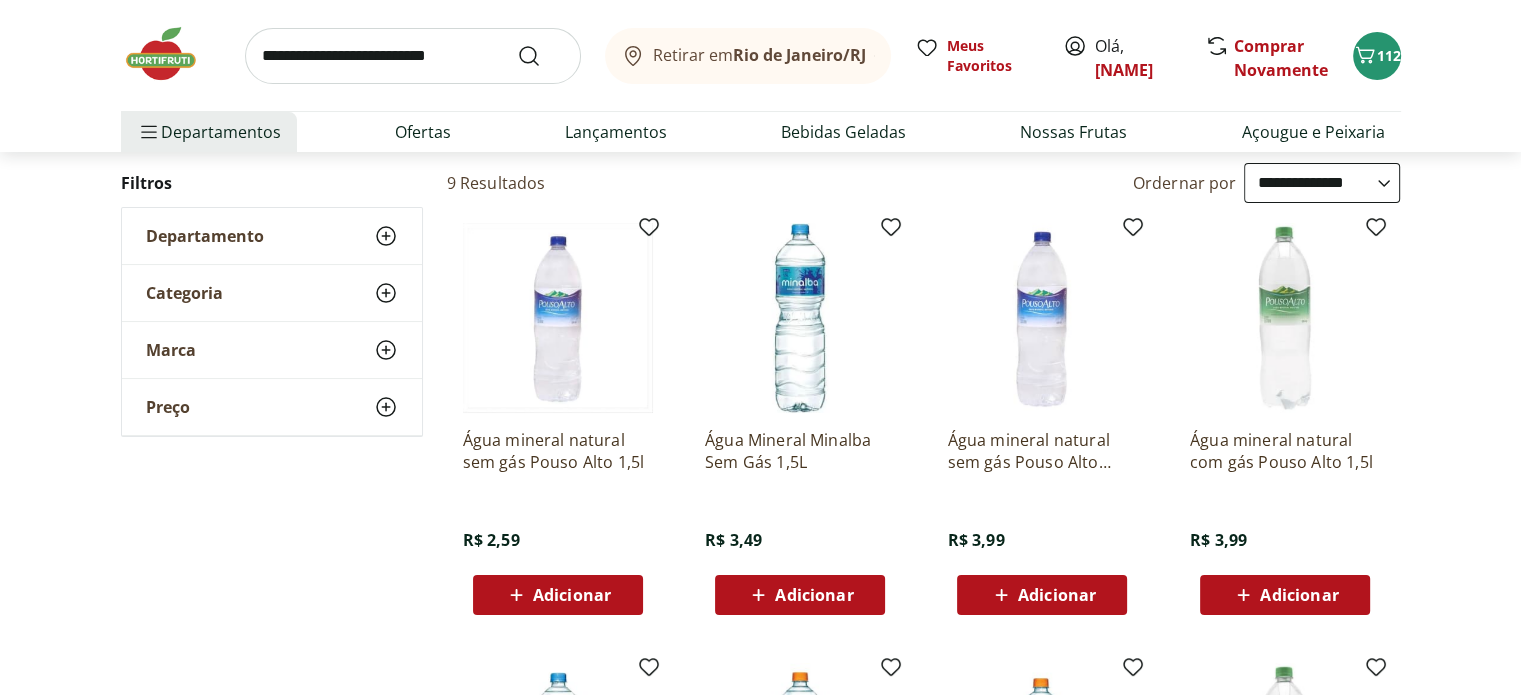click on "Adicionar" at bounding box center (572, 595) 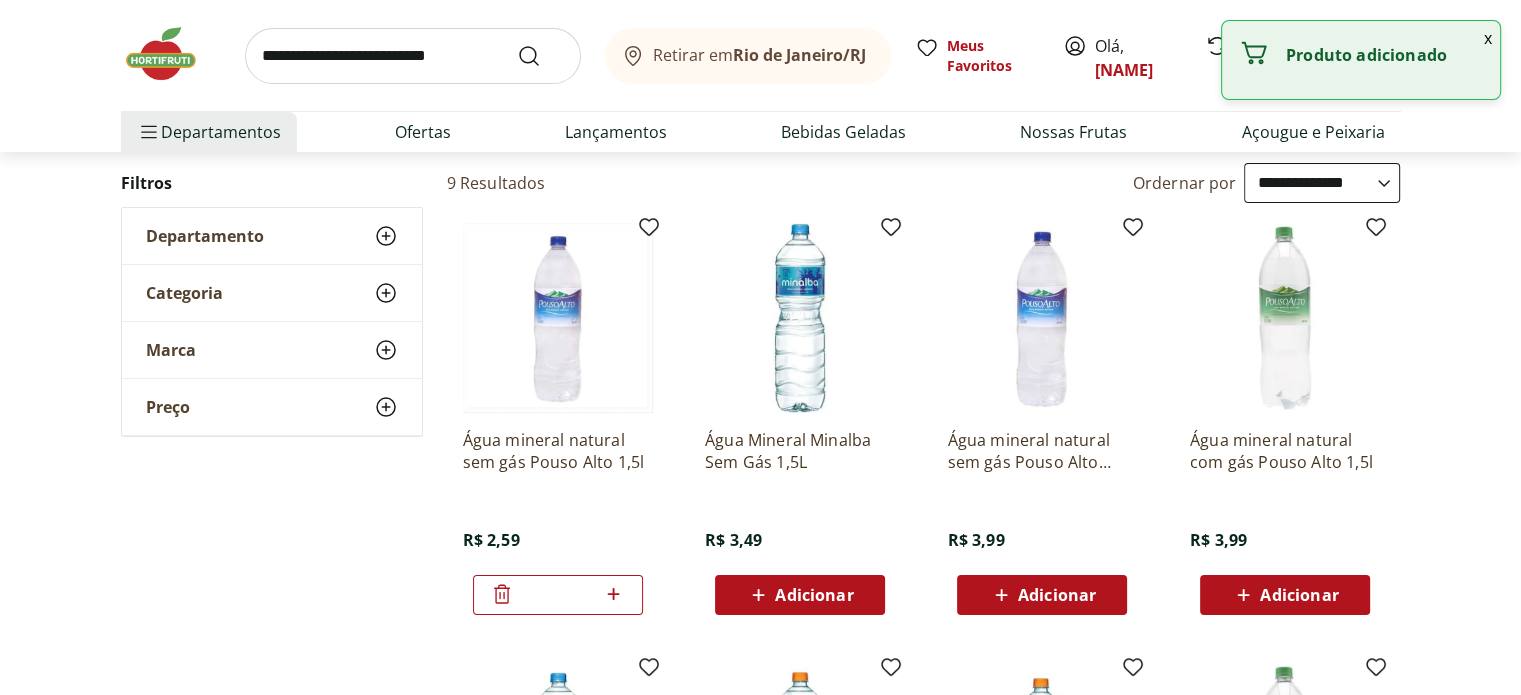 click 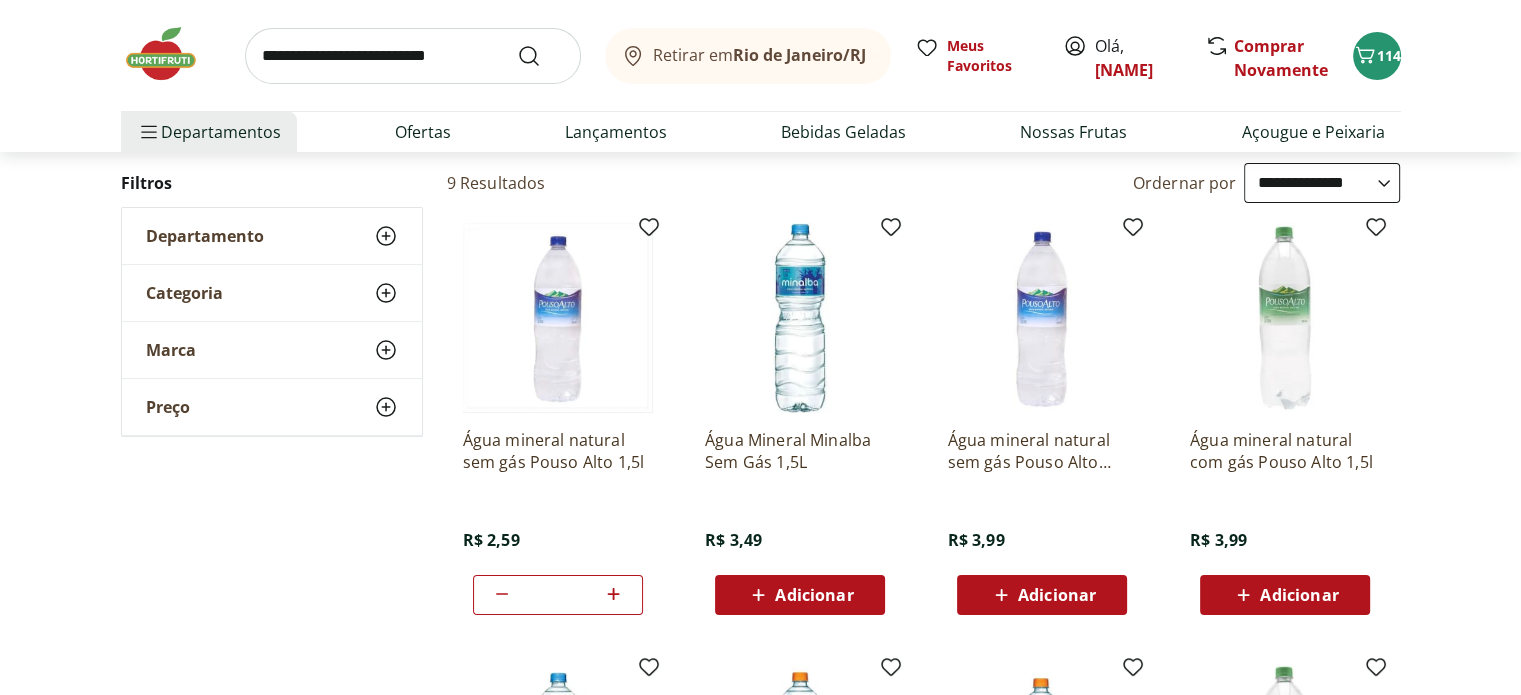 click 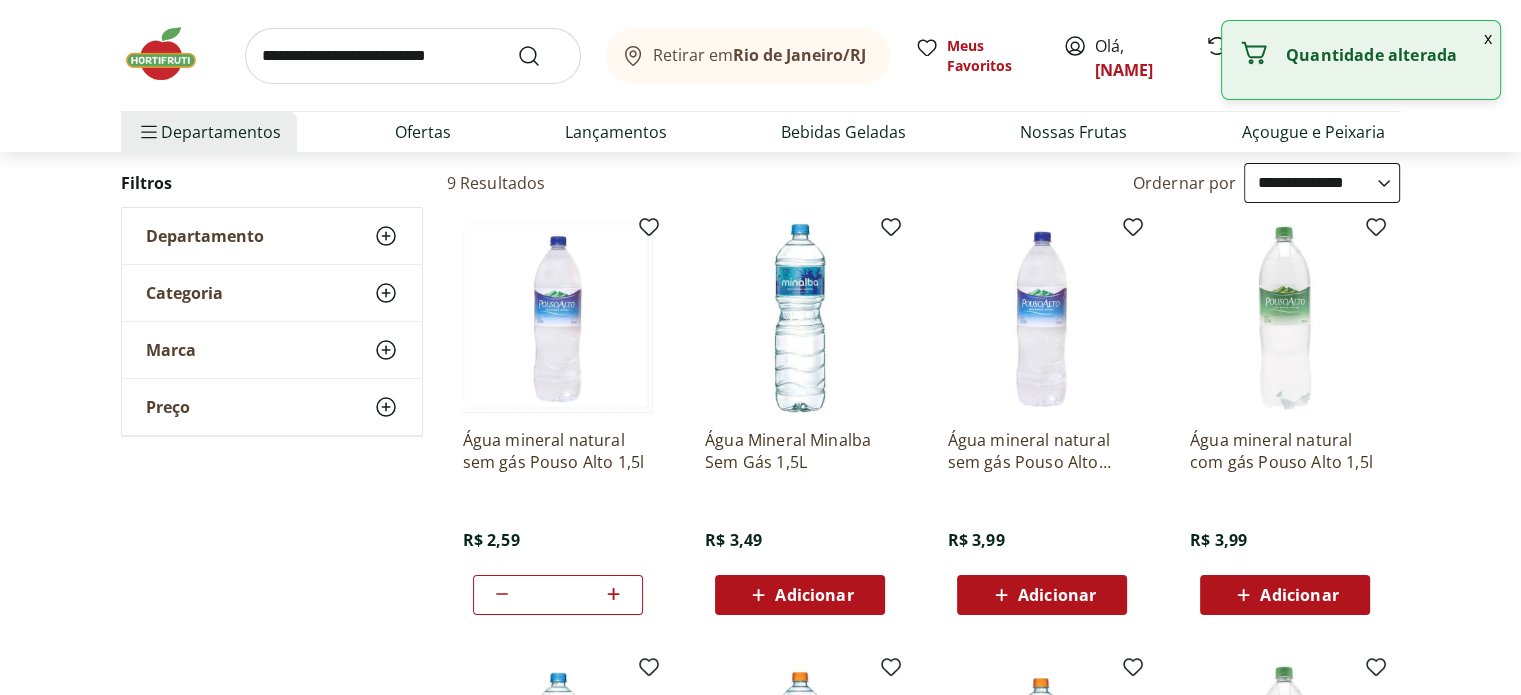 click 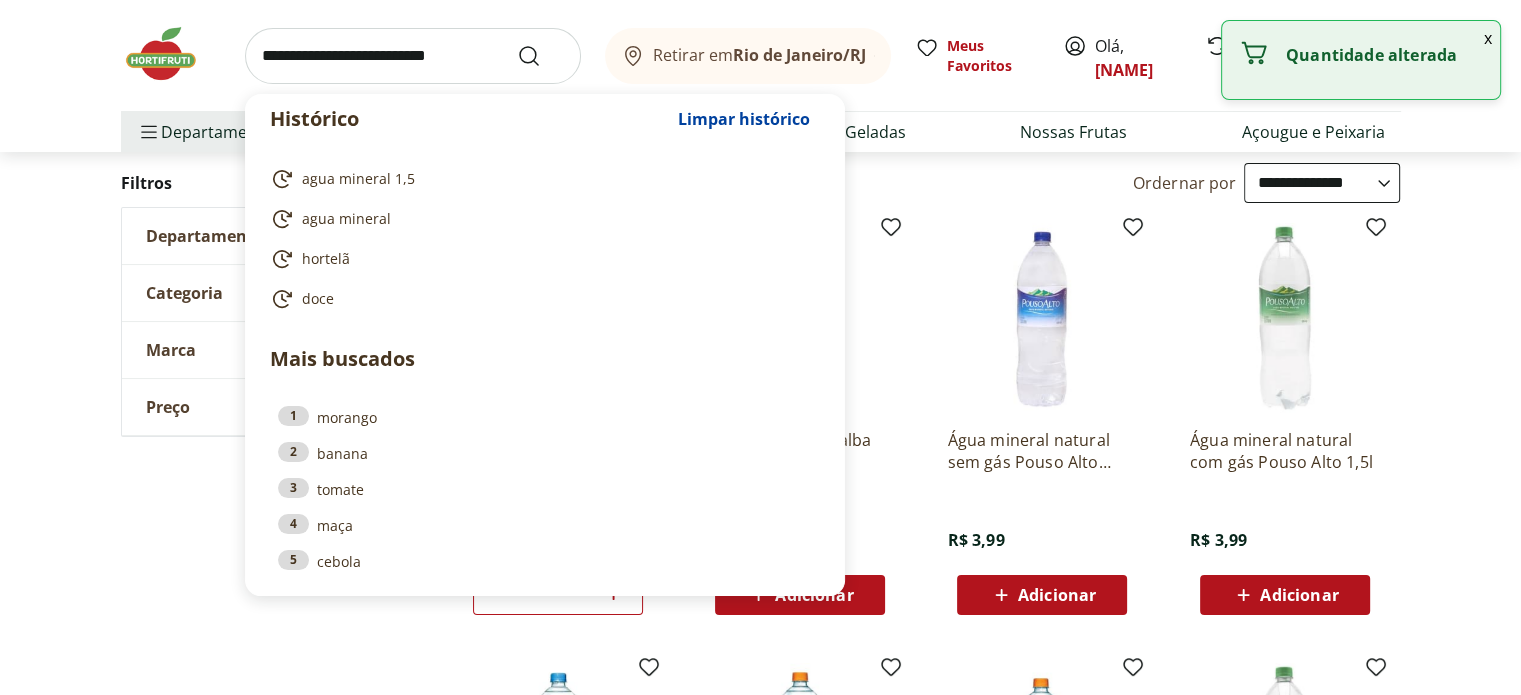 click at bounding box center (413, 56) 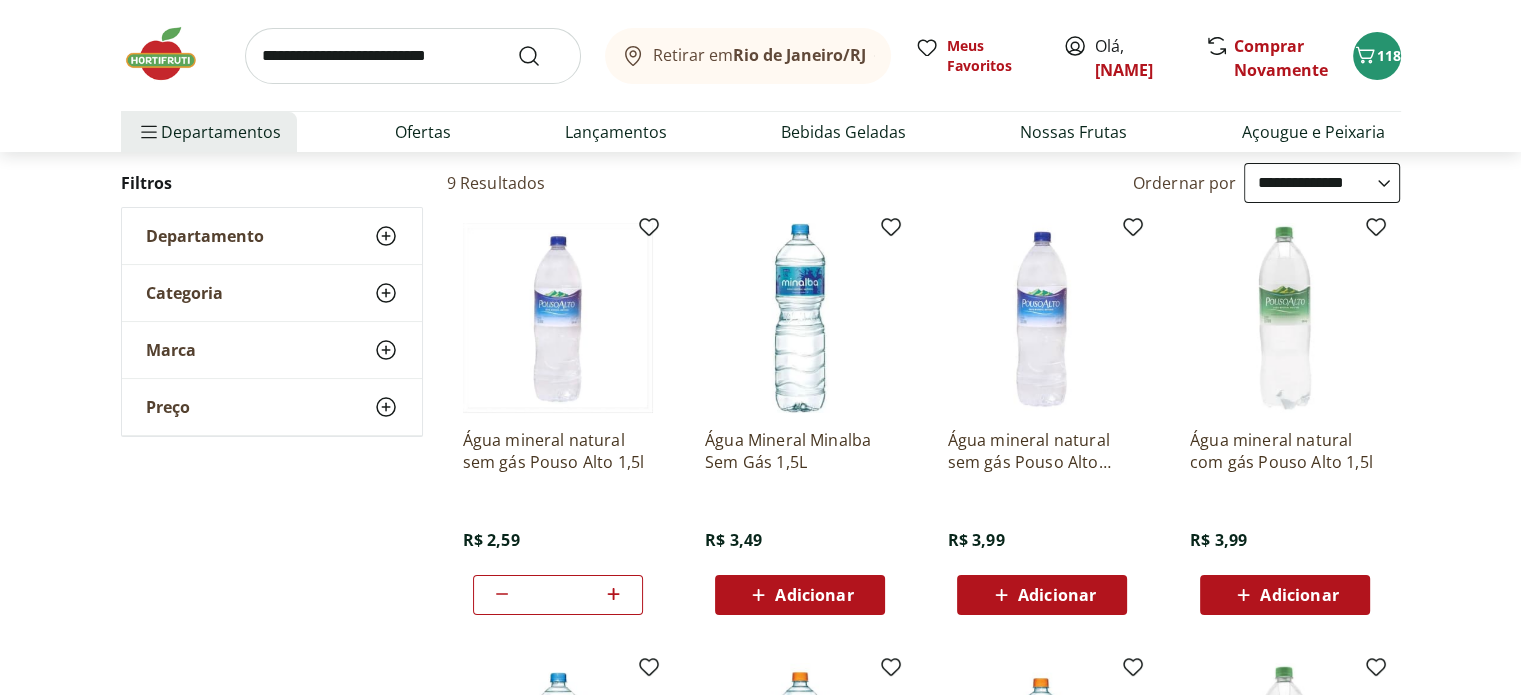 click at bounding box center [1042, 318] 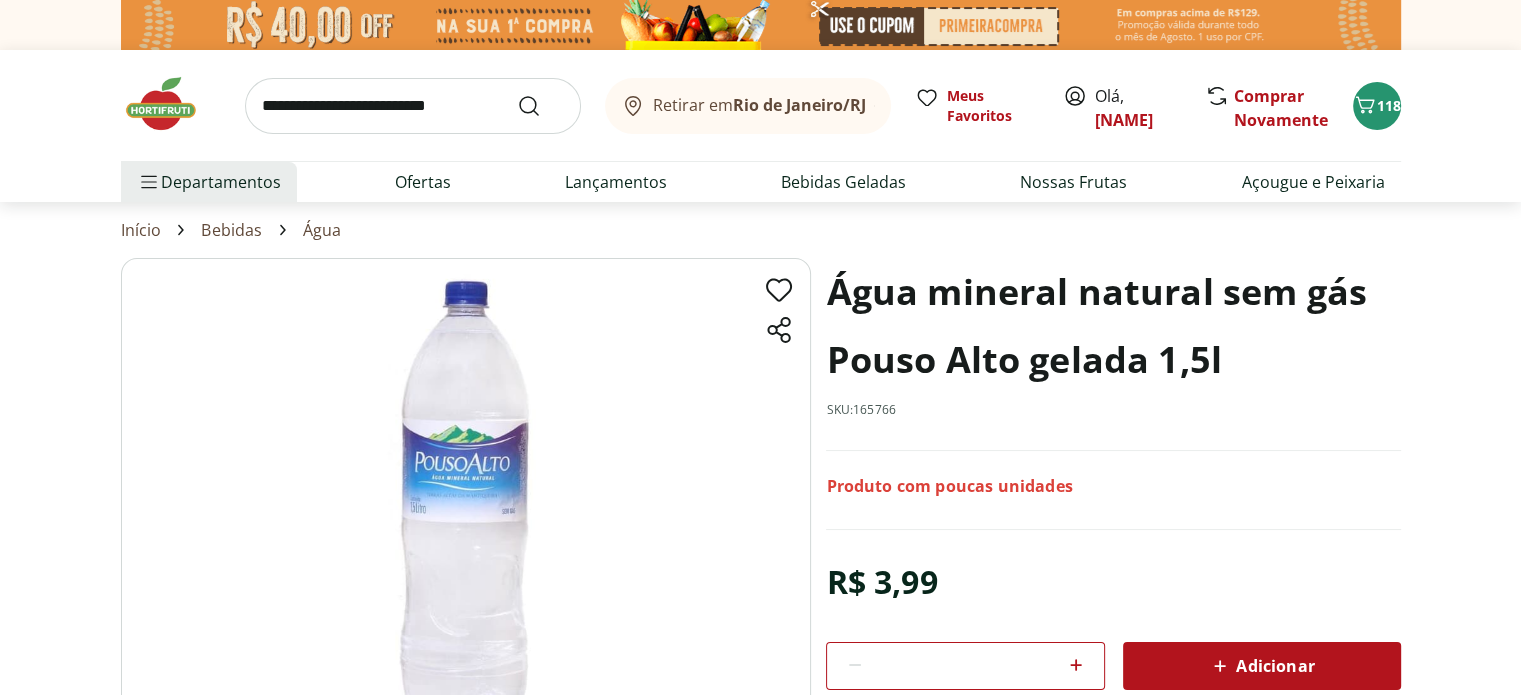 scroll, scrollTop: 100, scrollLeft: 0, axis: vertical 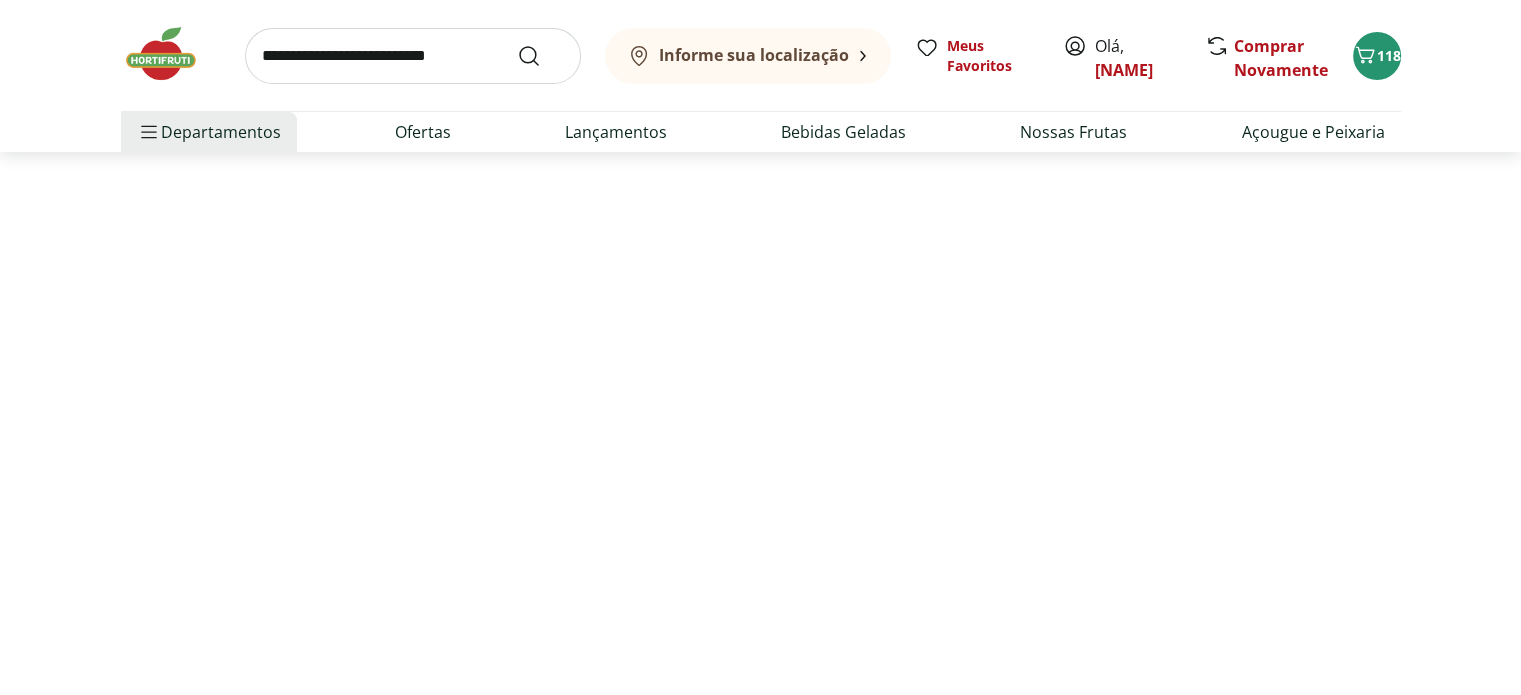 select on "*********" 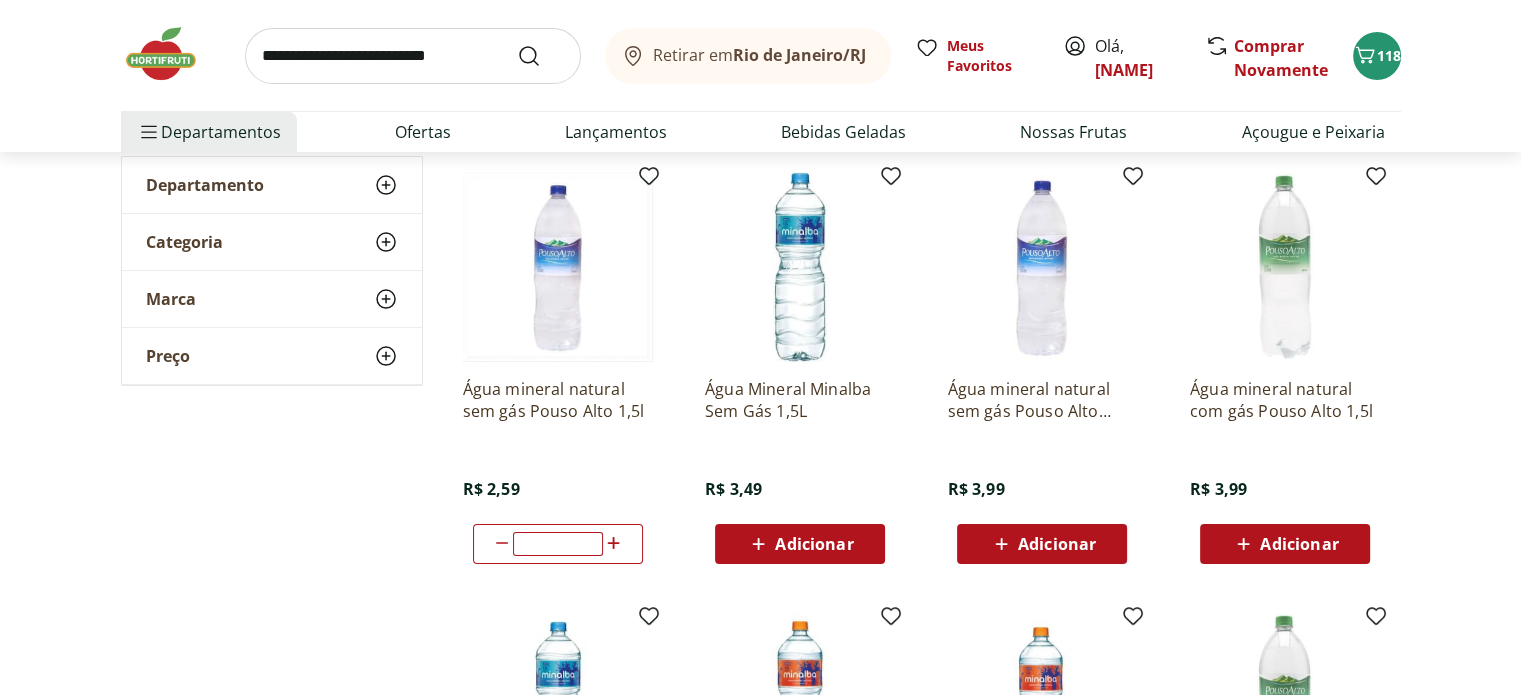 scroll, scrollTop: 300, scrollLeft: 0, axis: vertical 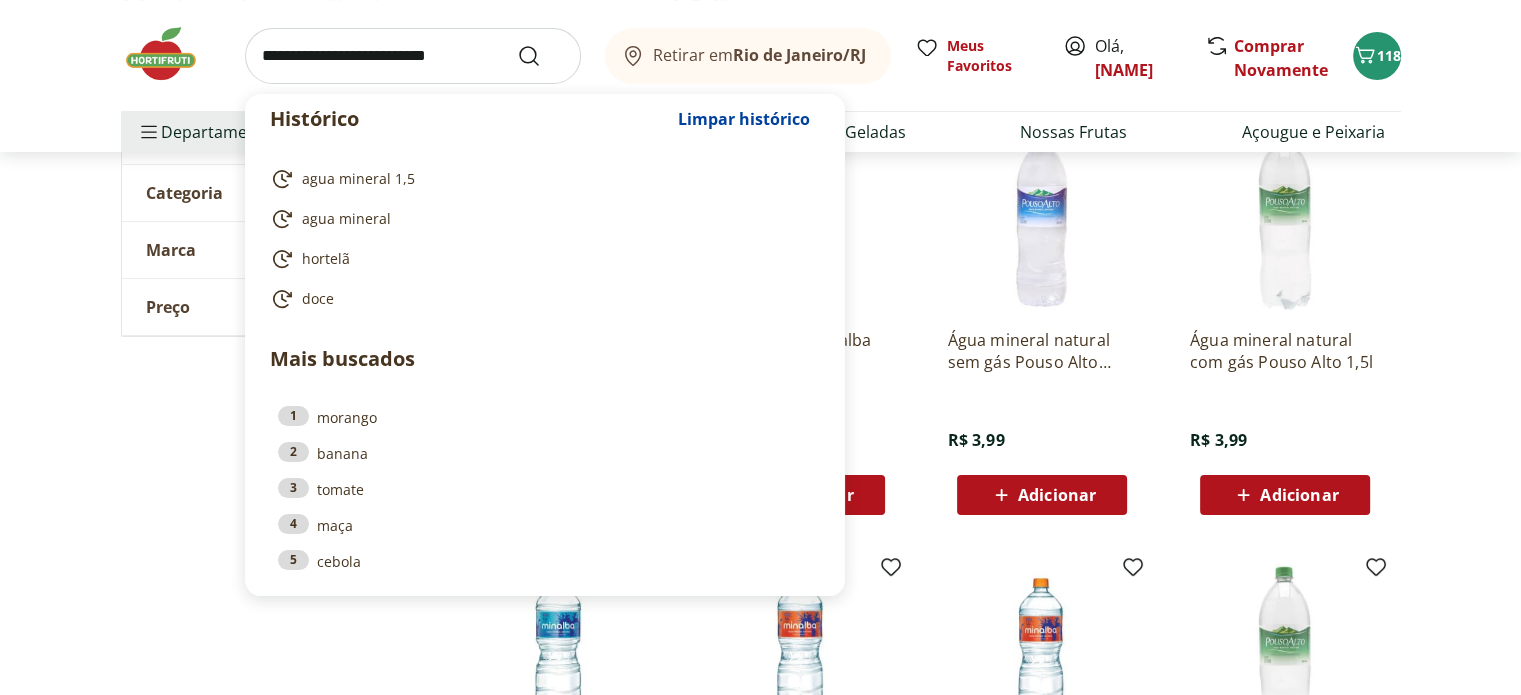 click at bounding box center [413, 56] 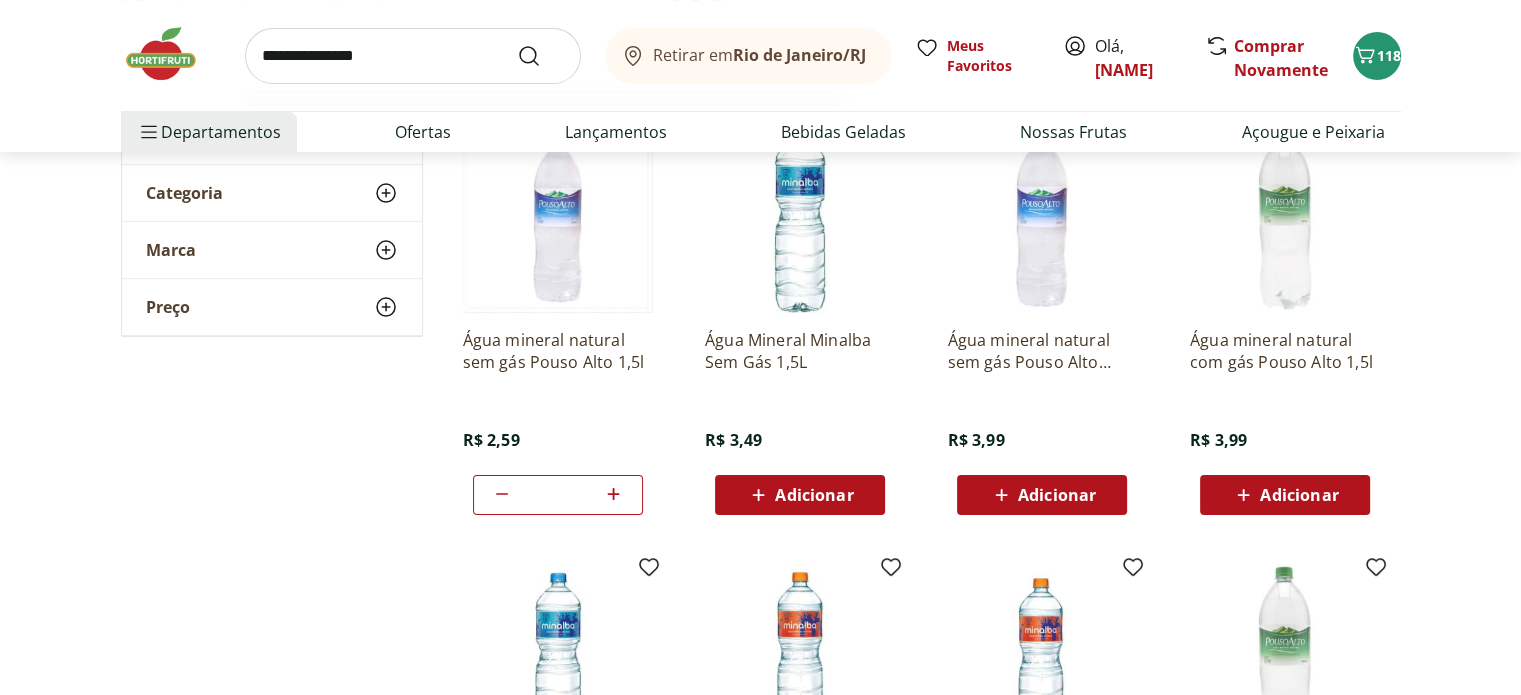 type on "**********" 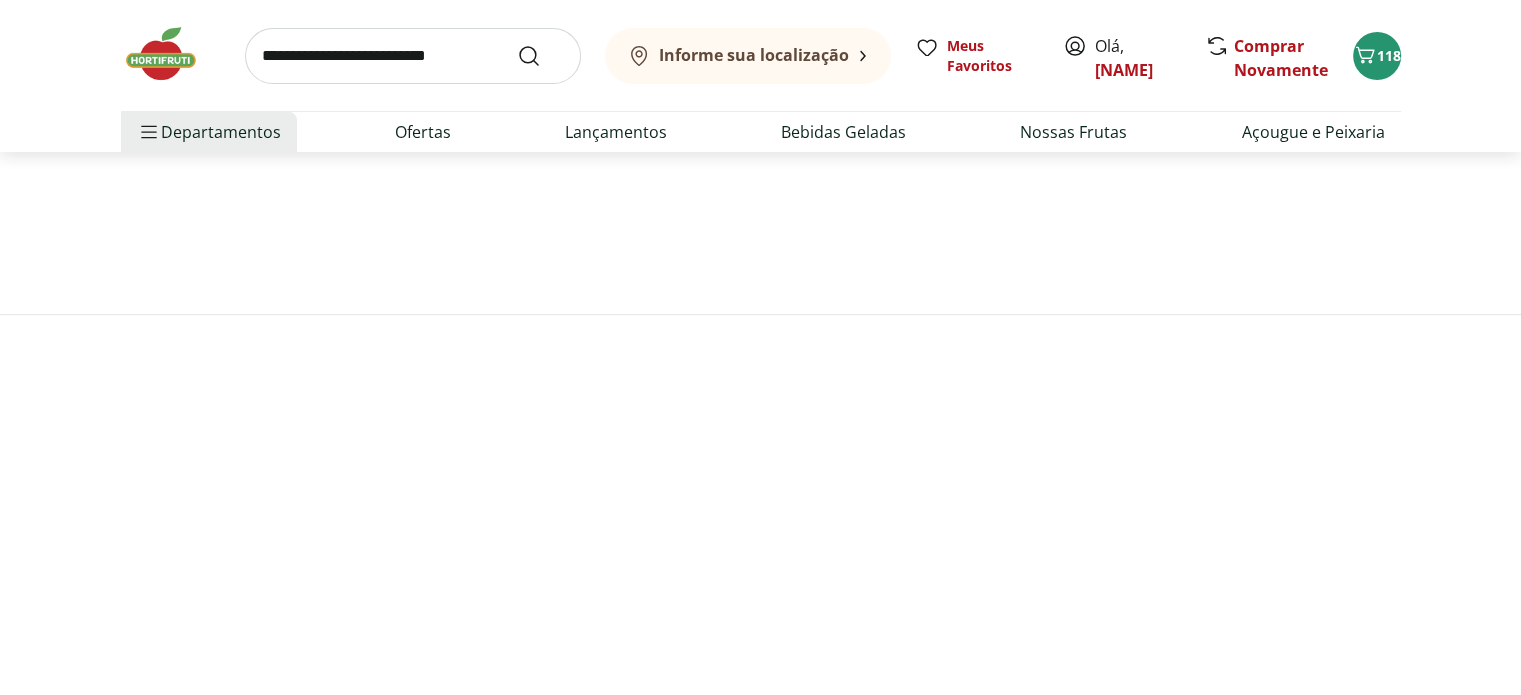 scroll, scrollTop: 0, scrollLeft: 0, axis: both 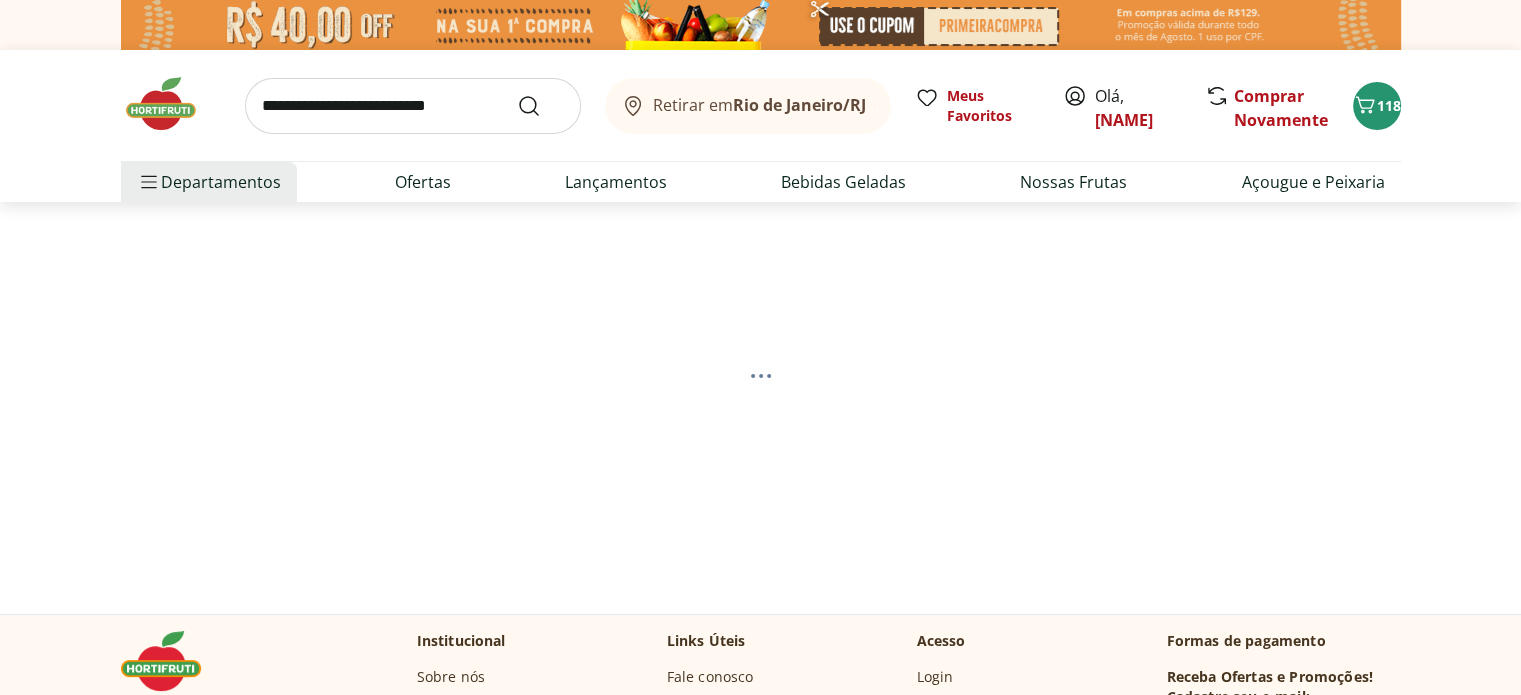 select on "**********" 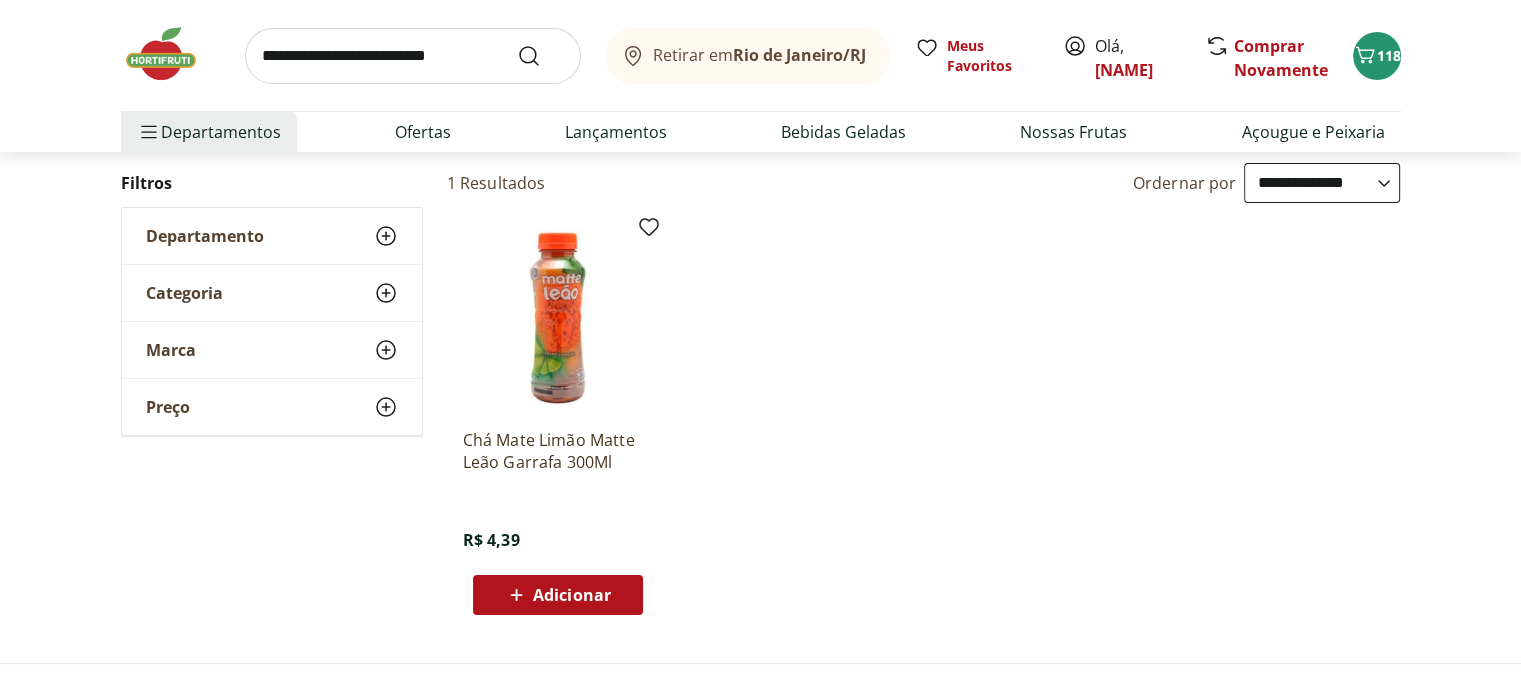 scroll, scrollTop: 0, scrollLeft: 0, axis: both 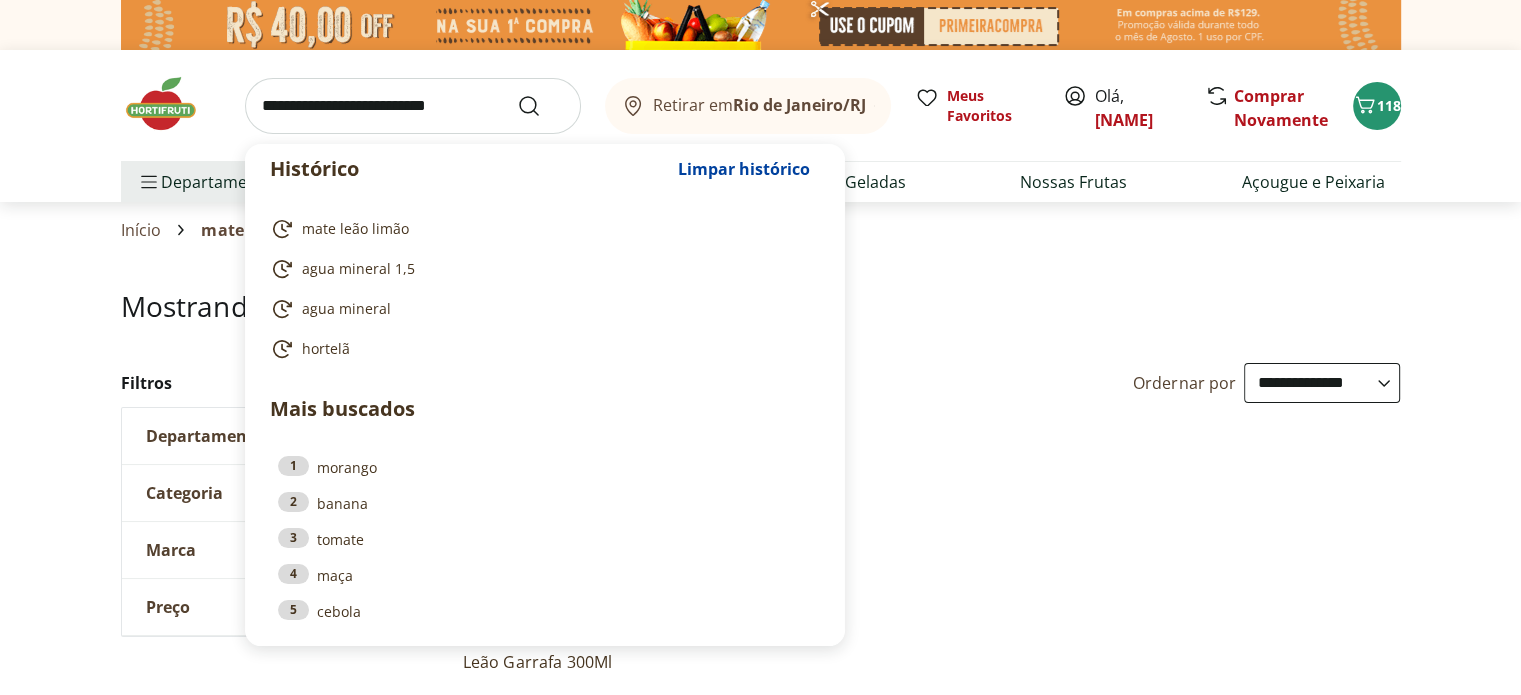 click at bounding box center [413, 106] 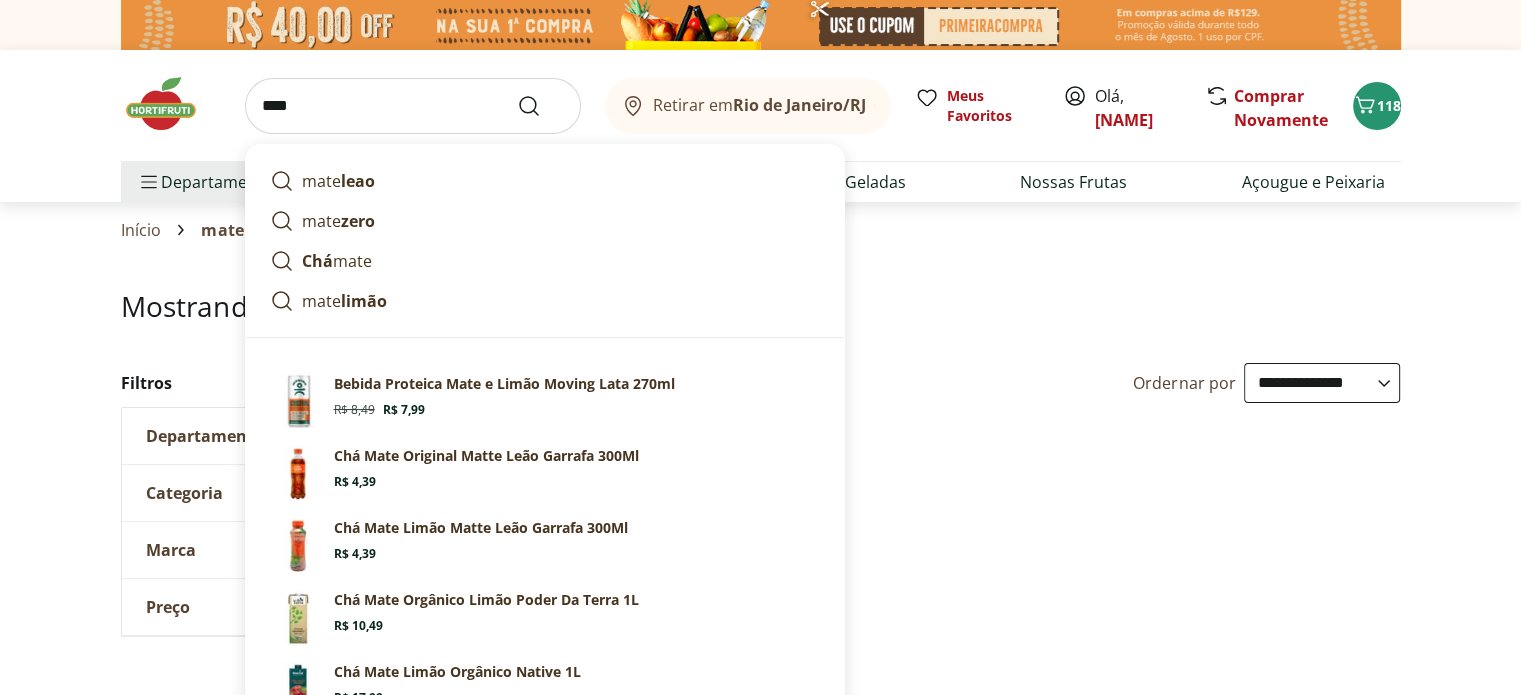 type on "****" 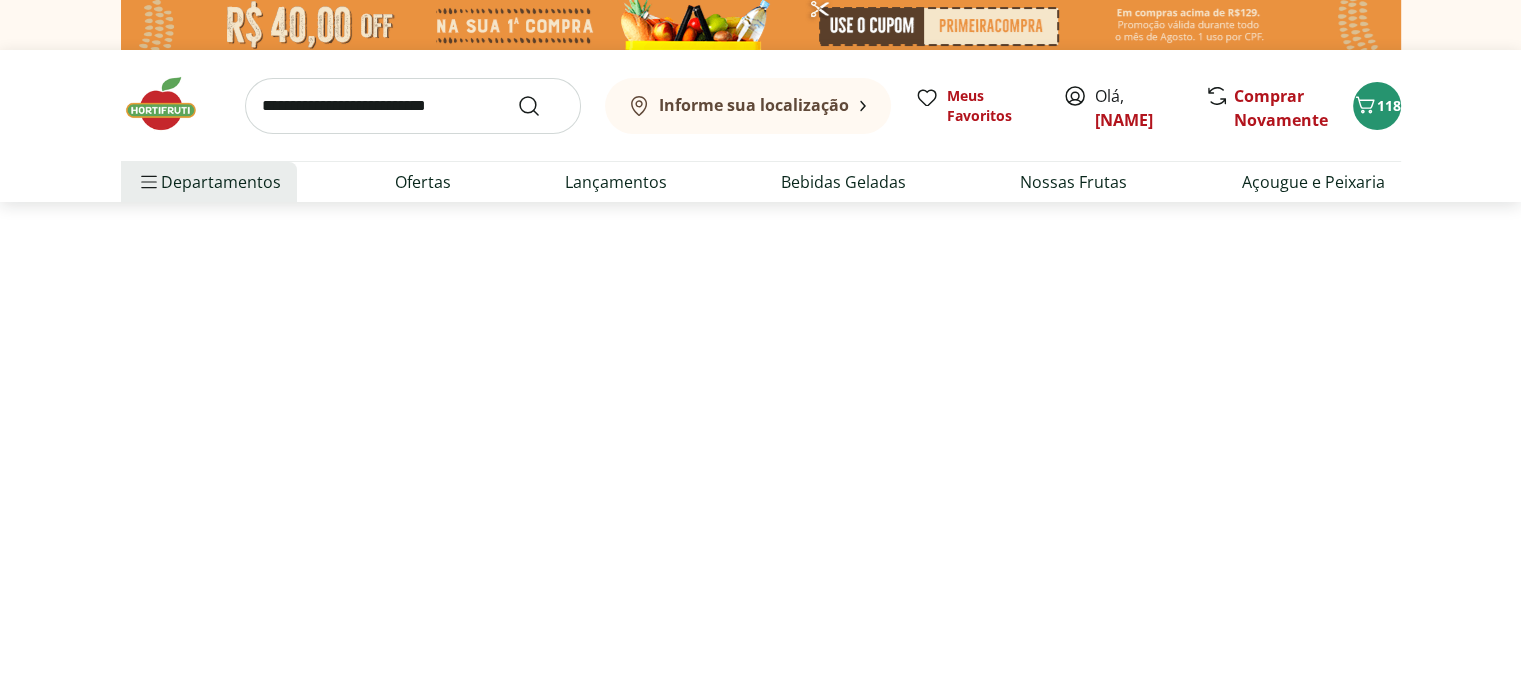 select on "**********" 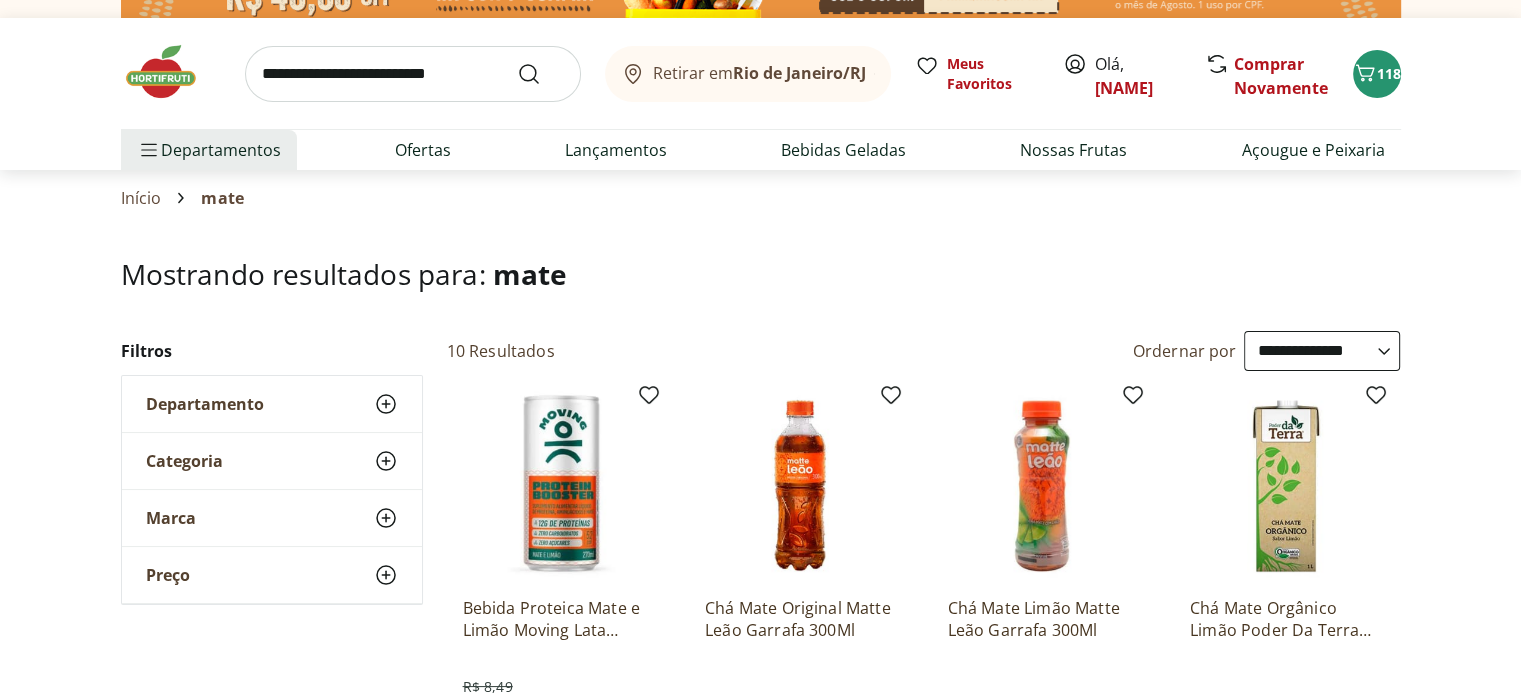 scroll, scrollTop: 0, scrollLeft: 0, axis: both 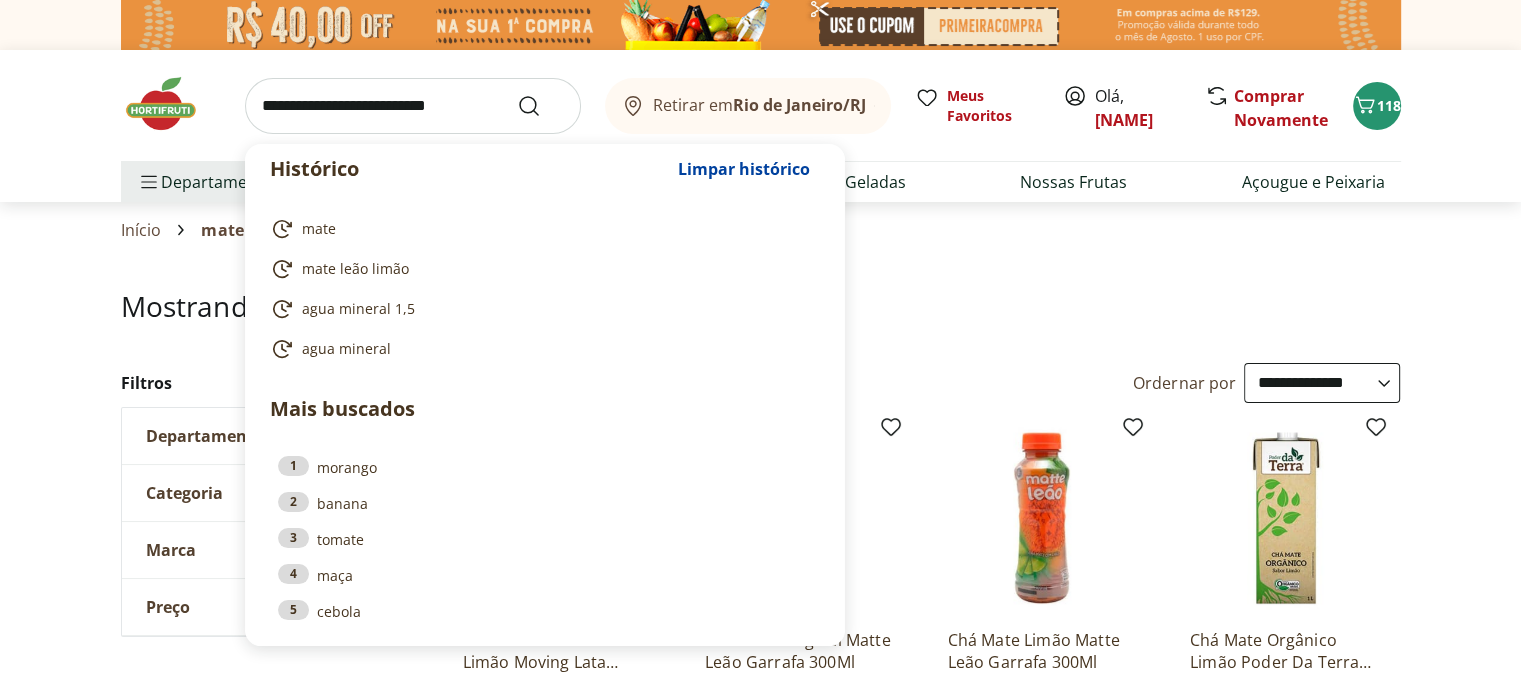click at bounding box center [413, 106] 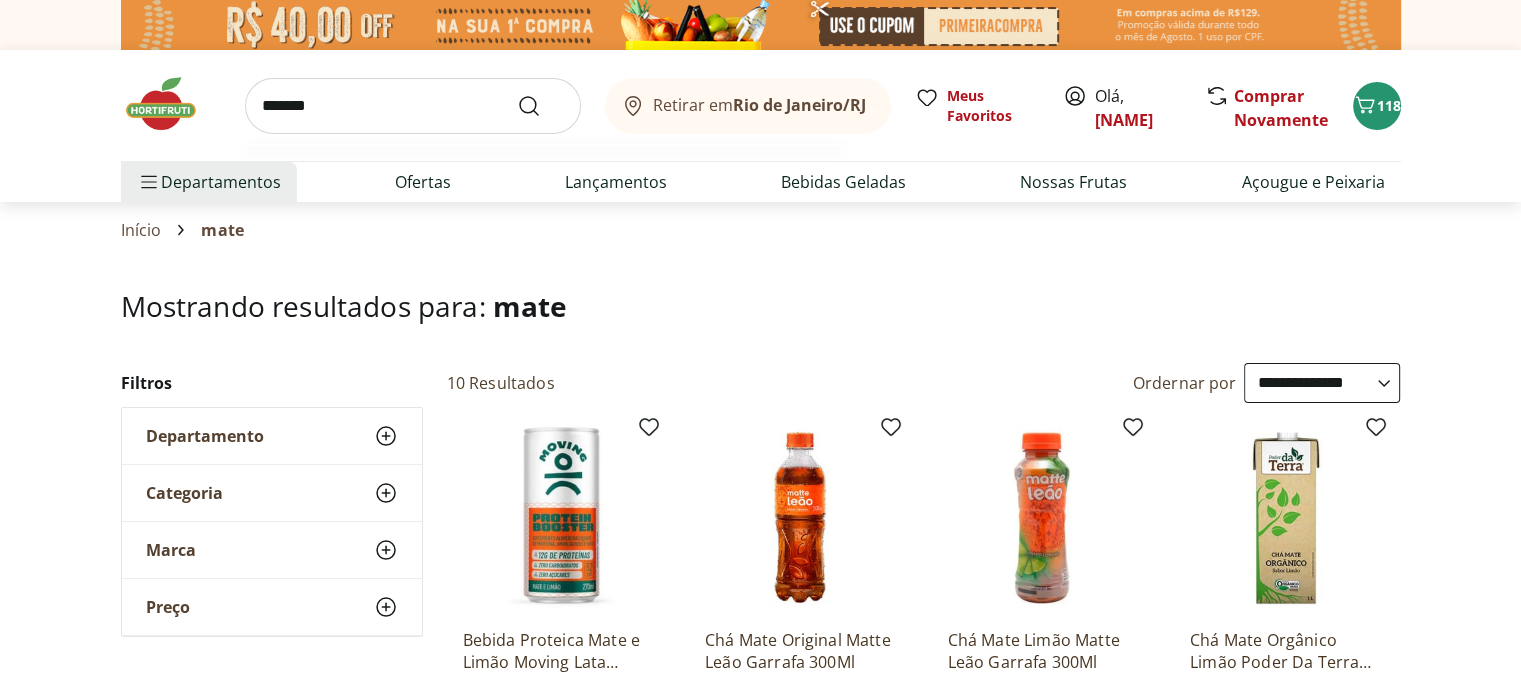 type on "*******" 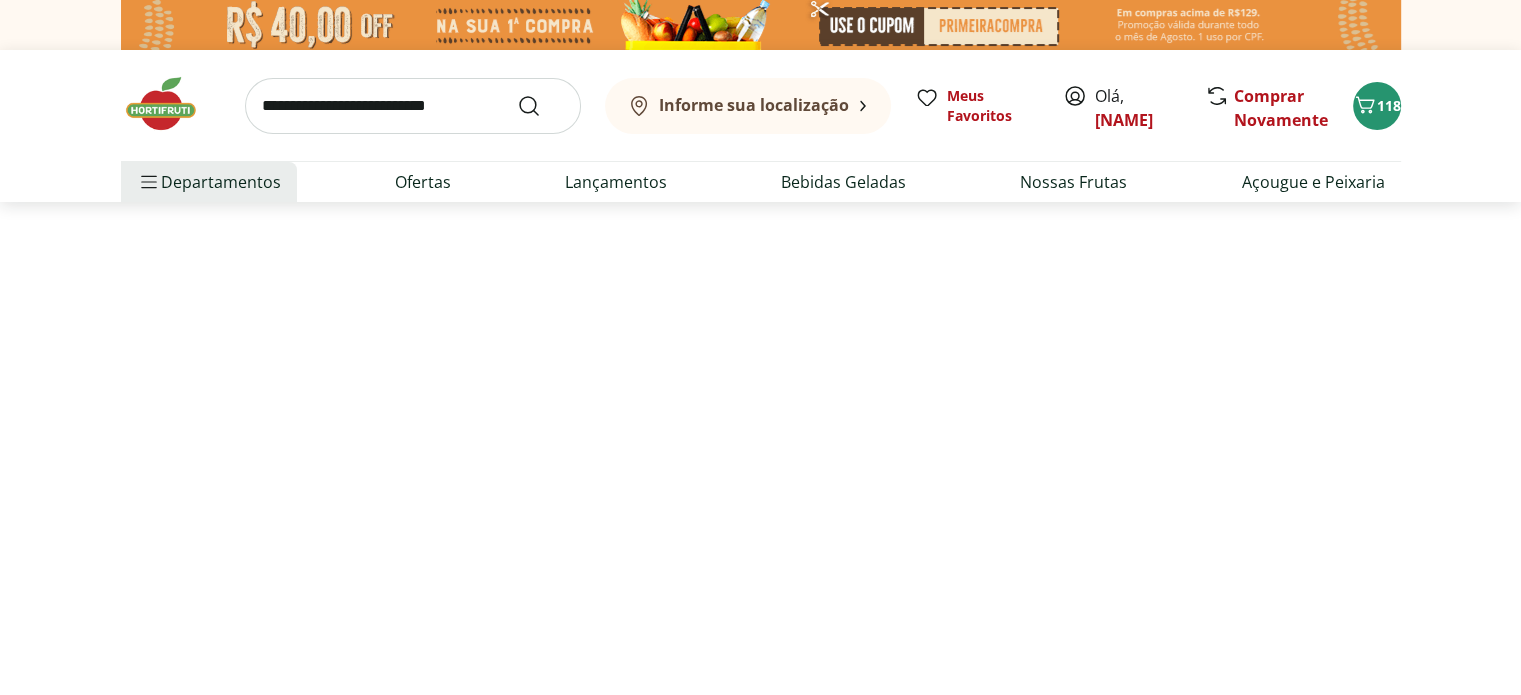 select on "**********" 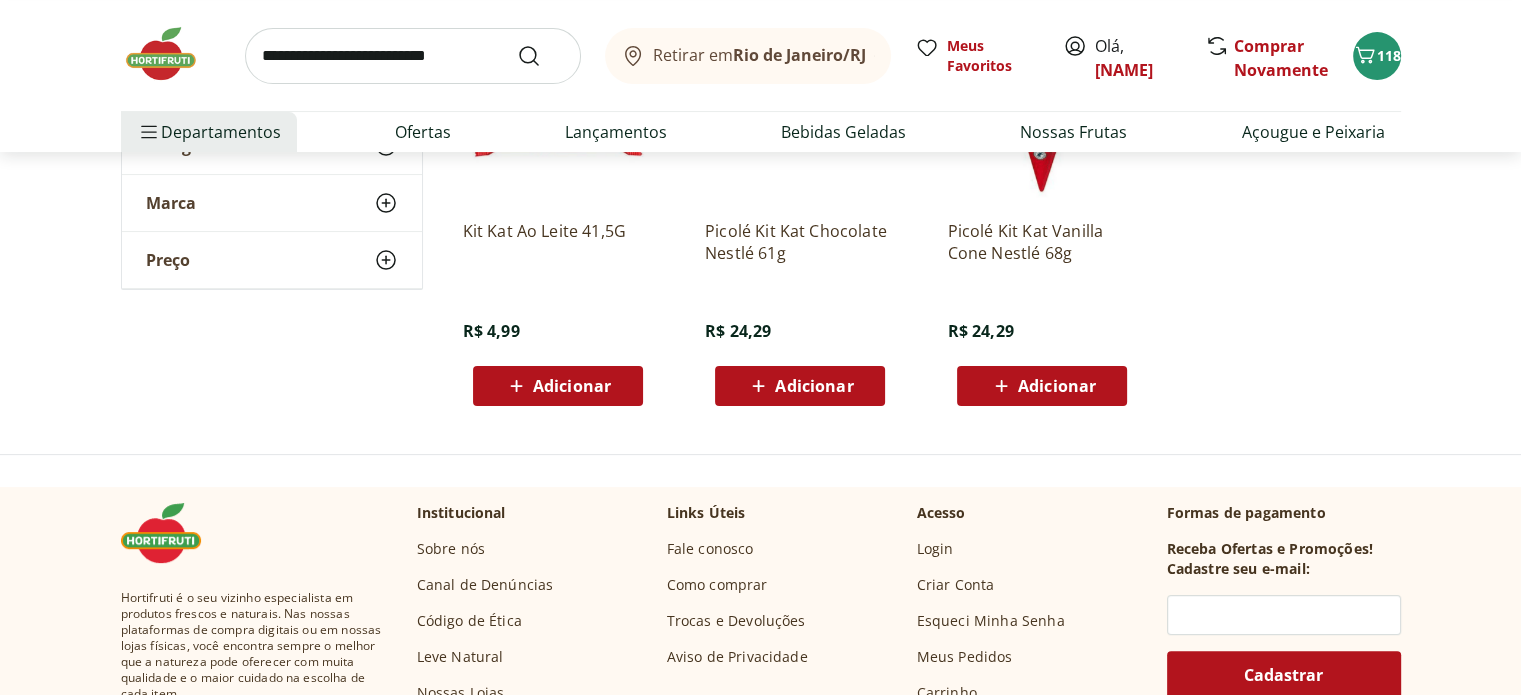 scroll, scrollTop: 300, scrollLeft: 0, axis: vertical 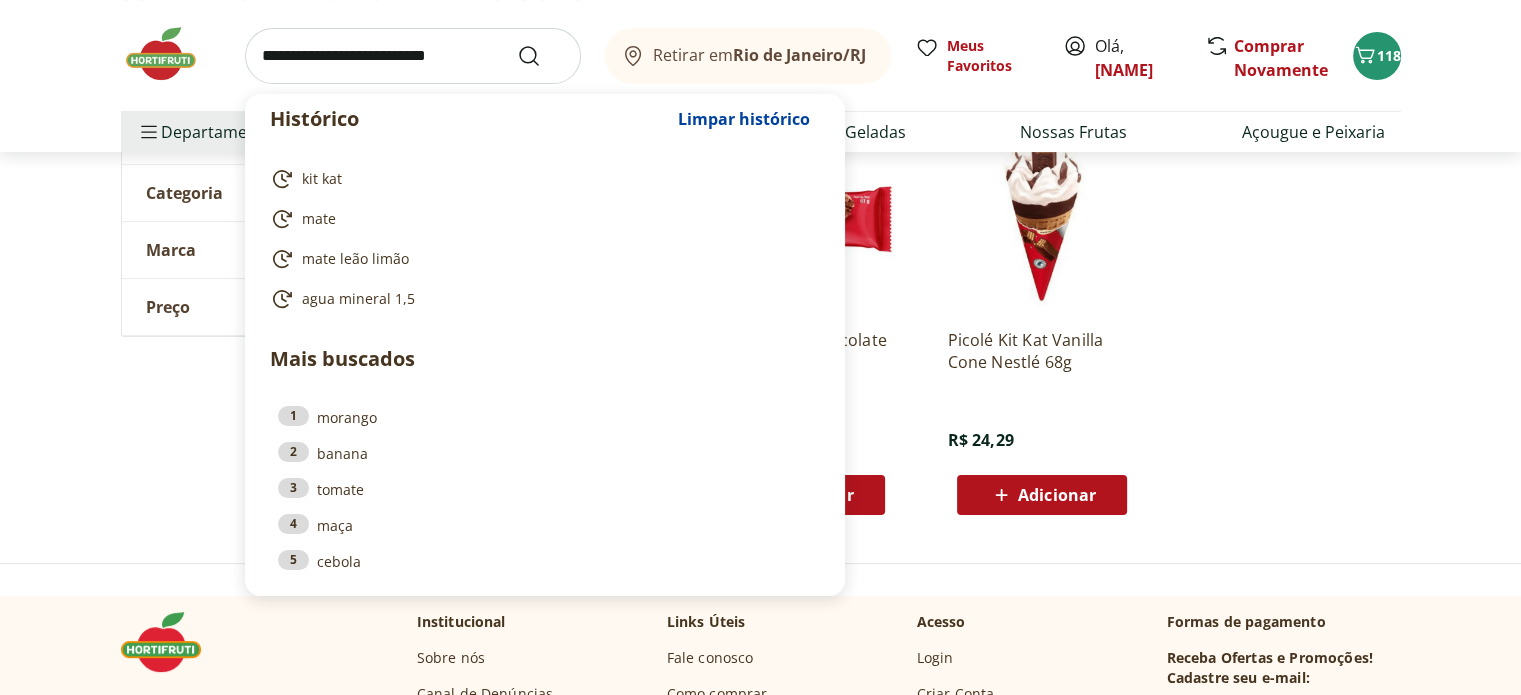 click at bounding box center [413, 56] 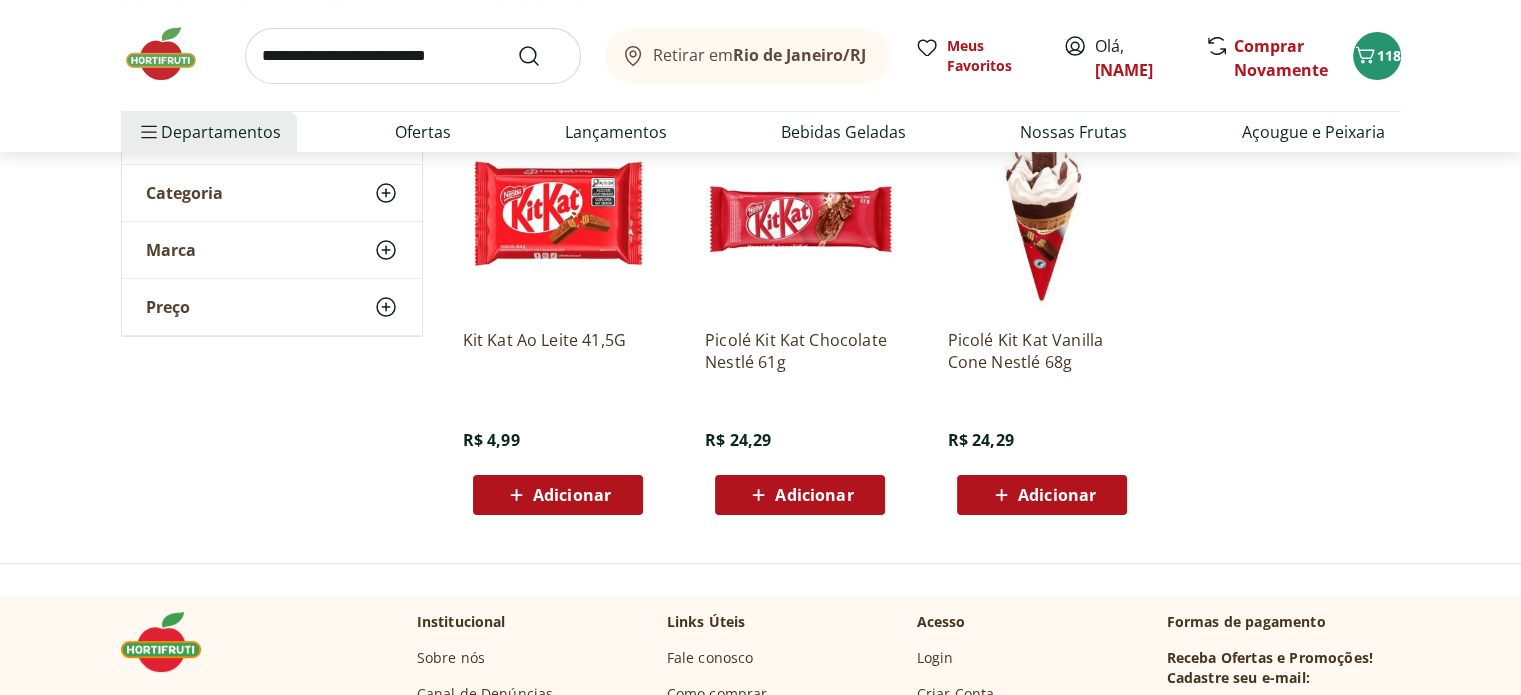 click on "Picolé Kit Kat Vanilla Cone Nestlé 68g R$ 24,29 Adicionar" at bounding box center (1042, 319) 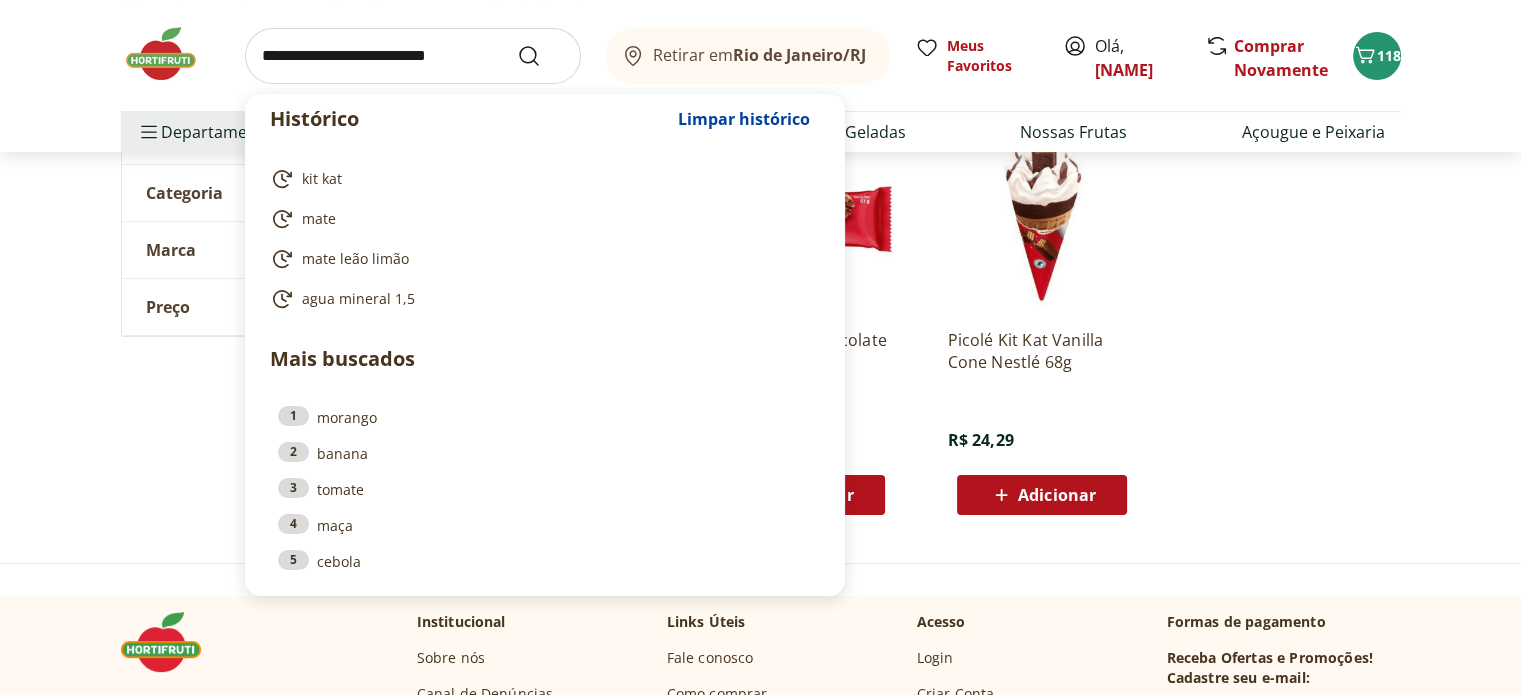 click at bounding box center (413, 56) 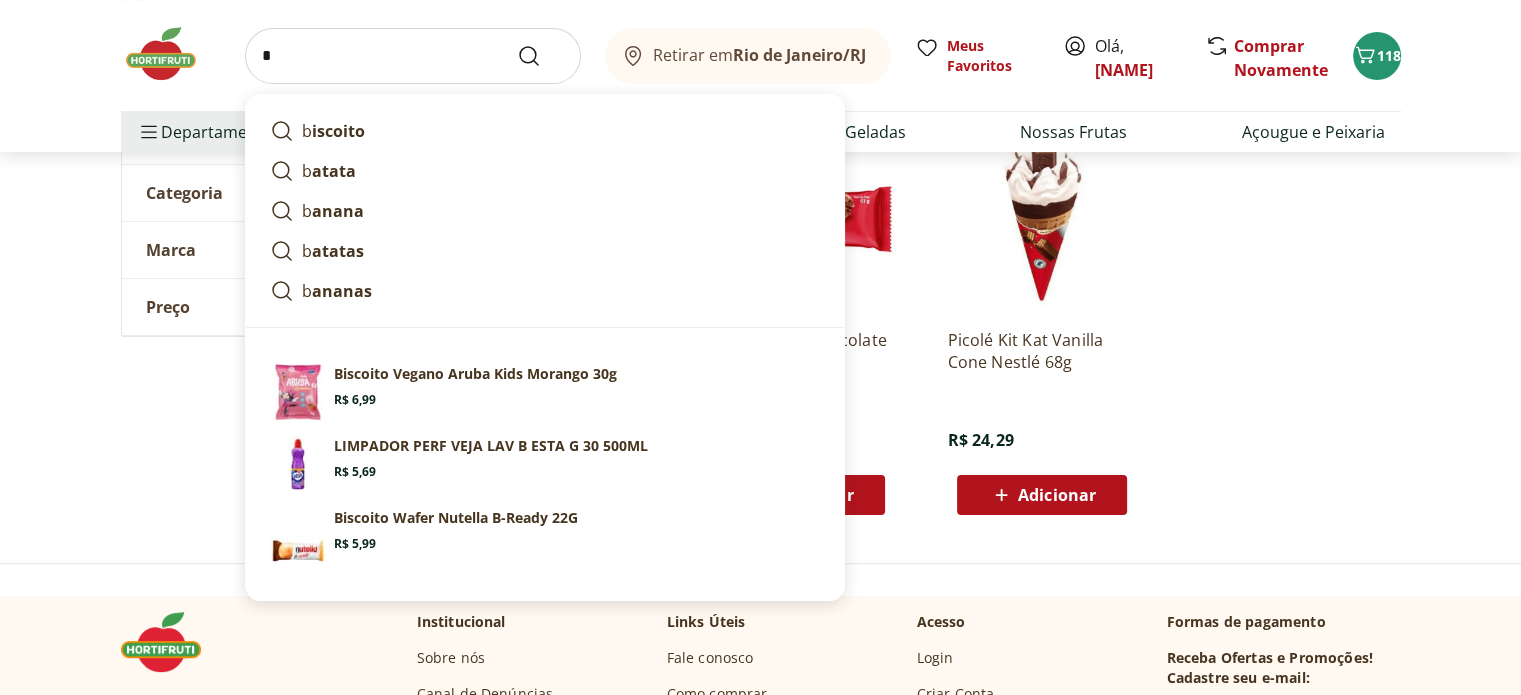 type on "*" 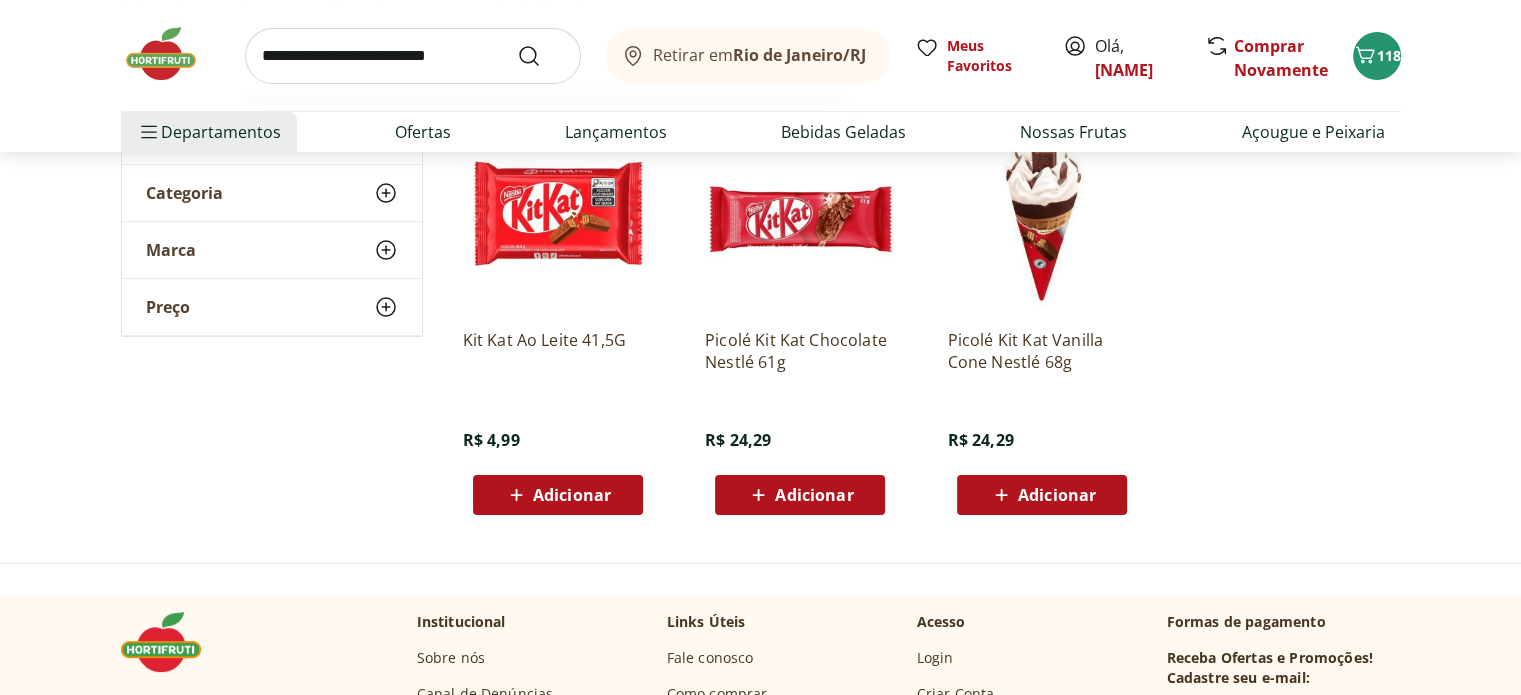 type on "******" 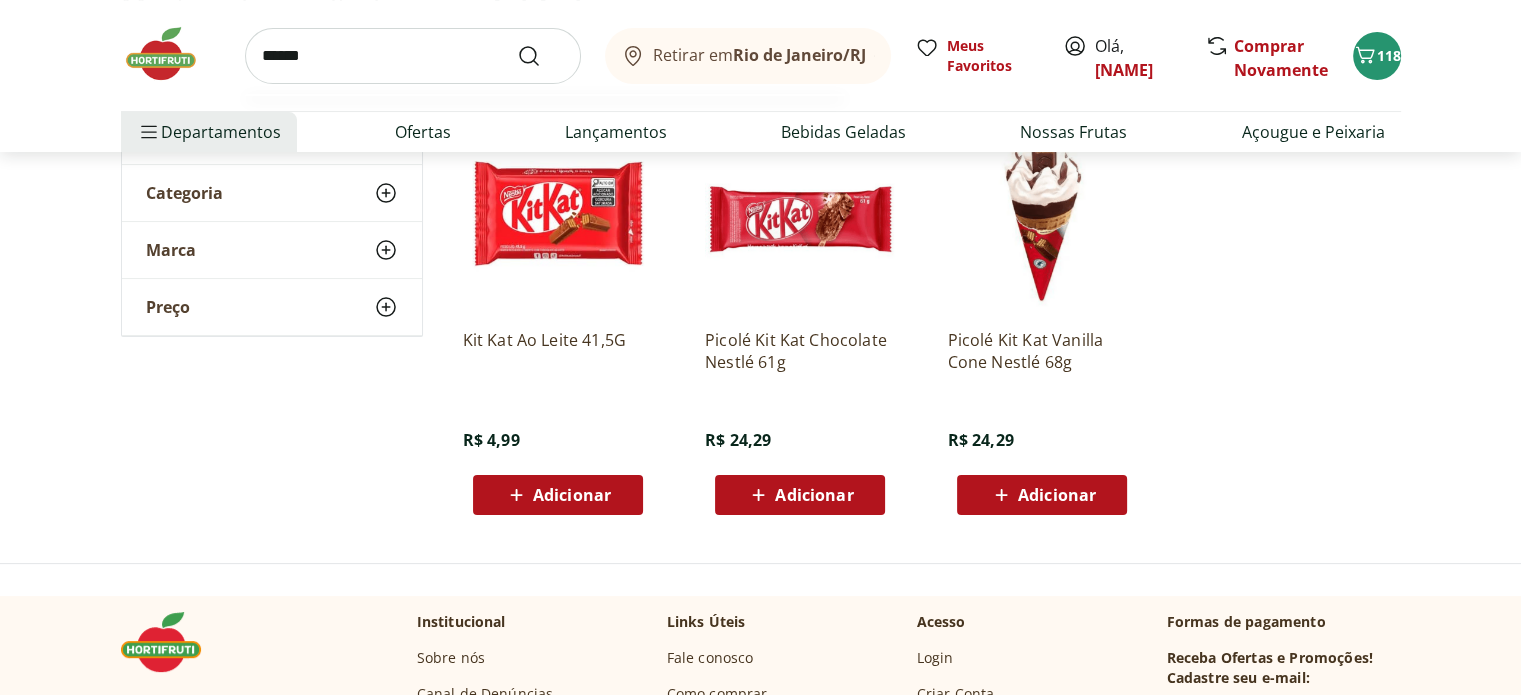 click at bounding box center (541, 56) 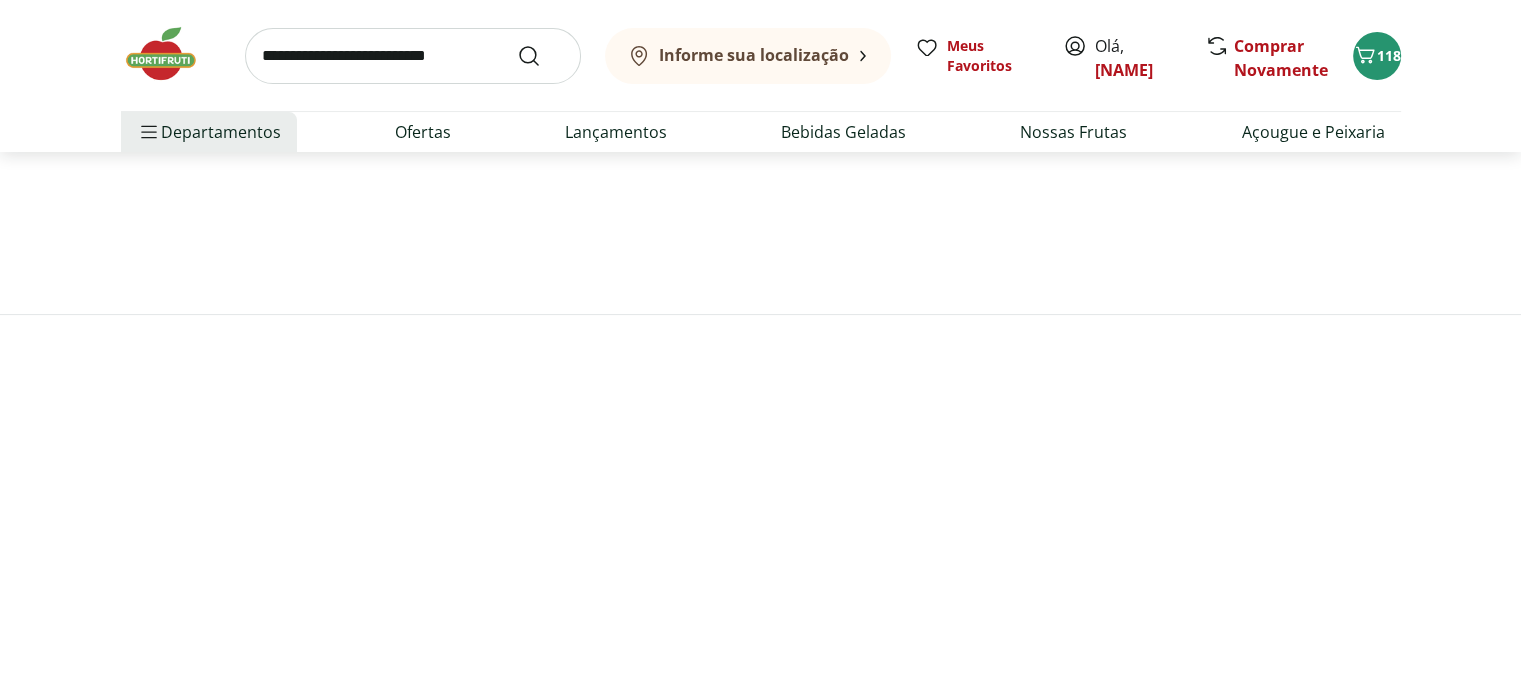 scroll, scrollTop: 0, scrollLeft: 0, axis: both 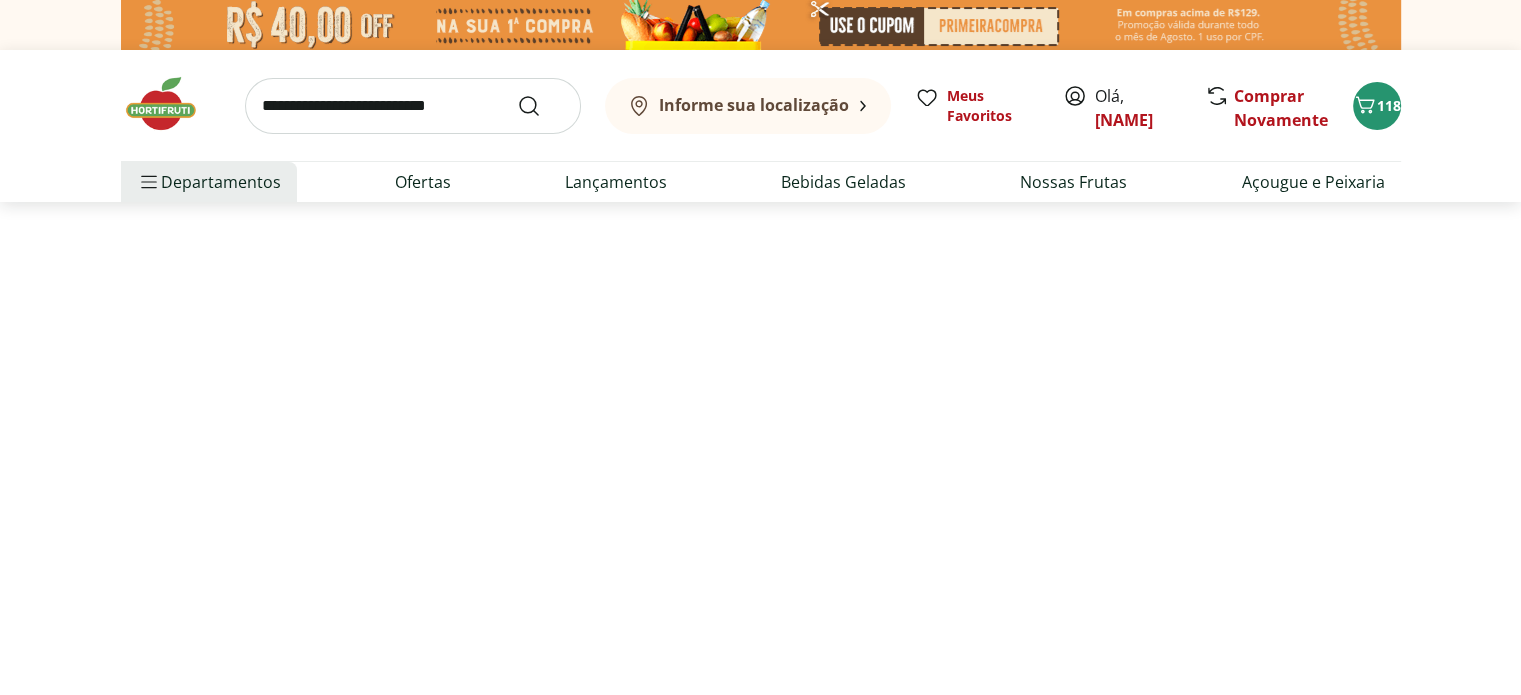 select on "**********" 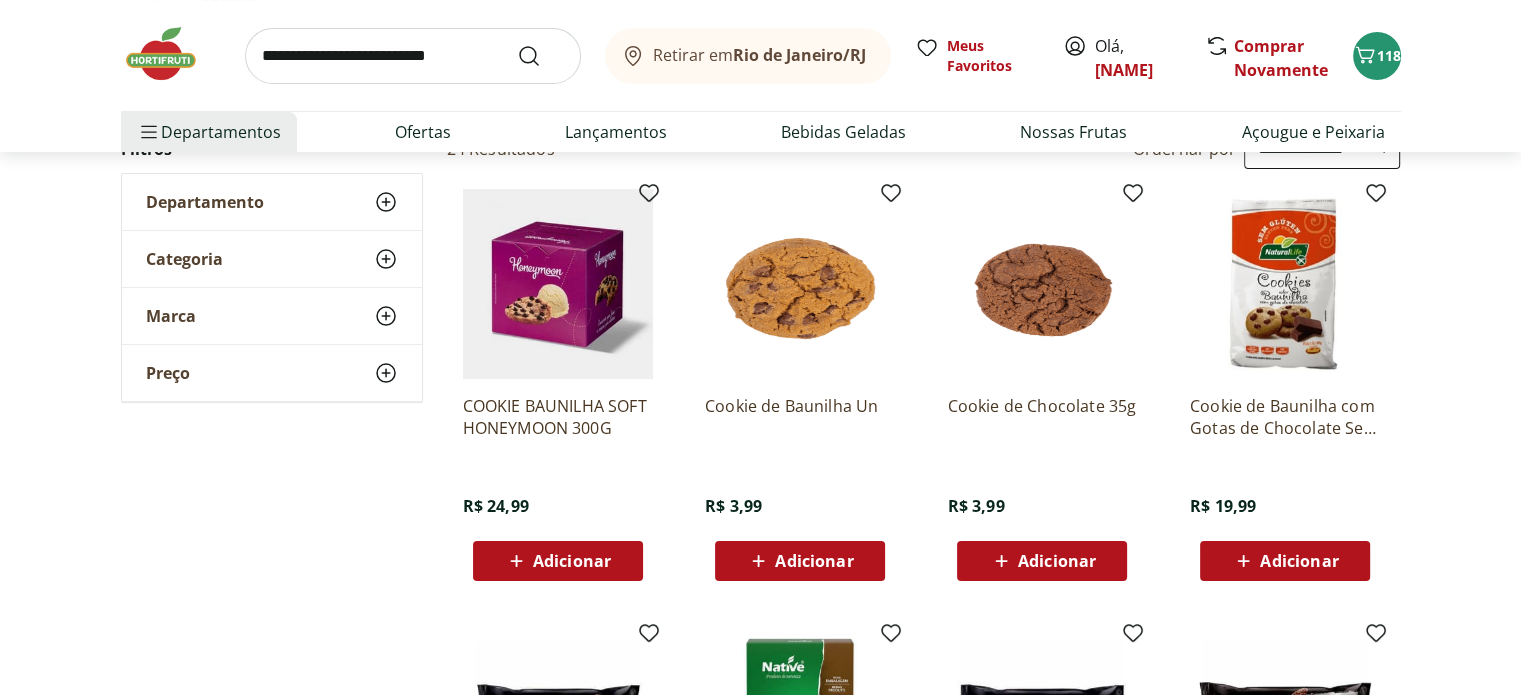scroll, scrollTop: 200, scrollLeft: 0, axis: vertical 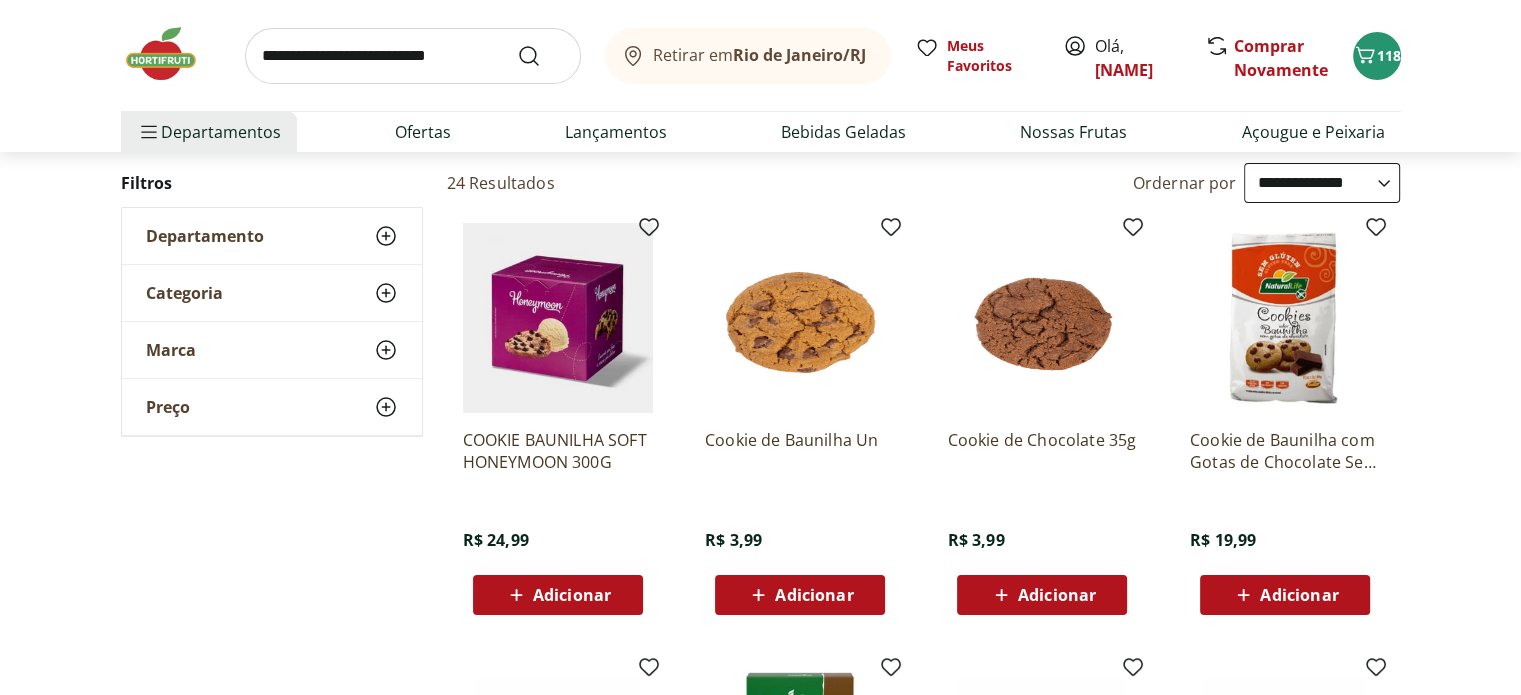 click at bounding box center (413, 56) 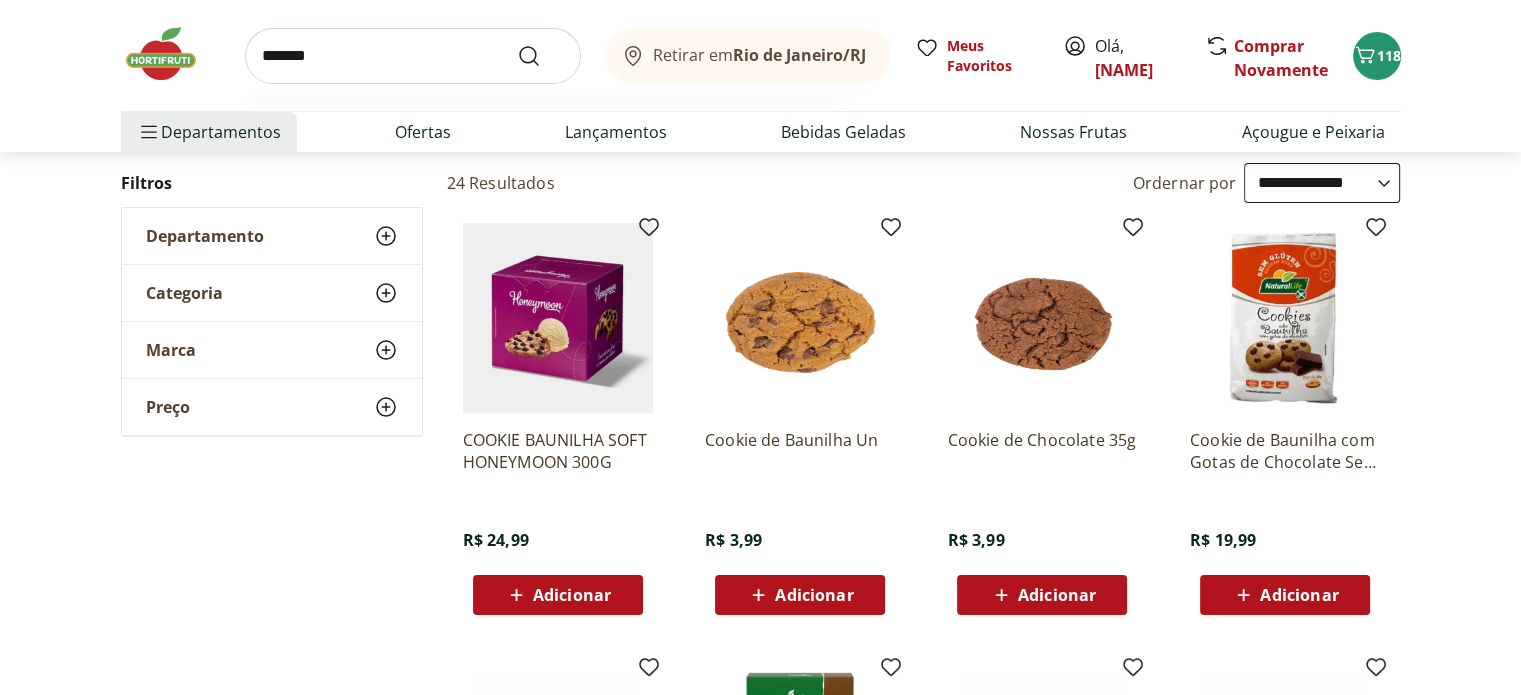 click at bounding box center (541, 56) 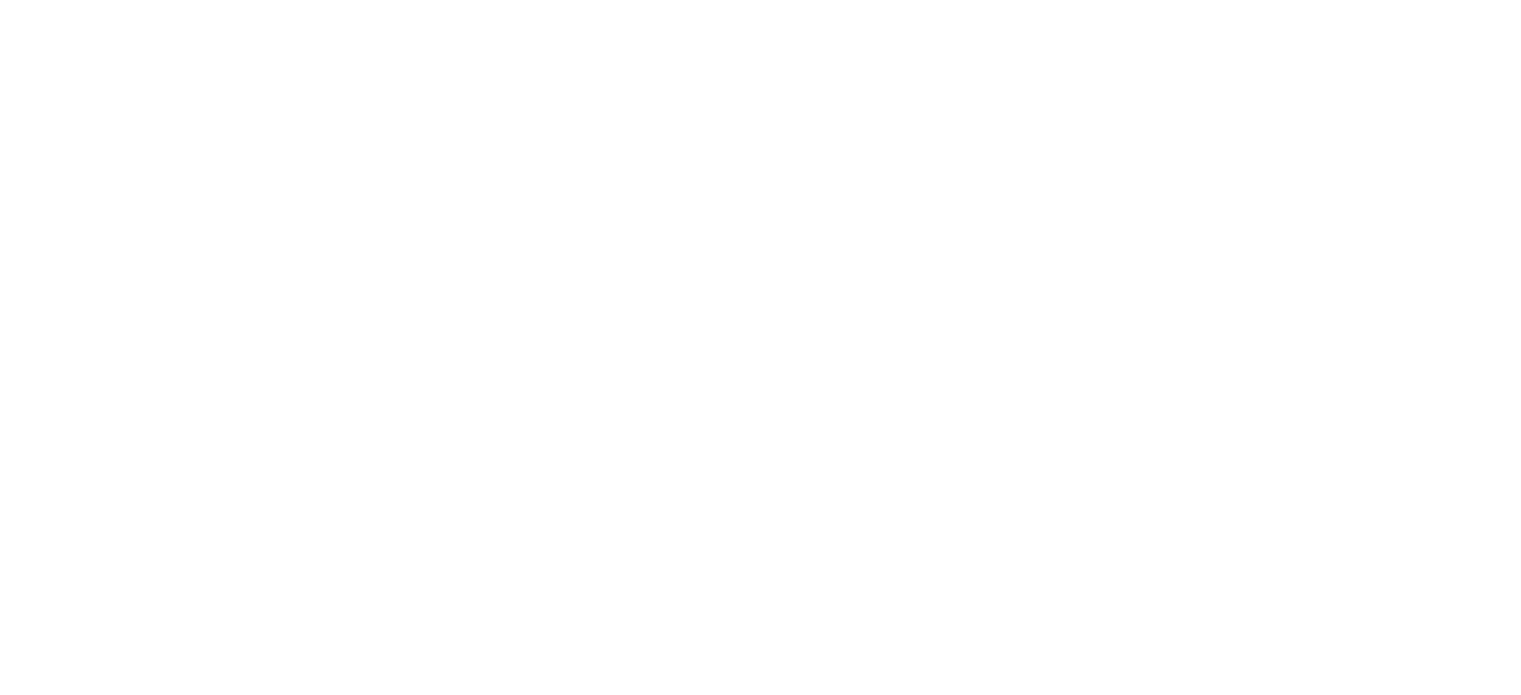 scroll, scrollTop: 0, scrollLeft: 0, axis: both 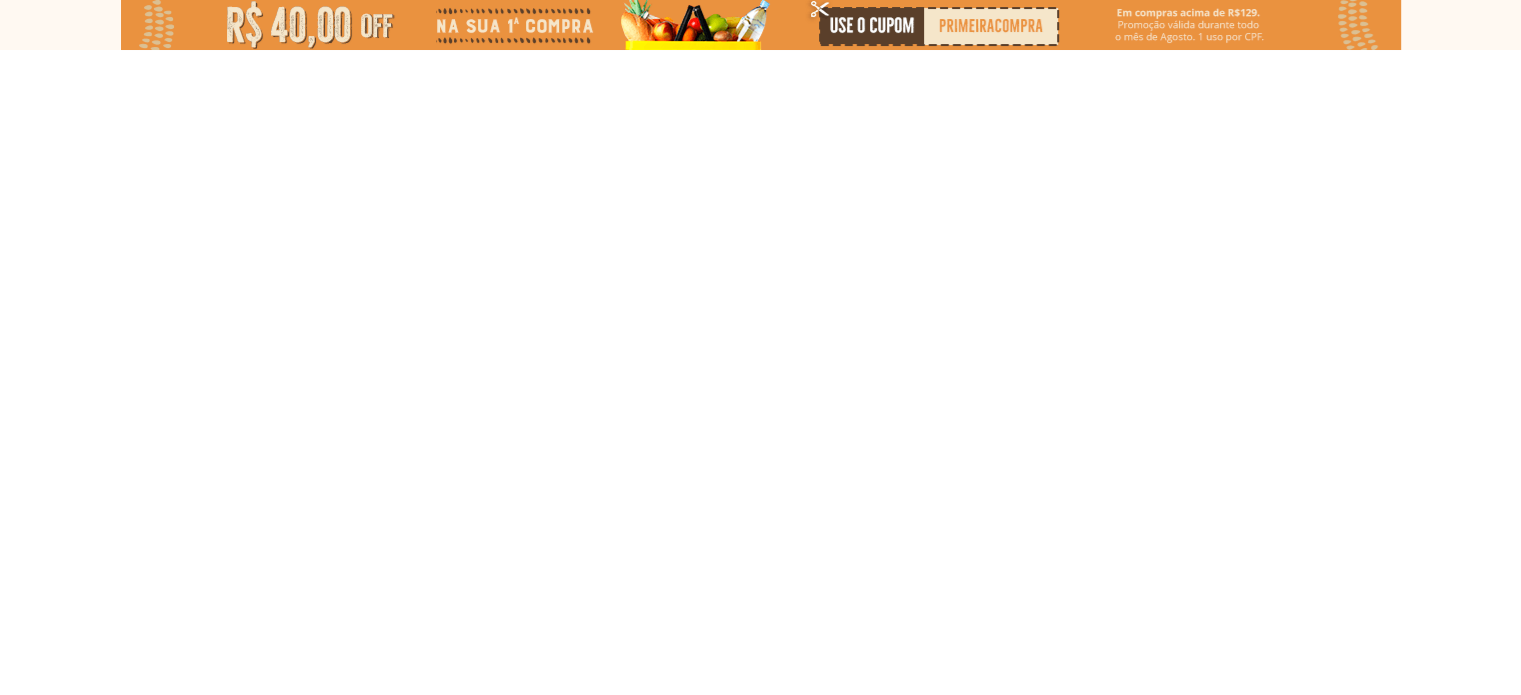 select on "**********" 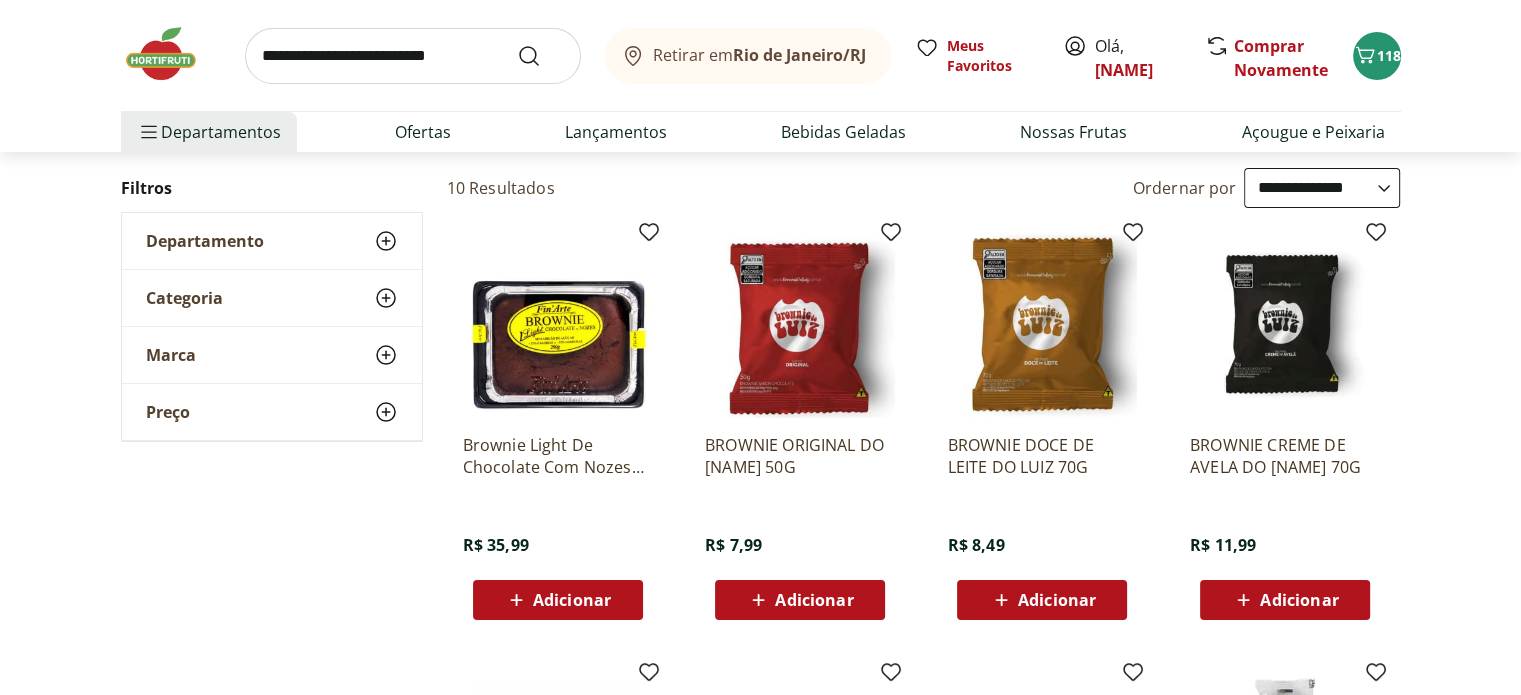 scroll, scrollTop: 200, scrollLeft: 0, axis: vertical 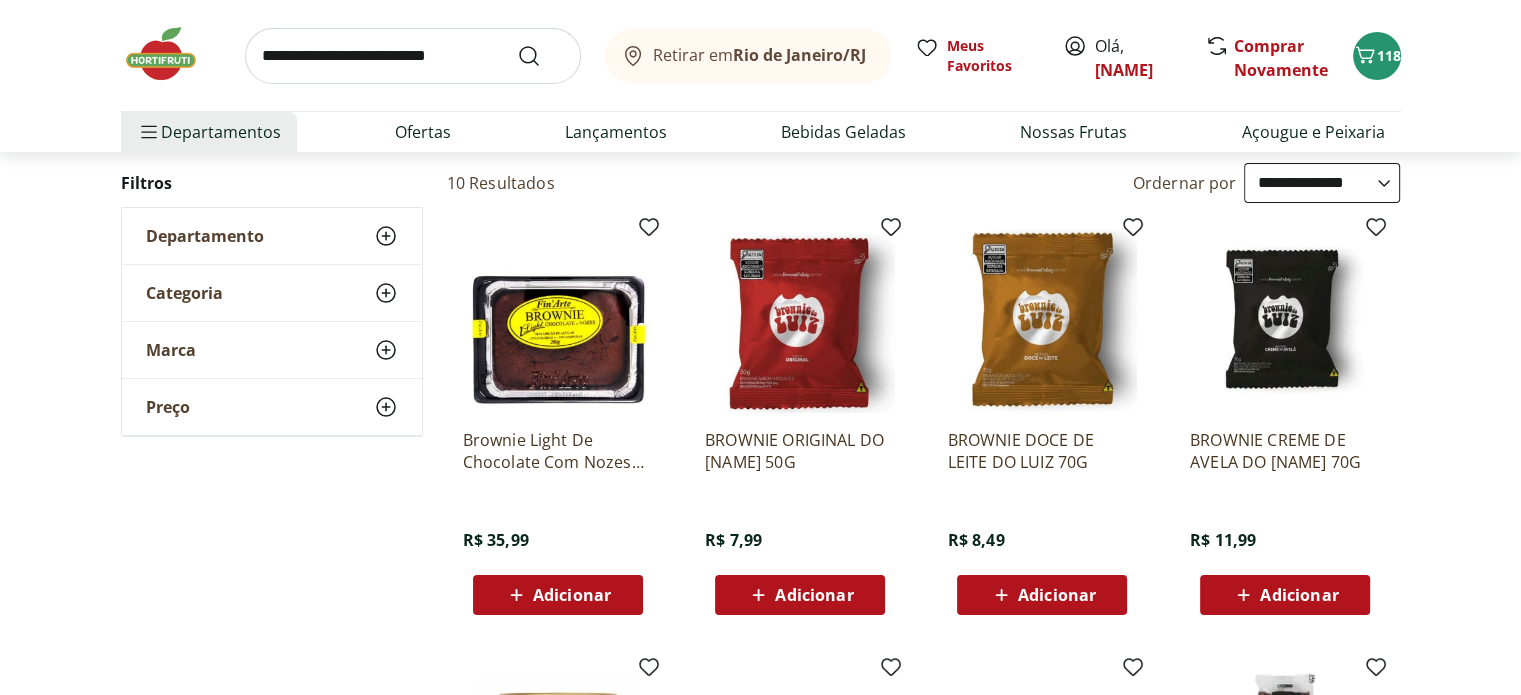 click on "Adicionar" at bounding box center [814, 595] 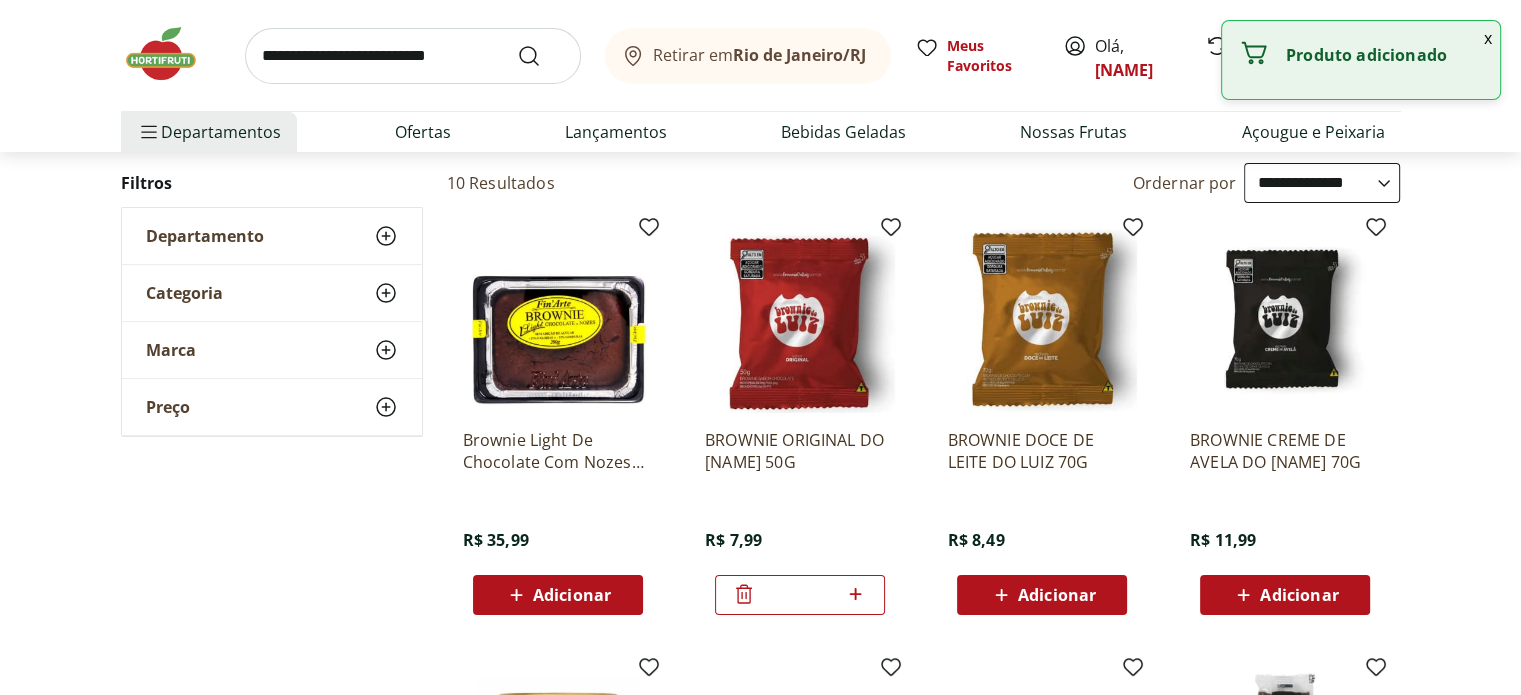 click 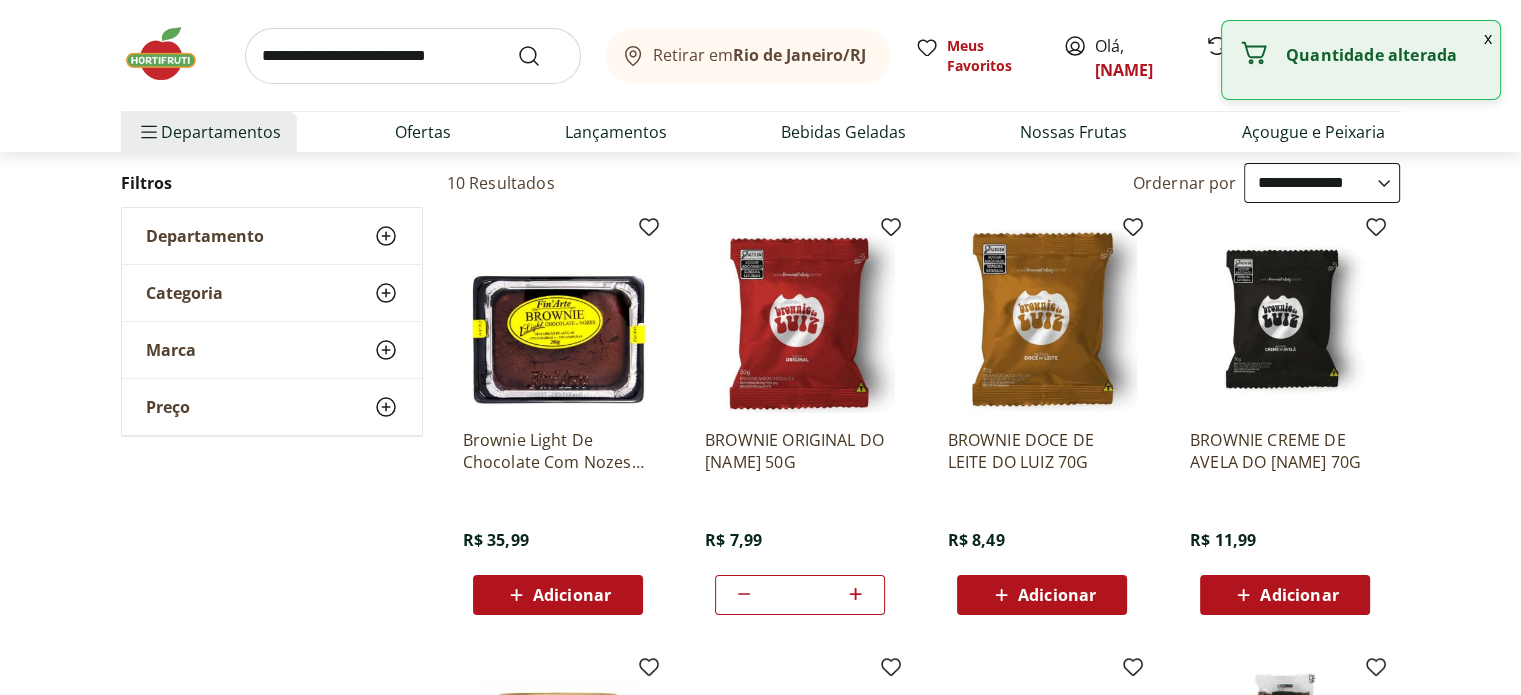 click 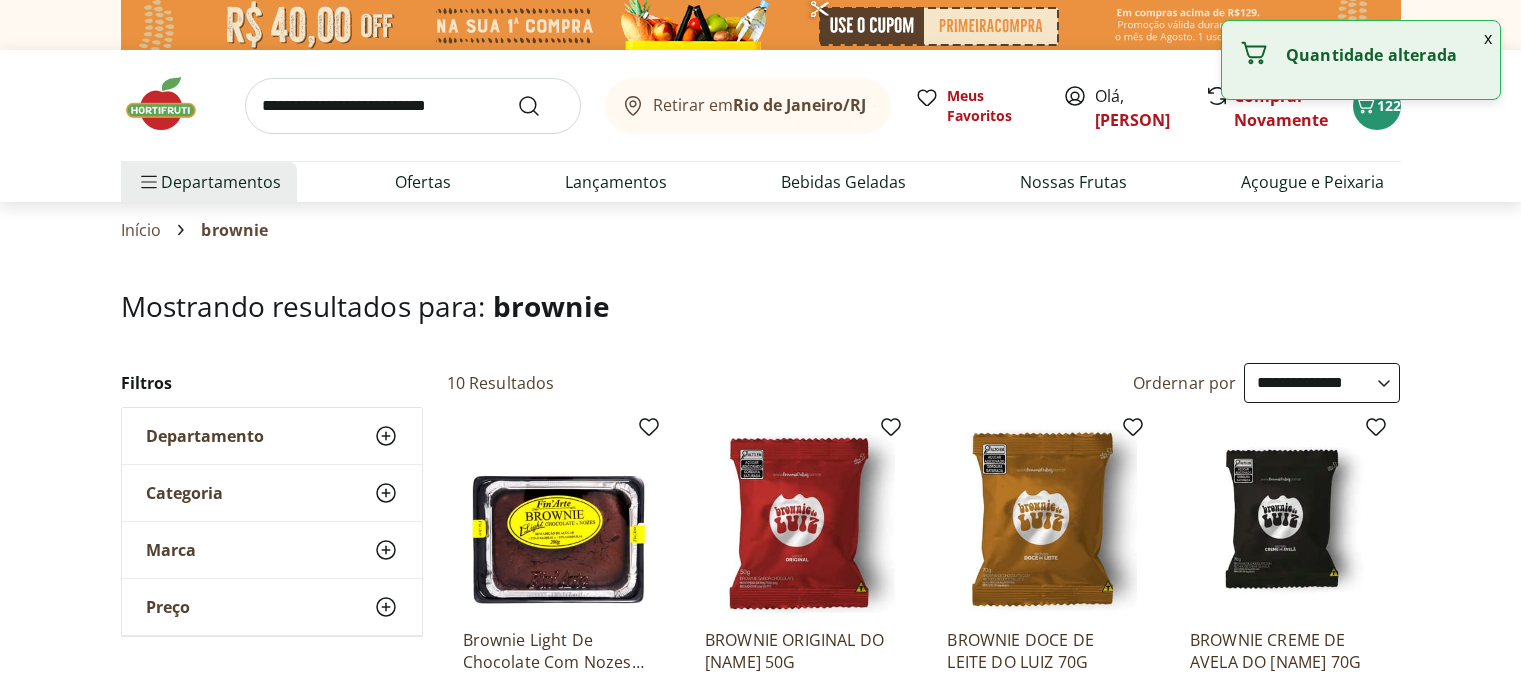 select on "**********" 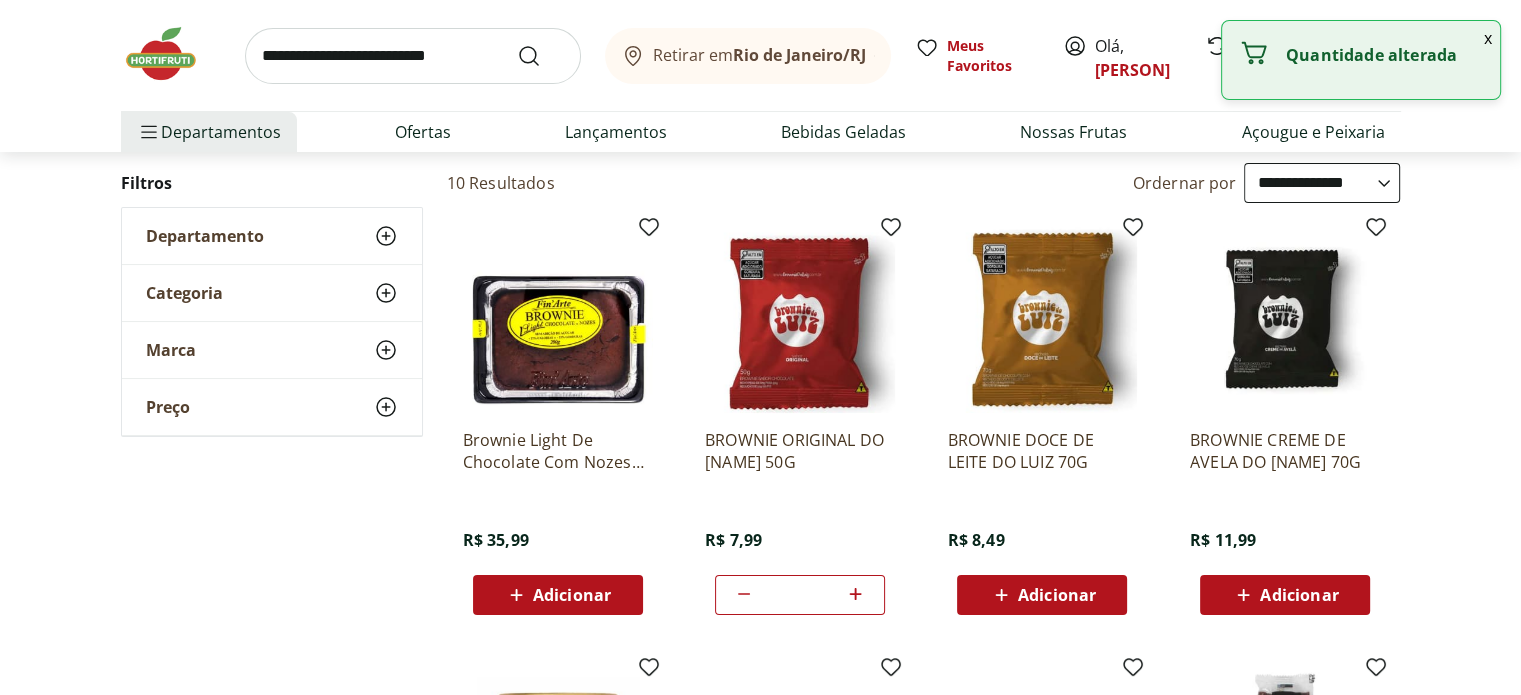scroll, scrollTop: 0, scrollLeft: 0, axis: both 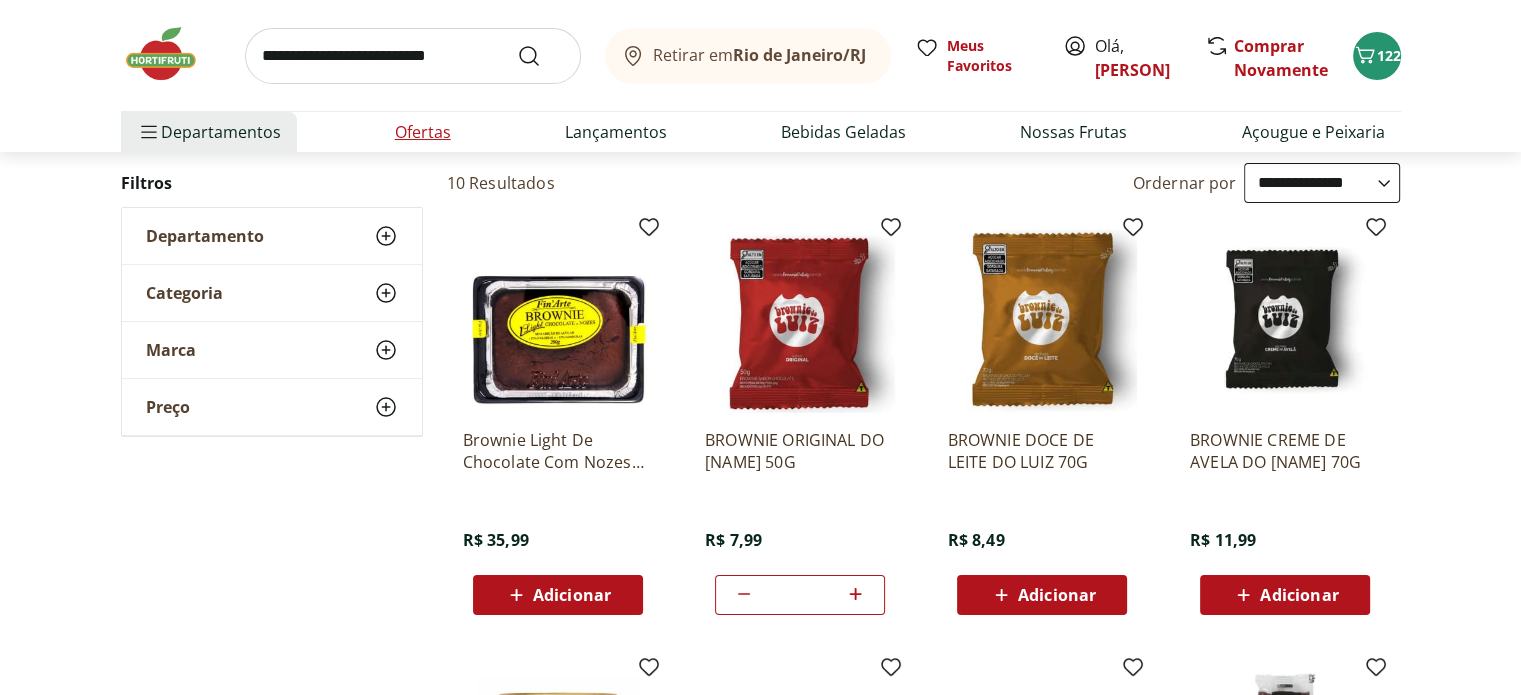 click on "Ofertas" at bounding box center [423, 132] 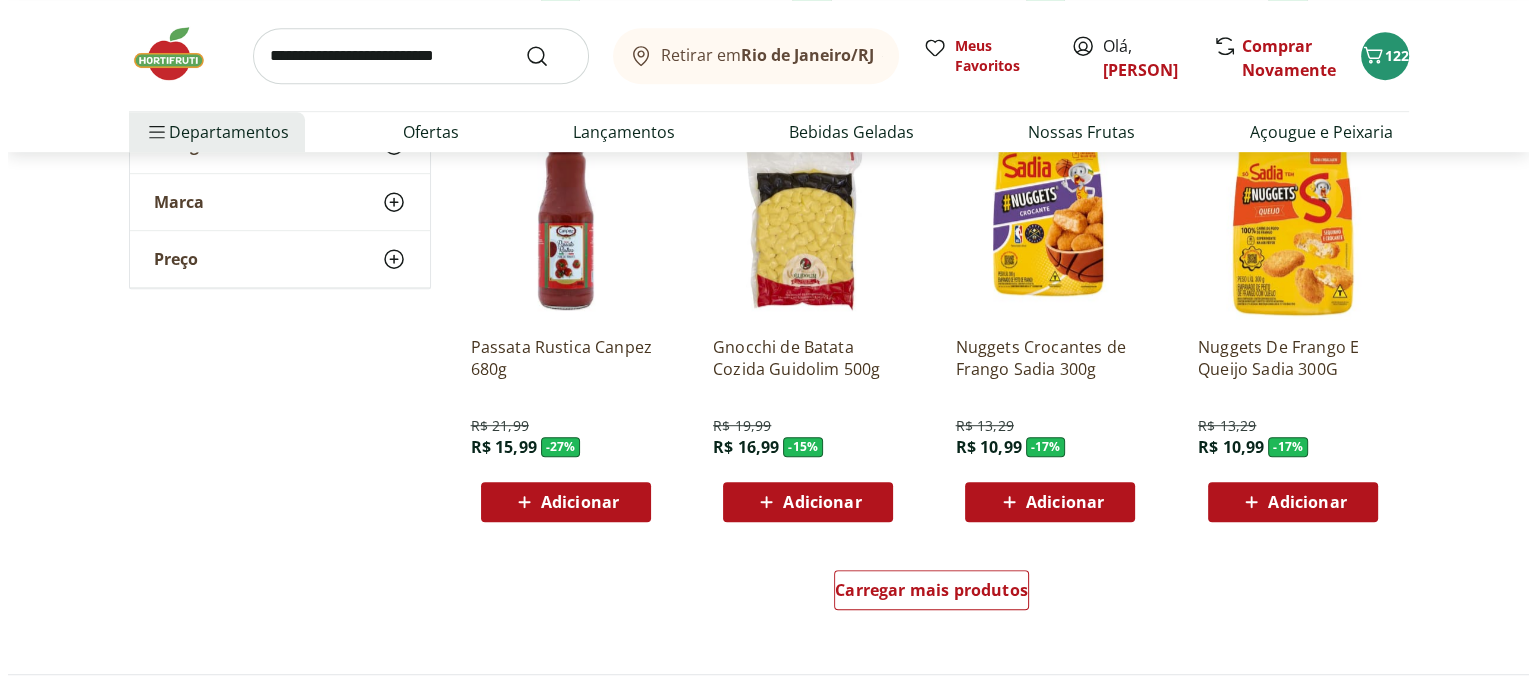 scroll, scrollTop: 600, scrollLeft: 0, axis: vertical 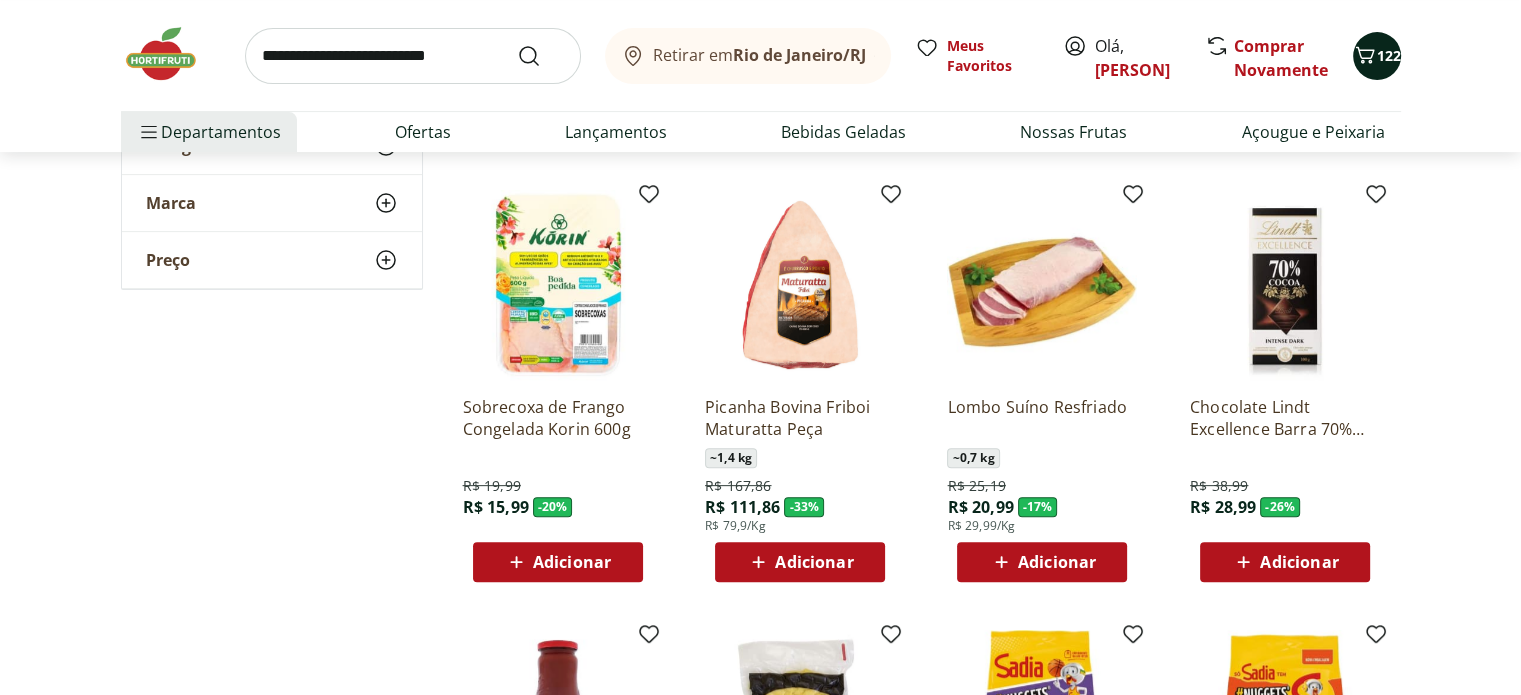 click on "122" at bounding box center [1377, 56] 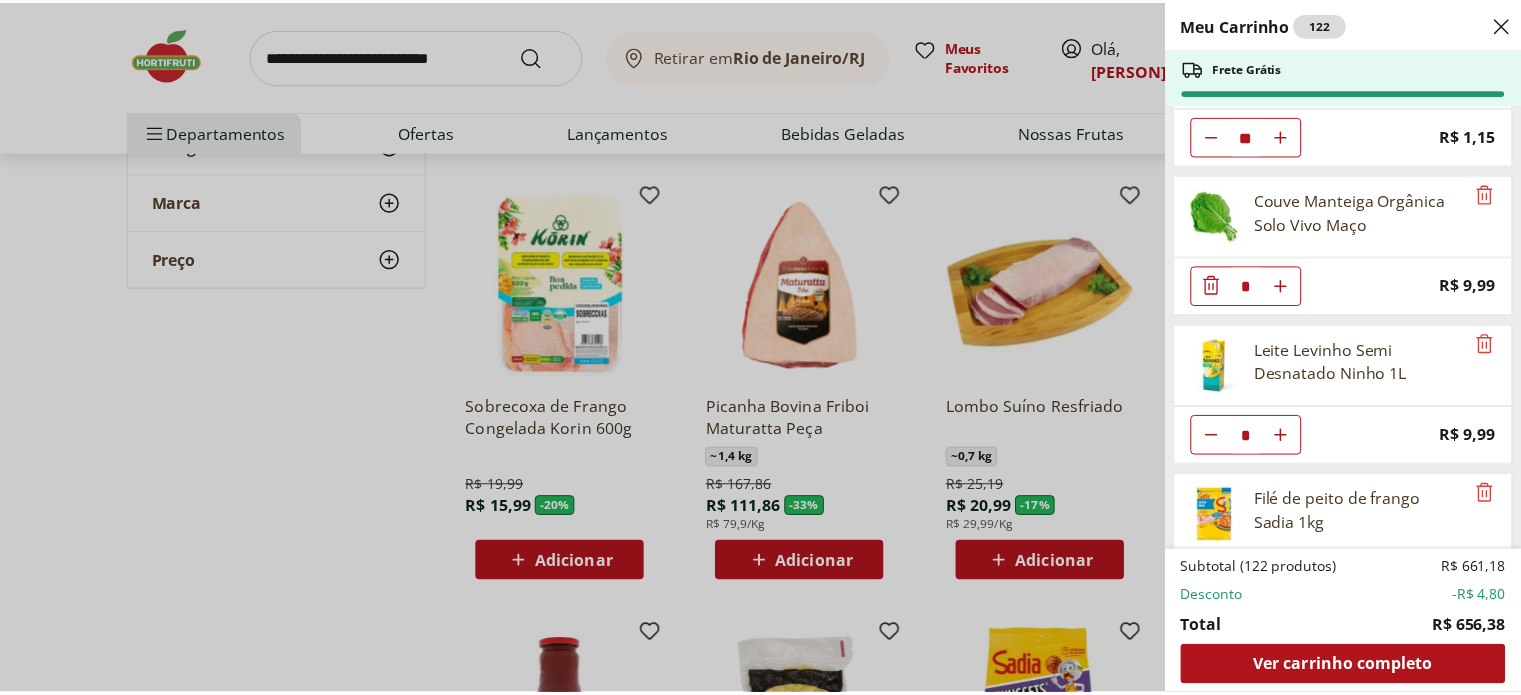 scroll, scrollTop: 1288, scrollLeft: 0, axis: vertical 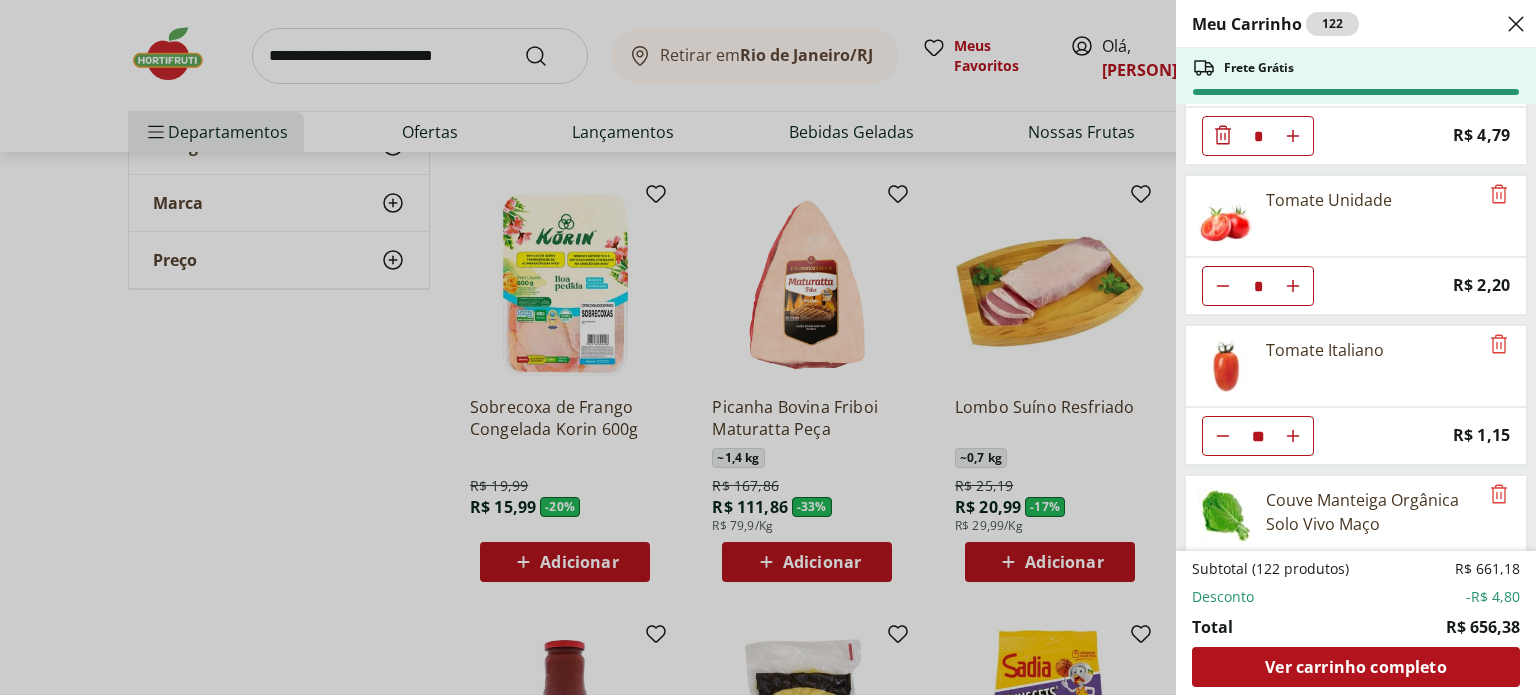 click on "Meu Carrinho 122 Frete Grátis Alho Nacional Unidade ** Original price: R$ 2,03 Price: R$ 1,79 Azeite De Oliva Clássico Extra Virgem Gallo 500Ml * Price: R$ 39,99 Abobrinha Verde Unidade * Price: R$ 1,75 Banana Prata Unidade ** Price: R$ 2,20 Batata Asterix Unidade ** Price: R$ 2,28 Batata Baroa Amarela Unidade * Price: R$ 3,51 Brócolis Verdura - Unidade * Price: R$ 10,99 Cebolinha Unidade * Price: R$ 1,99 Repolho Unidade * Price: R$ 4,79 Tomate Unidade * Price: R$ 2,20 Tomate Italiano ** Price: R$ 1,15 Couve Manteiga Orgânica Solo Vivo Maço * Price: R$ 9,99 Leite Levinho Semi Desnatado Ninho 1L * Price: R$ 9,99 Filé de peito de frango Sadia 1kg * Price: R$ 27,99 Laranja Pera Natural da Terra 3kg * Price: R$ 23,99 Maçã Gala Importada Unidade * Price: R$ 3,23 Hortelã Unidade * Price: R$ 3,99 Água mineral natural sem gás Pouso Alto 1,5l * Price: R$ 2,59 BROWNIE ORIGINAL DO [NAME] 50G * Price: R$ 7,99 Subtotal (122 produtos) R$ 661,18 Desconto -R$ 4,80 Total R$ 656,38" at bounding box center (768, 347) 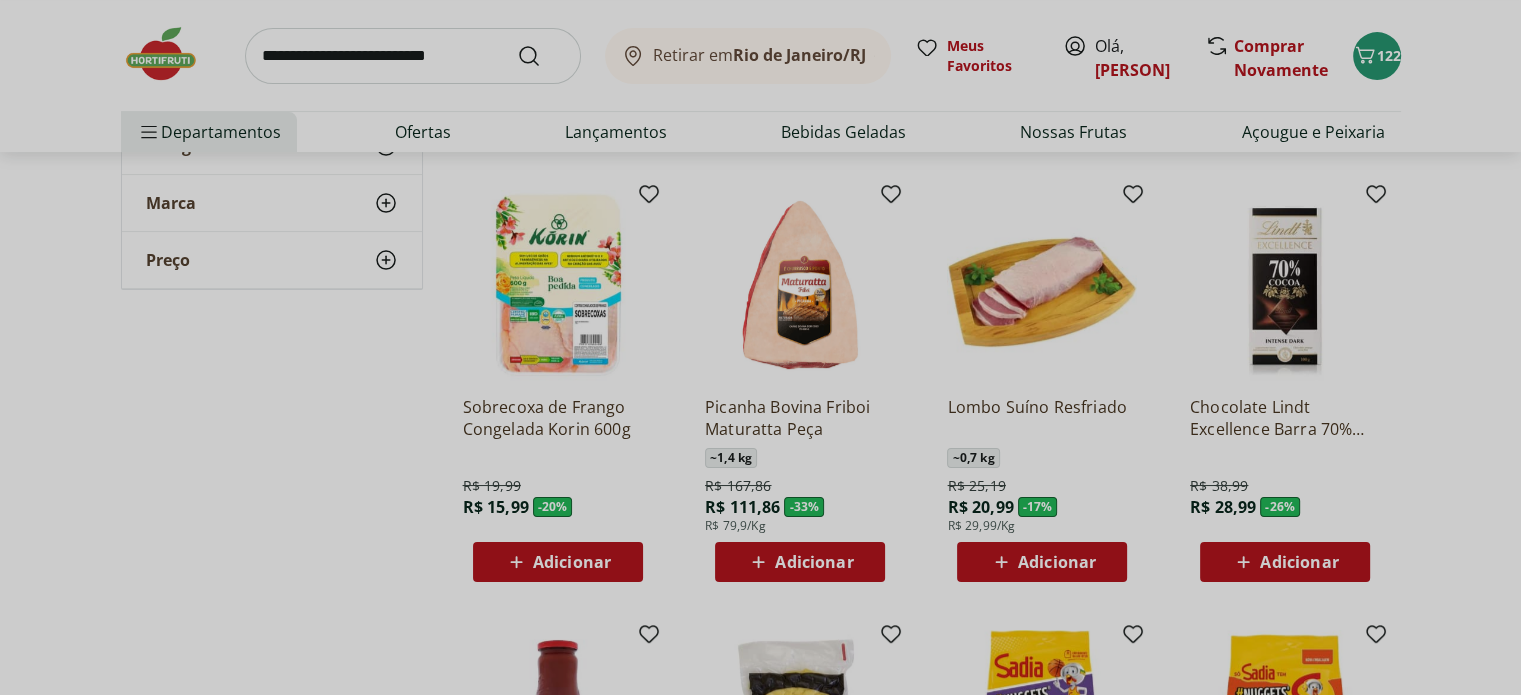 click at bounding box center (413, 56) 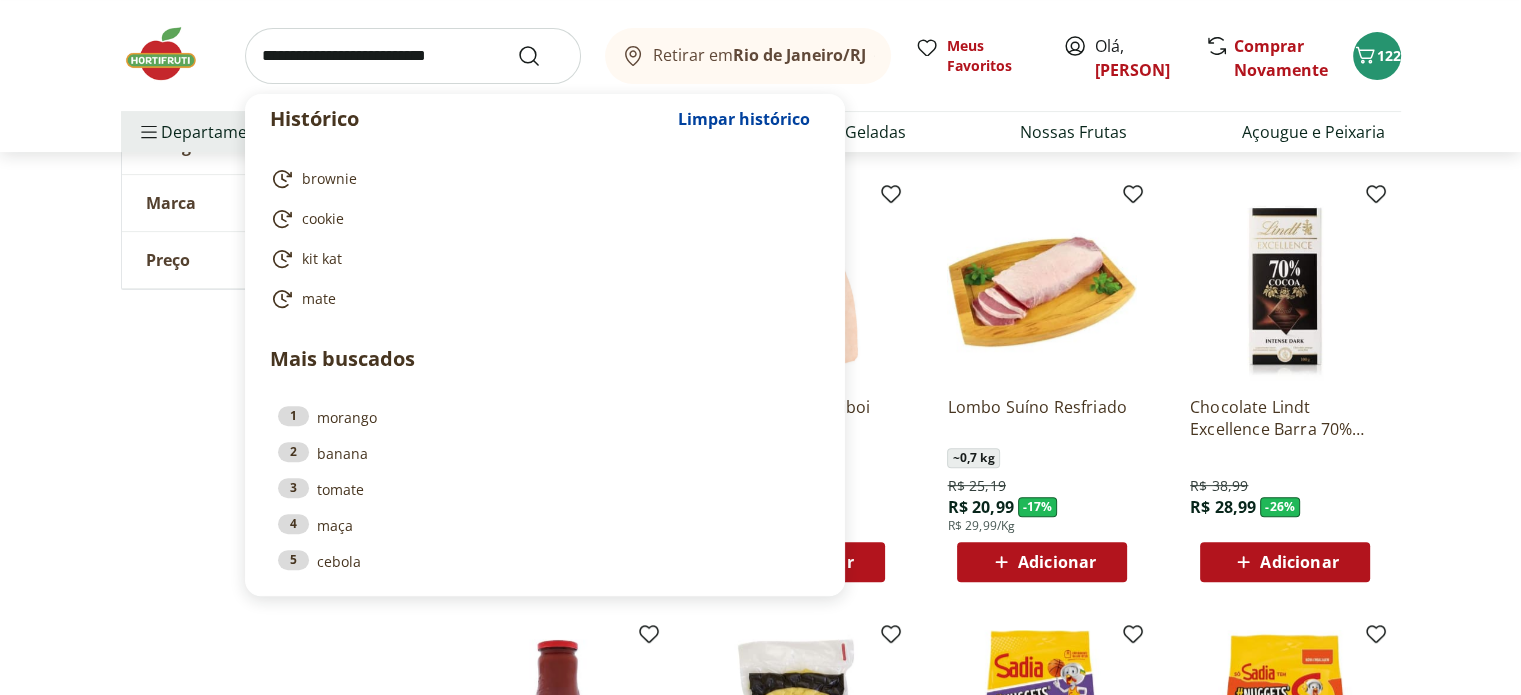 type 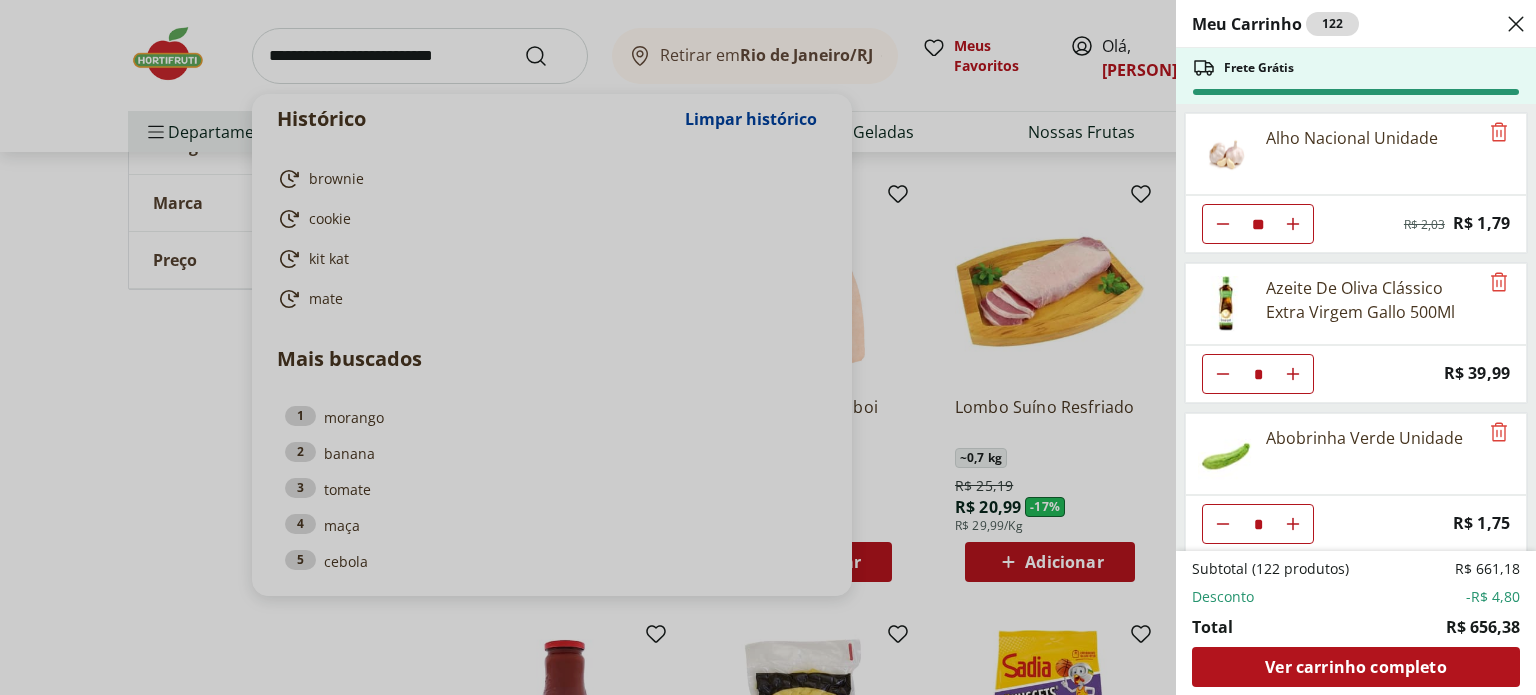 type 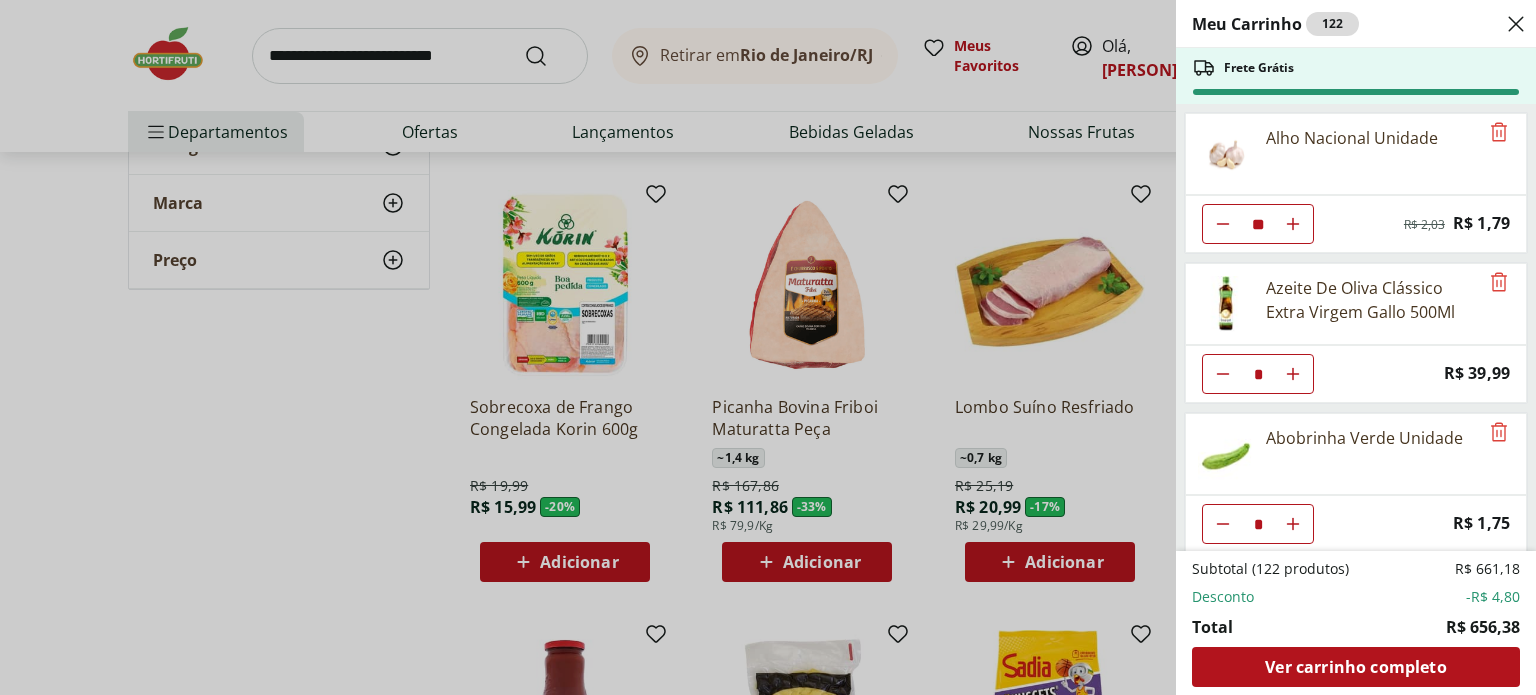 click on "Meu Carrinho 122 Frete Grátis Alho Nacional Unidade ** Original price: R$ 2,03 Price: R$ 1,79 Azeite De Oliva Clássico Extra Virgem Gallo 500Ml * Price: R$ 39,99 Abobrinha Verde Unidade * Price: R$ 1,75 Banana Prata Unidade ** Price: R$ 2,20 Batata Asterix Unidade ** Price: R$ 2,28 Batata Baroa Amarela Unidade * Price: R$ 3,51 Brócolis Verdura - Unidade * Price: R$ 10,99 Cebolinha Unidade * Price: R$ 1,99 Repolho Unidade * Price: R$ 4,79 Tomate Unidade * Price: R$ 2,20 Tomate Italiano ** Price: R$ 1,15 Couve Manteiga Orgânica Solo Vivo Maço * Price: R$ 9,99 Leite Levinho Semi Desnatado Ninho 1L * Price: R$ 9,99 Filé de peito de frango Sadia 1kg * Price: R$ 27,99 Laranja Pera Natural da Terra 3kg * Price: R$ 23,99 Maçã Gala Importada Unidade * Price: R$ 3,23 Hortelã Unidade * Price: R$ 3,99 Água mineral natural sem gás Pouso Alto 1,5l * Price: R$ 2,59 BROWNIE ORIGINAL DO LUIZ 50G * Price: R$ 7,99 Subtotal (122 produtos) R$ 661,18 Desconto -R$ 4,80 Total R$ 656,38" at bounding box center [768, 347] 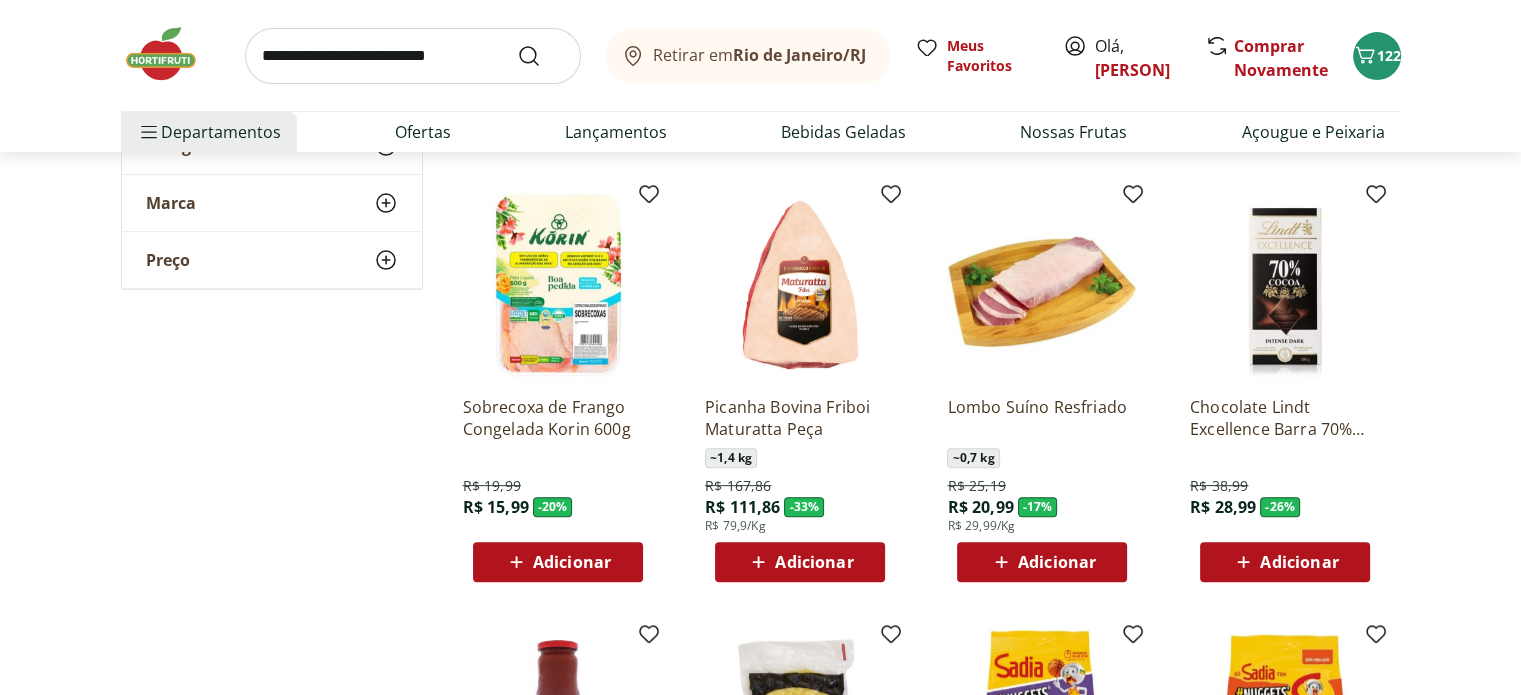 click at bounding box center (413, 56) 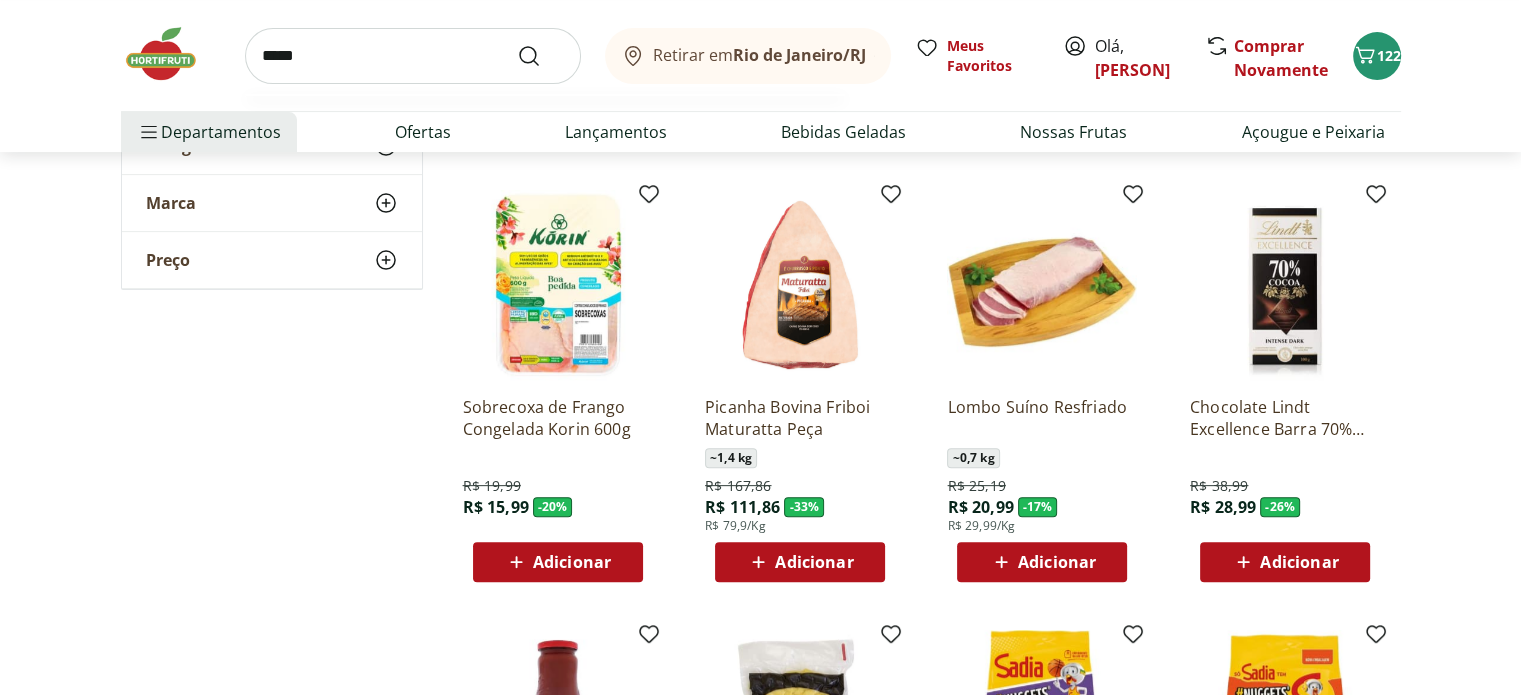 type on "*****" 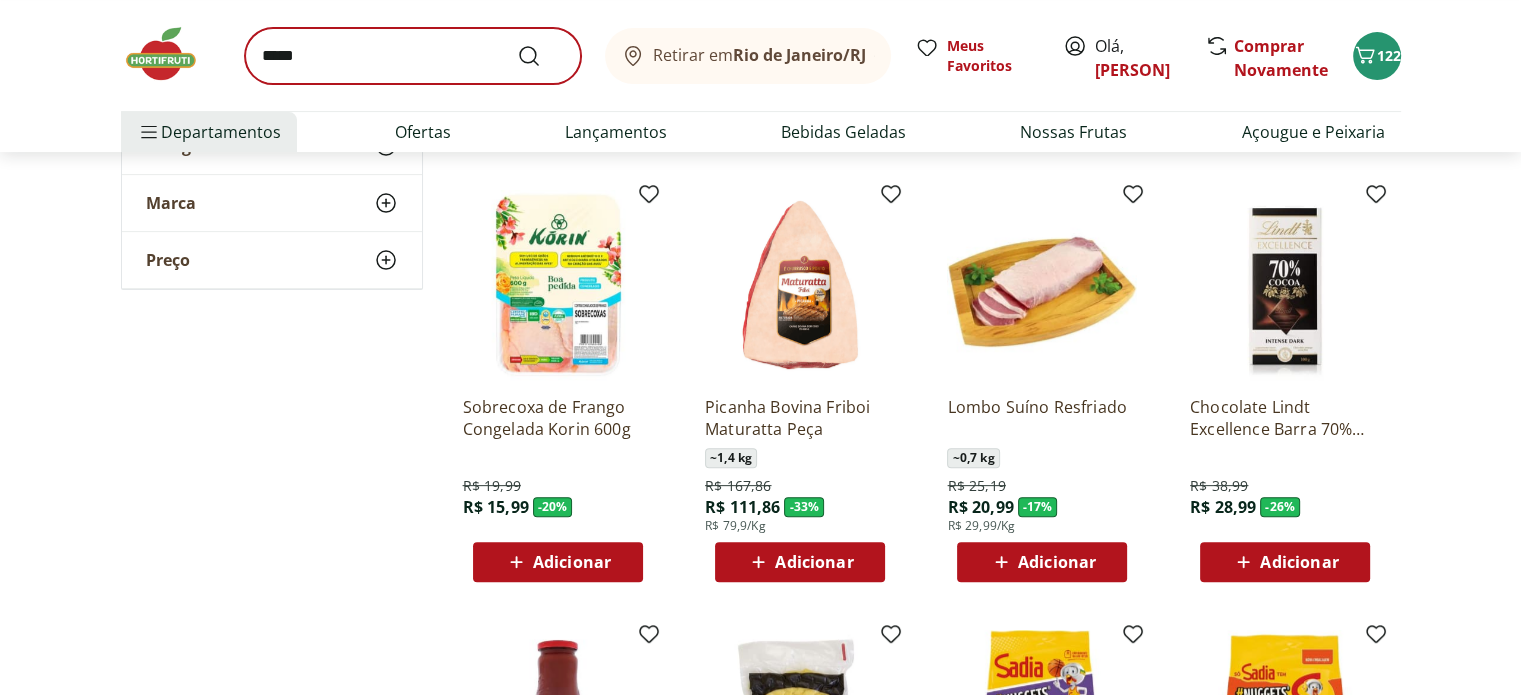 scroll, scrollTop: 0, scrollLeft: 0, axis: both 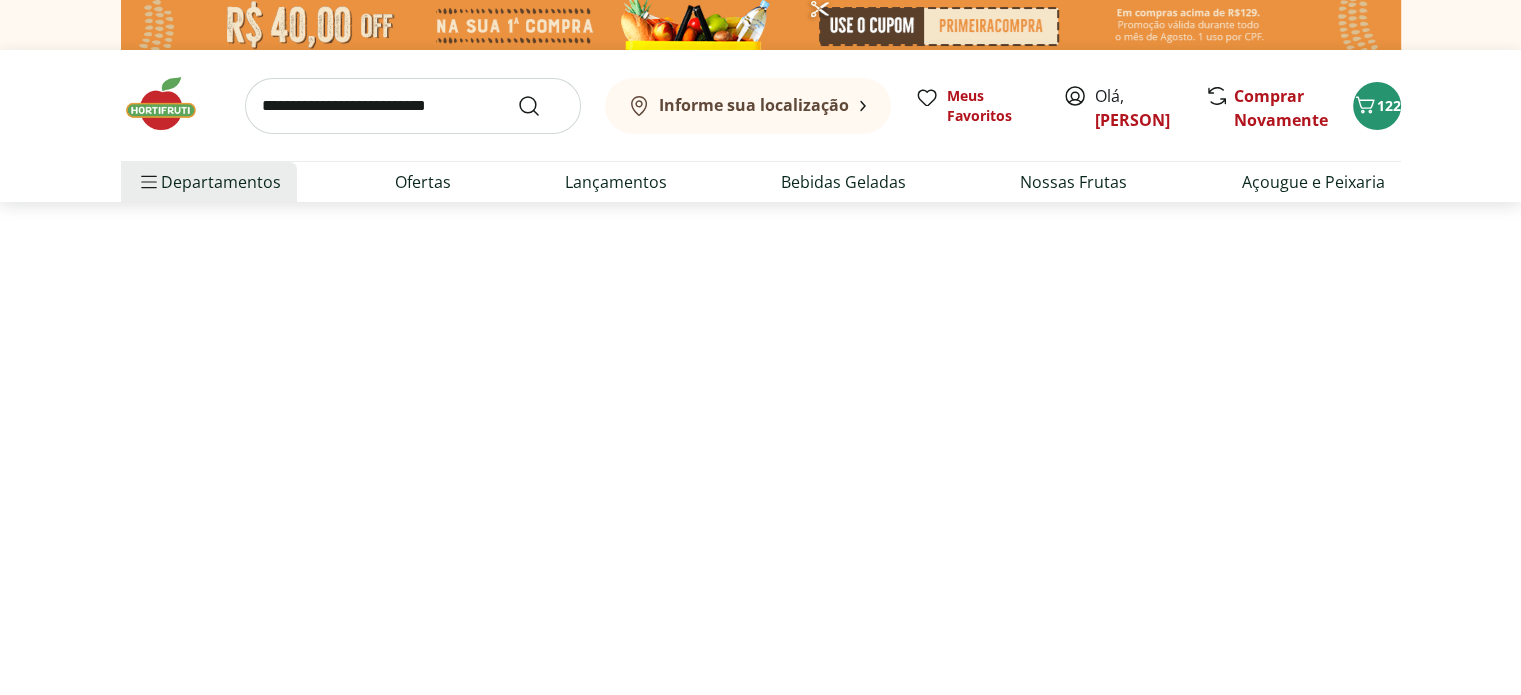 select on "**********" 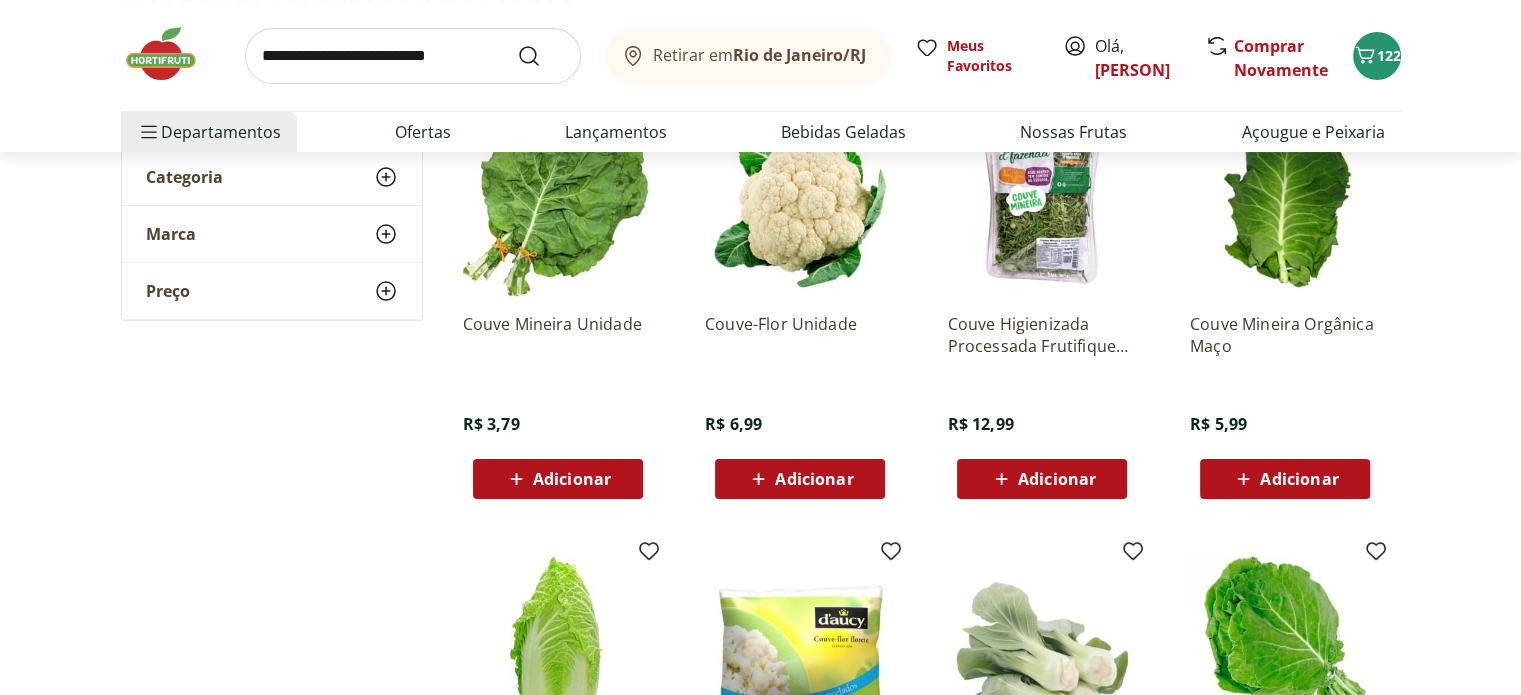 scroll, scrollTop: 400, scrollLeft: 0, axis: vertical 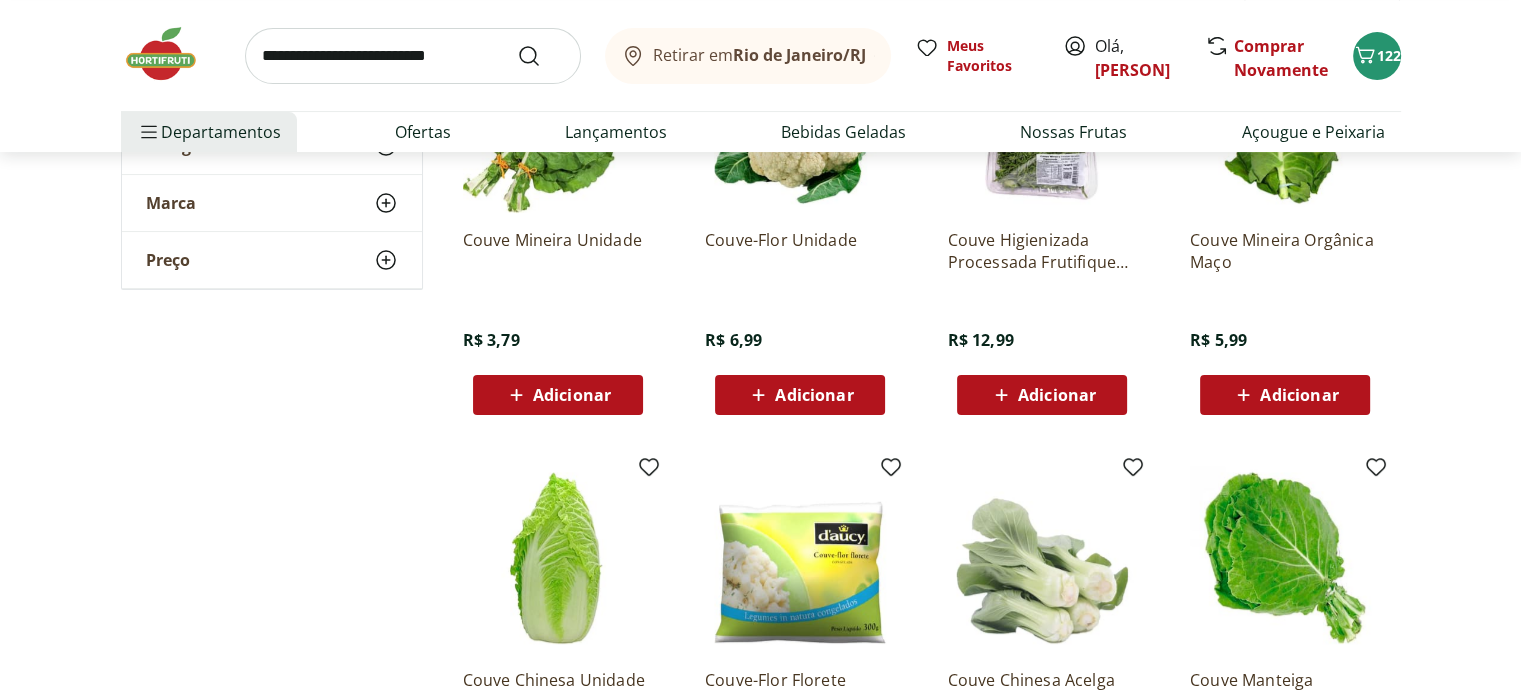 click on "Adicionar" at bounding box center (814, 395) 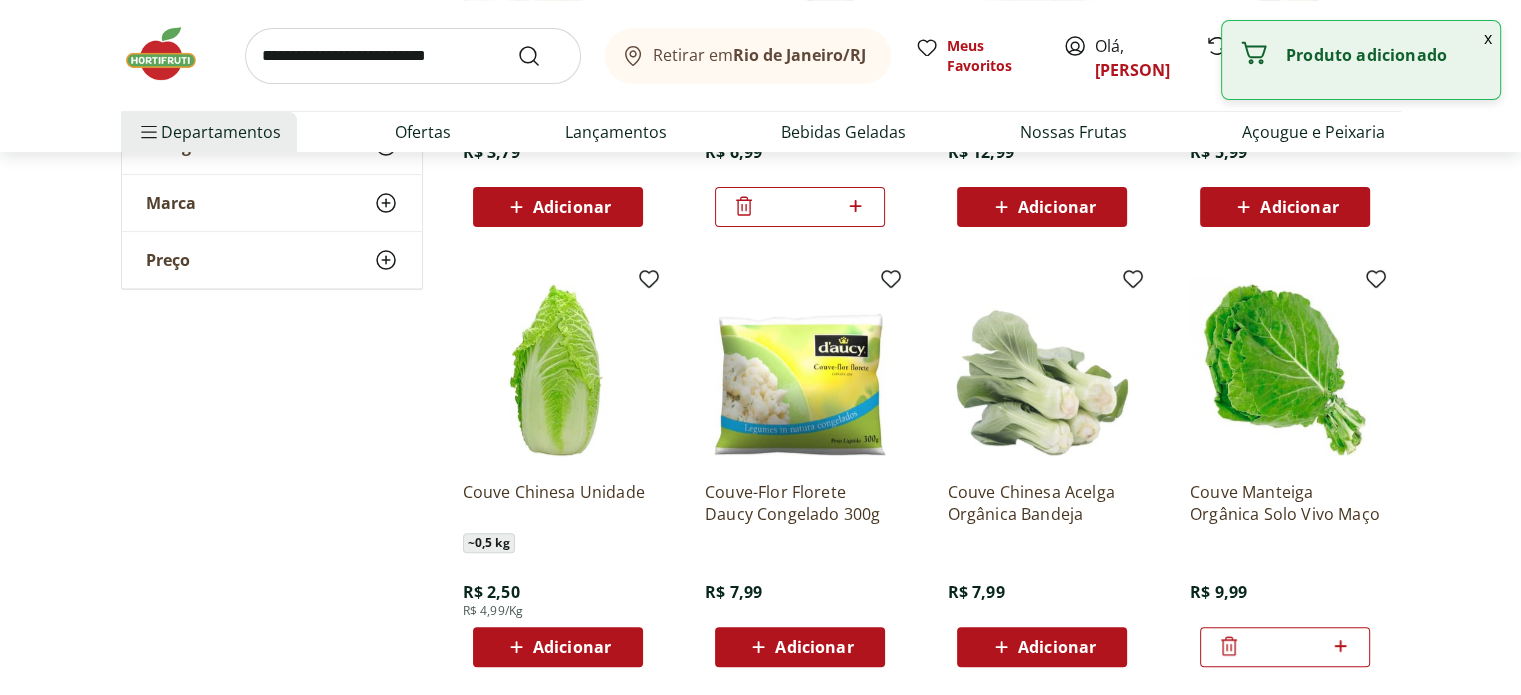 scroll, scrollTop: 600, scrollLeft: 0, axis: vertical 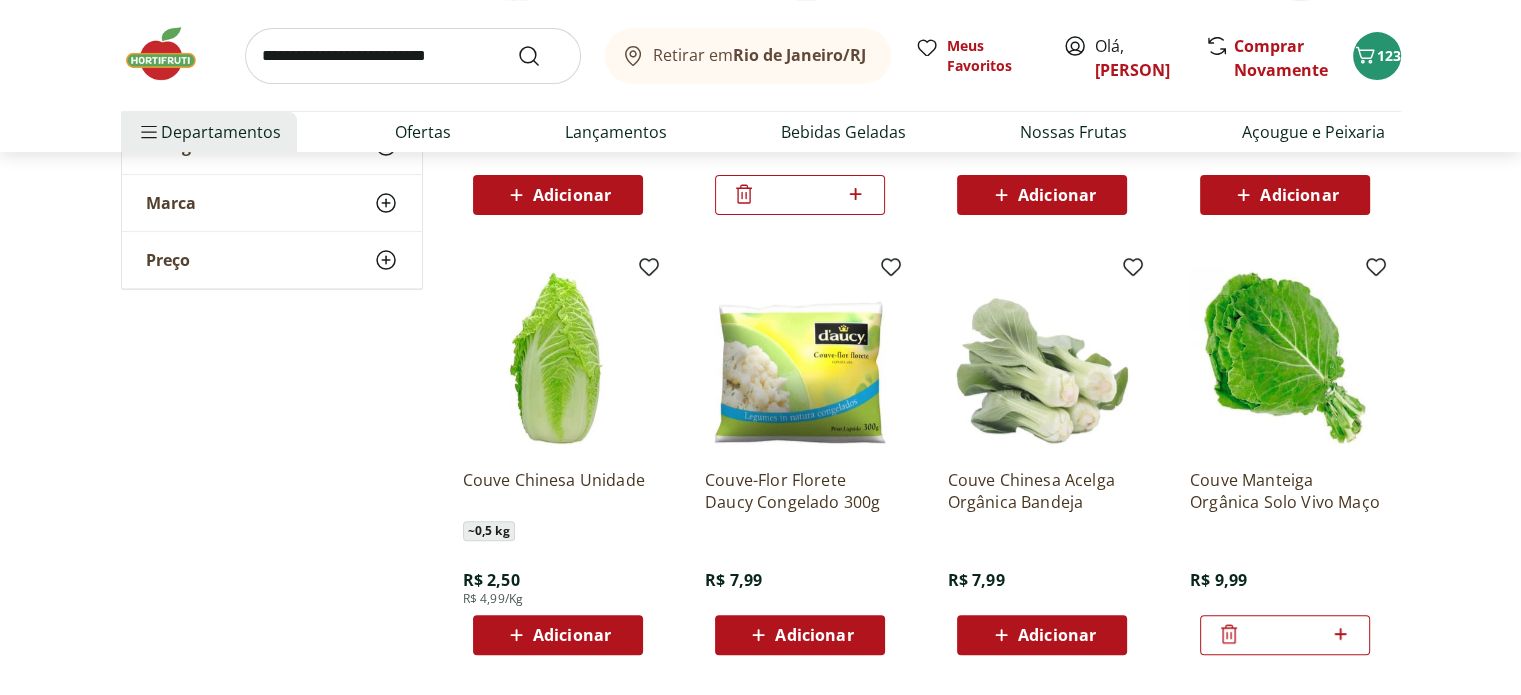 click on "Adicionar" at bounding box center (572, 635) 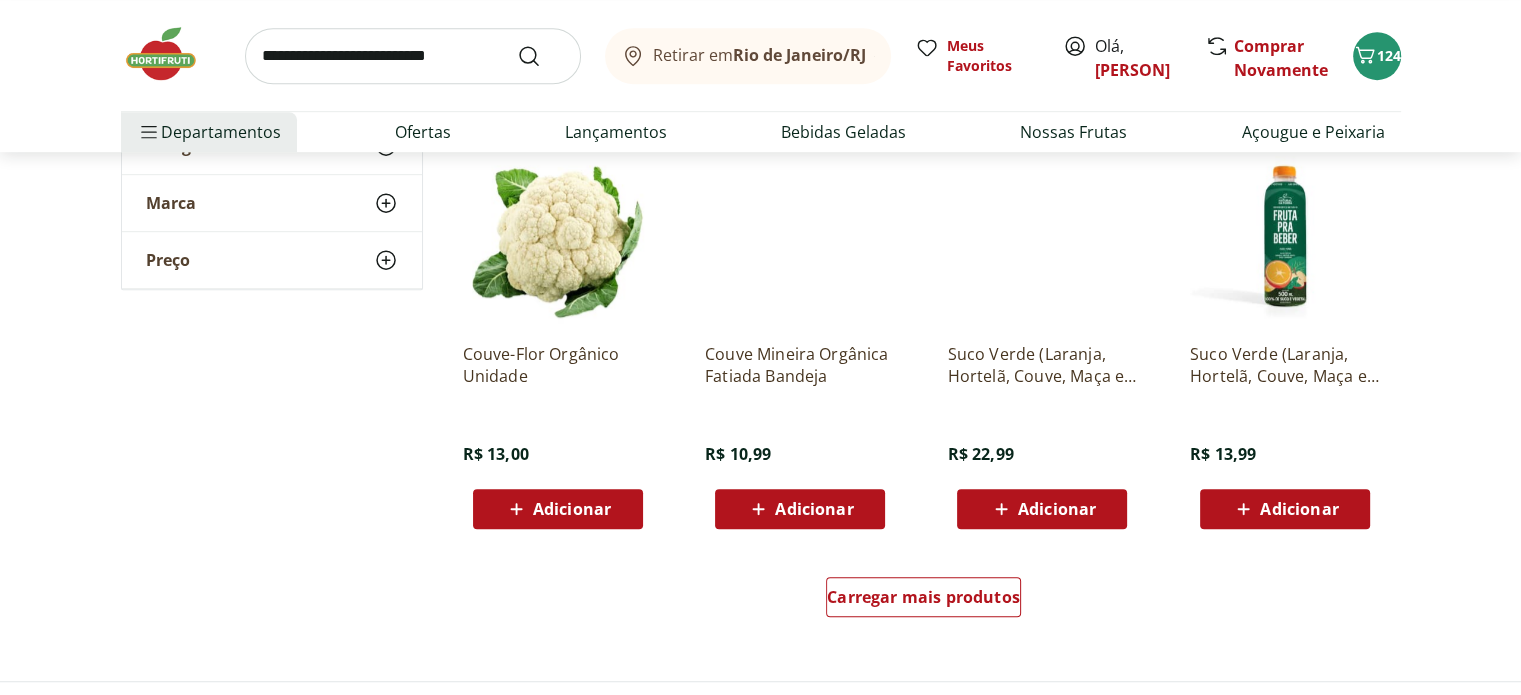 scroll, scrollTop: 1200, scrollLeft: 0, axis: vertical 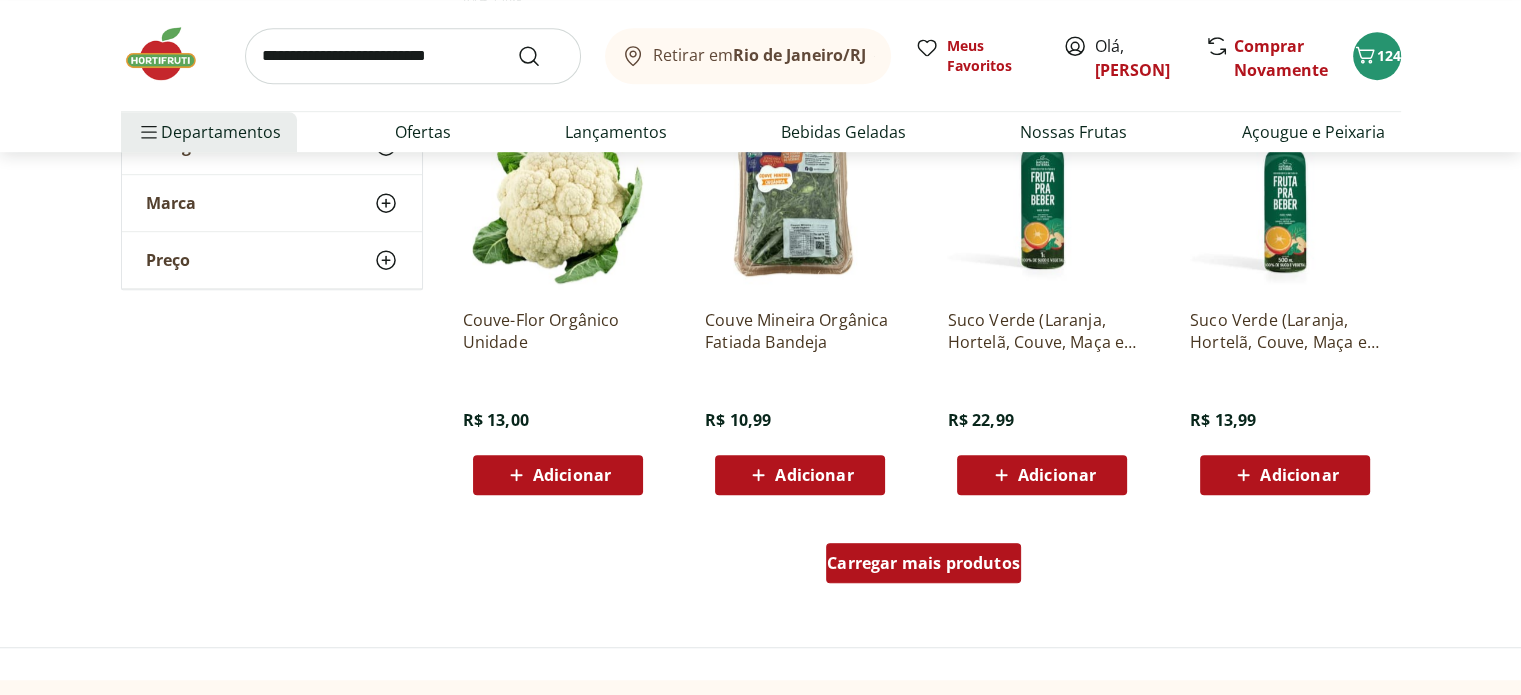 click on "Carregar mais produtos" at bounding box center (923, 563) 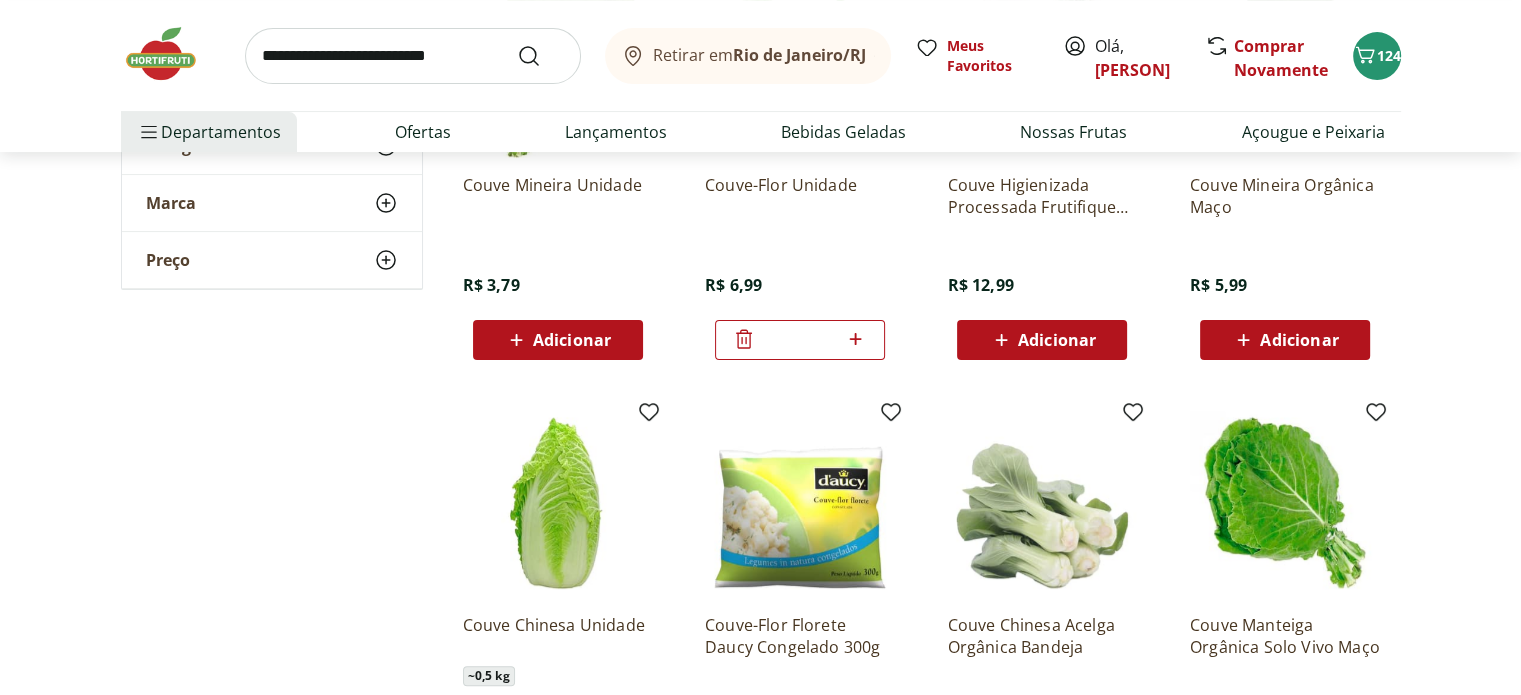 scroll, scrollTop: 300, scrollLeft: 0, axis: vertical 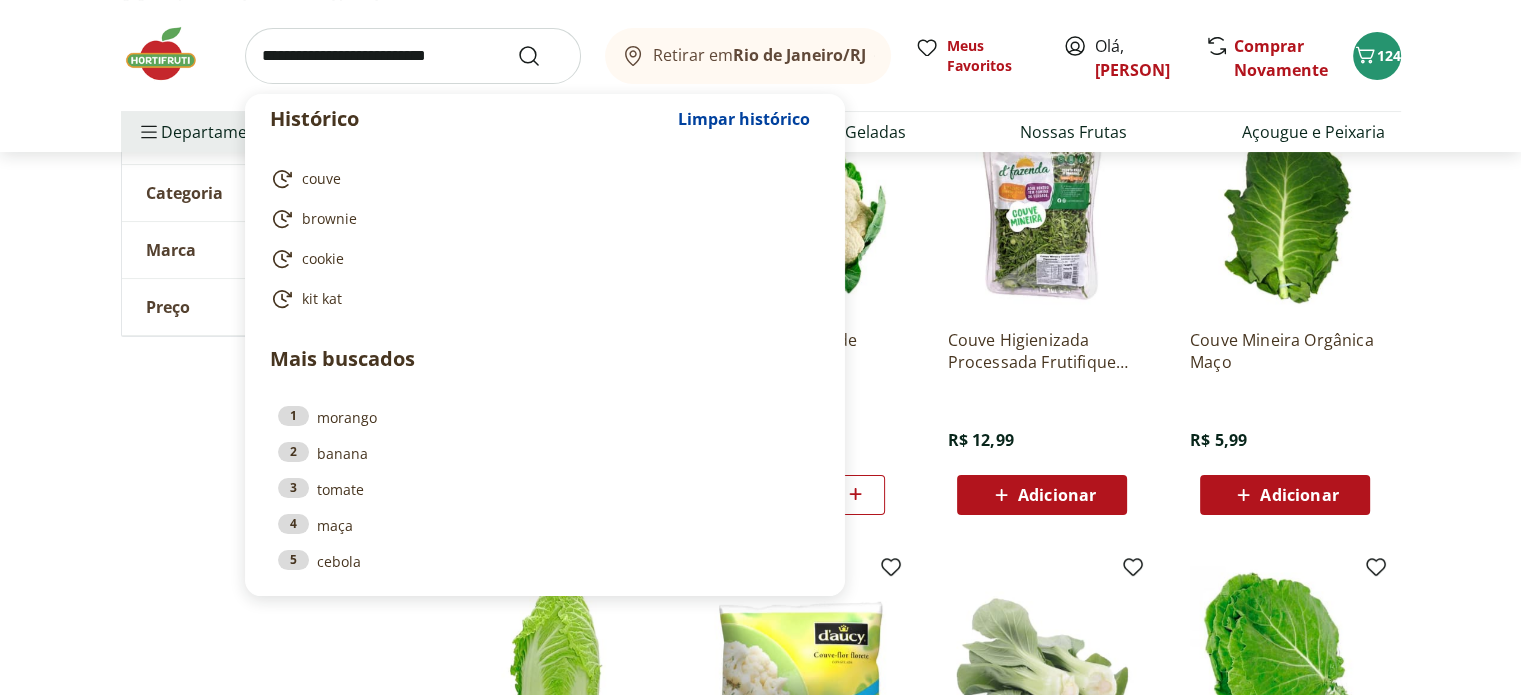 click at bounding box center (413, 56) 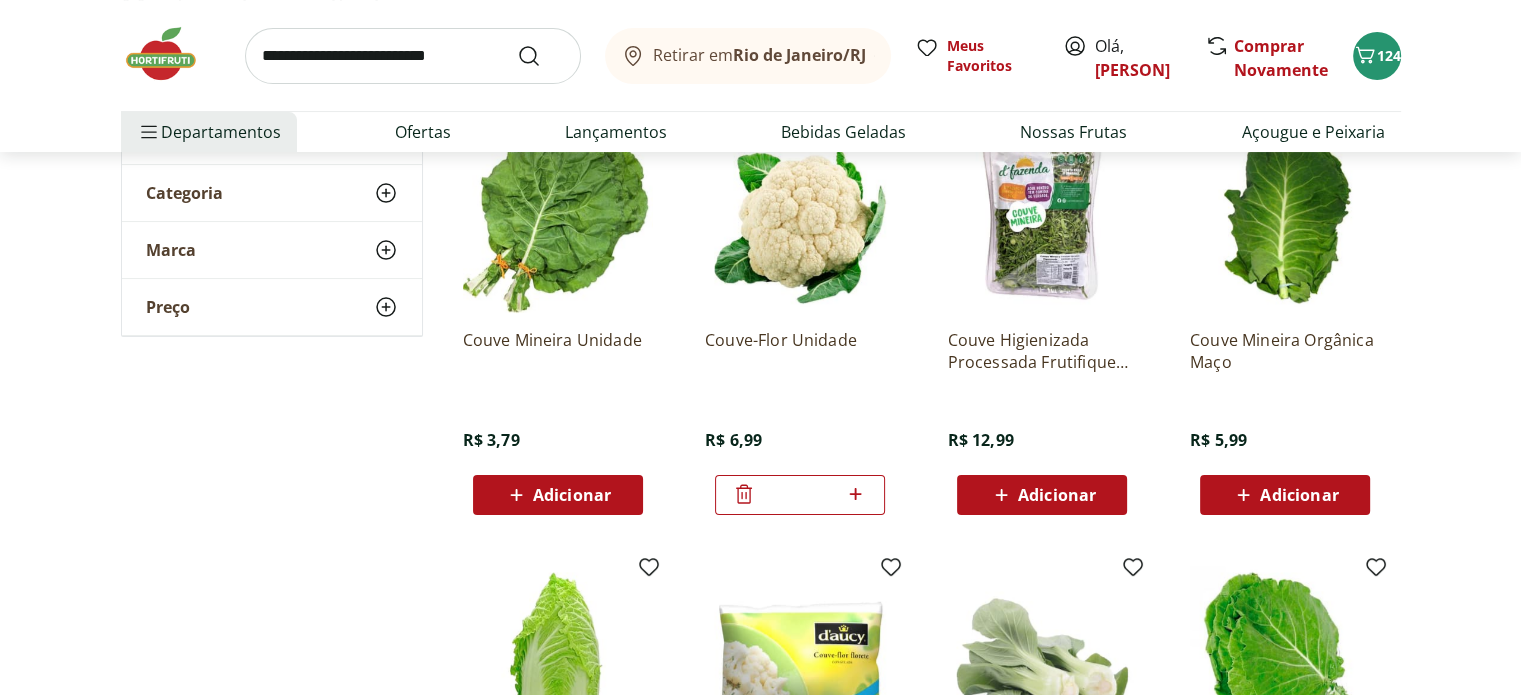 click on "**********" at bounding box center [760, 912] 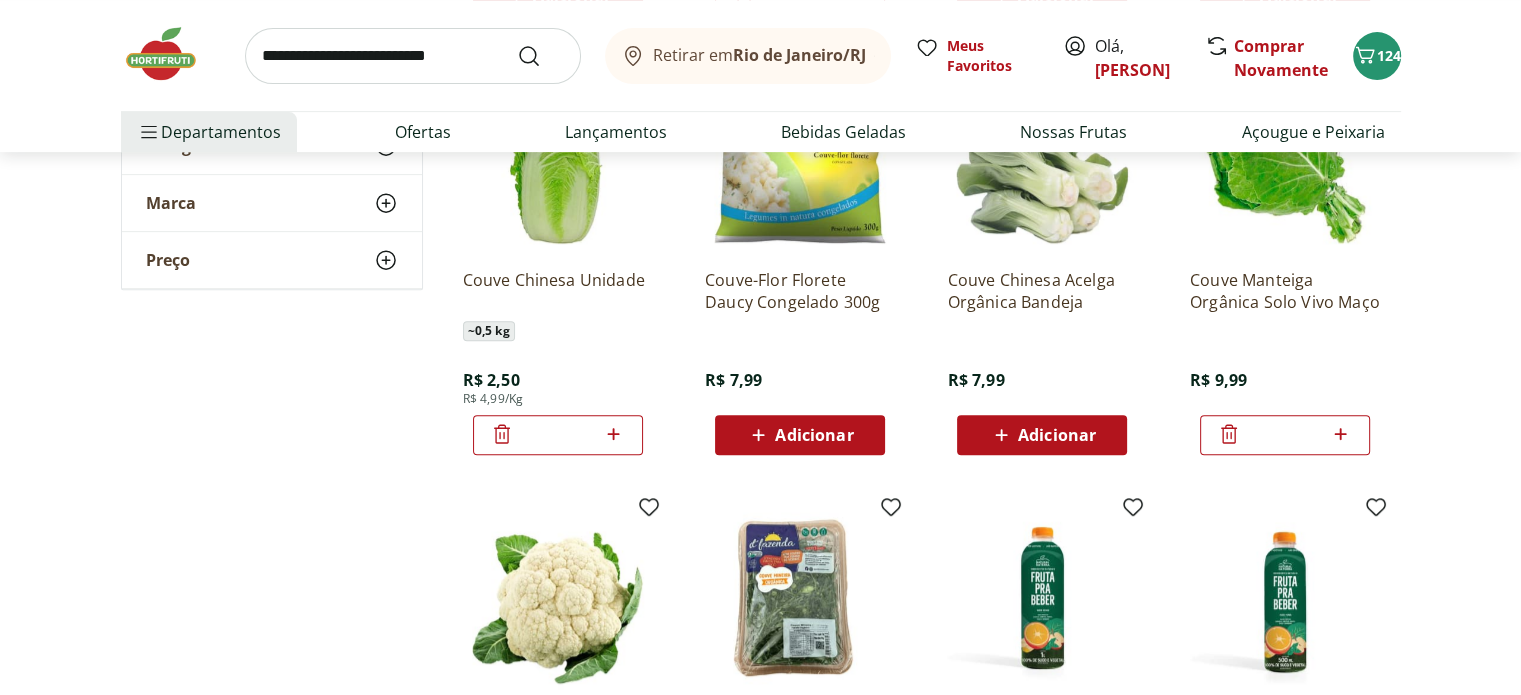 scroll, scrollTop: 700, scrollLeft: 0, axis: vertical 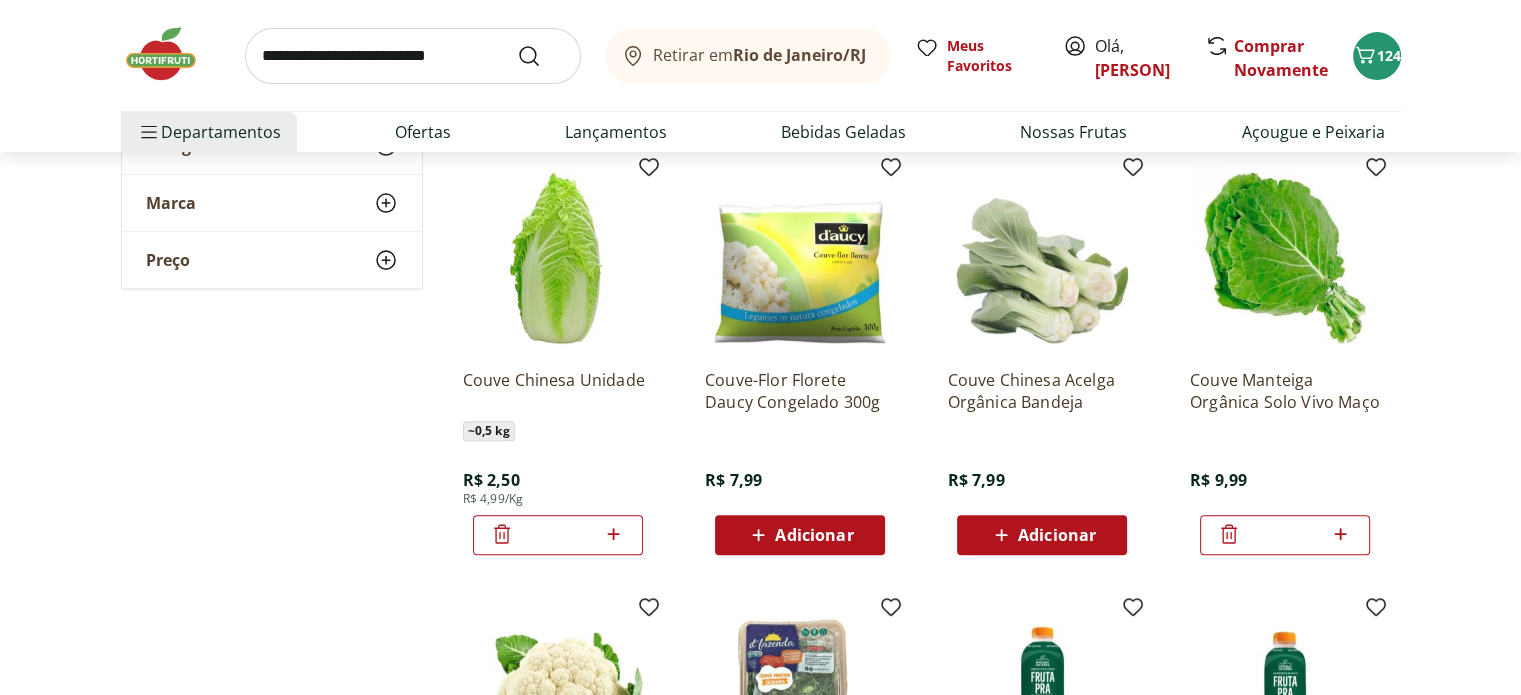 click 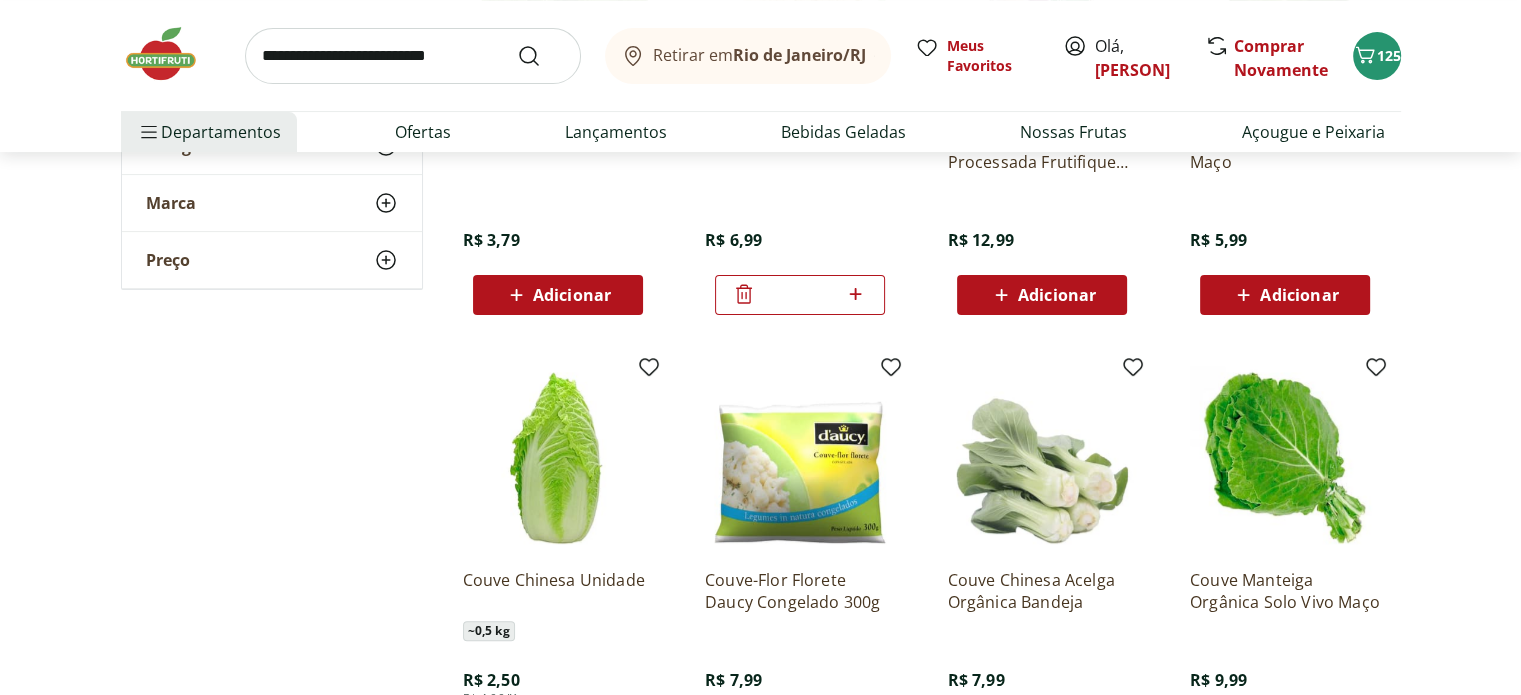 scroll, scrollTop: 600, scrollLeft: 0, axis: vertical 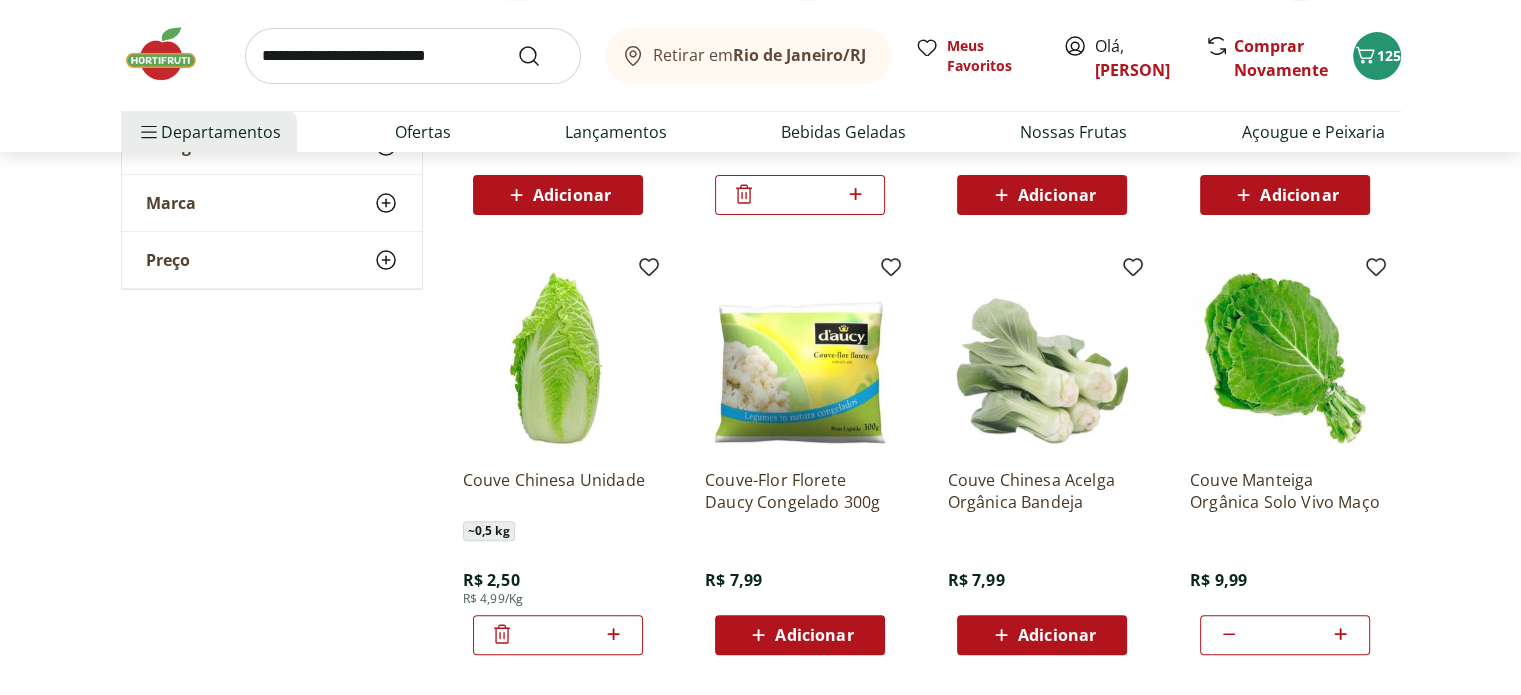 click 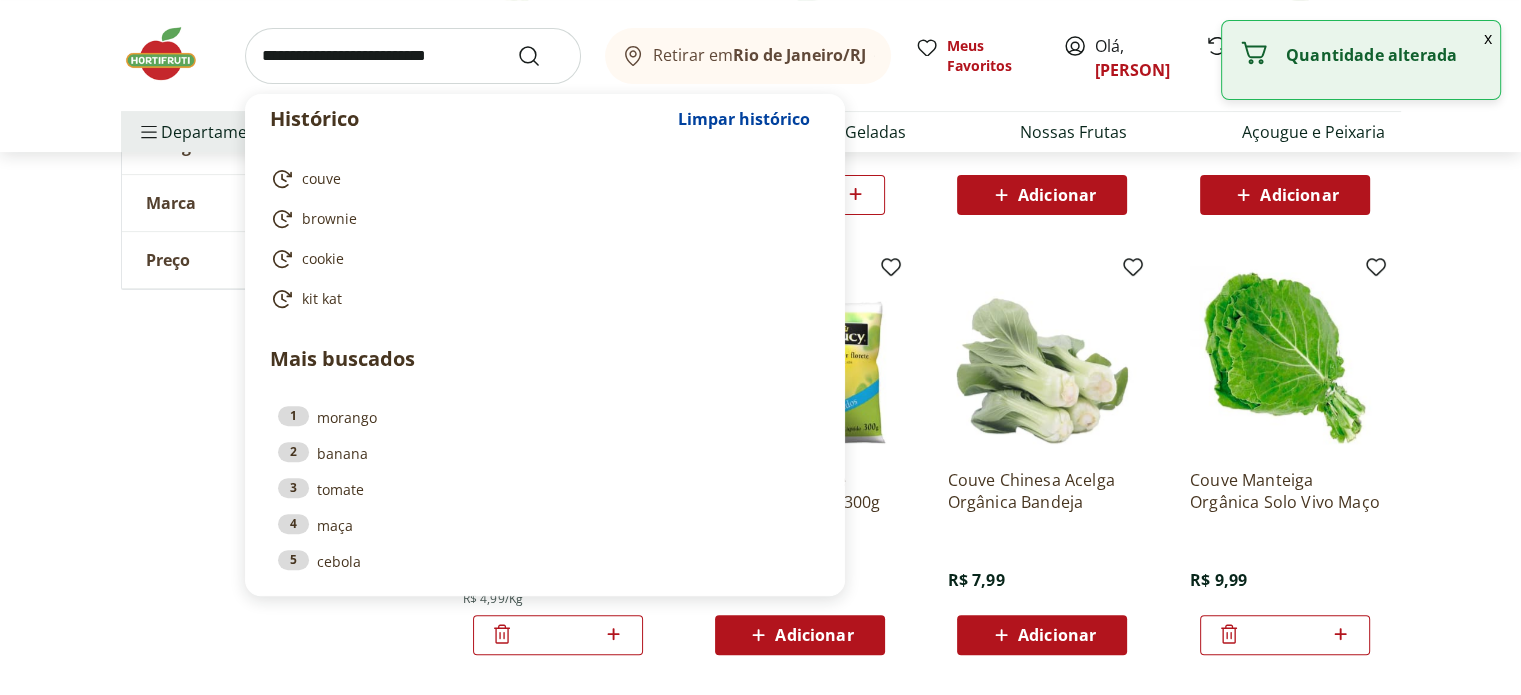 click at bounding box center [413, 56] 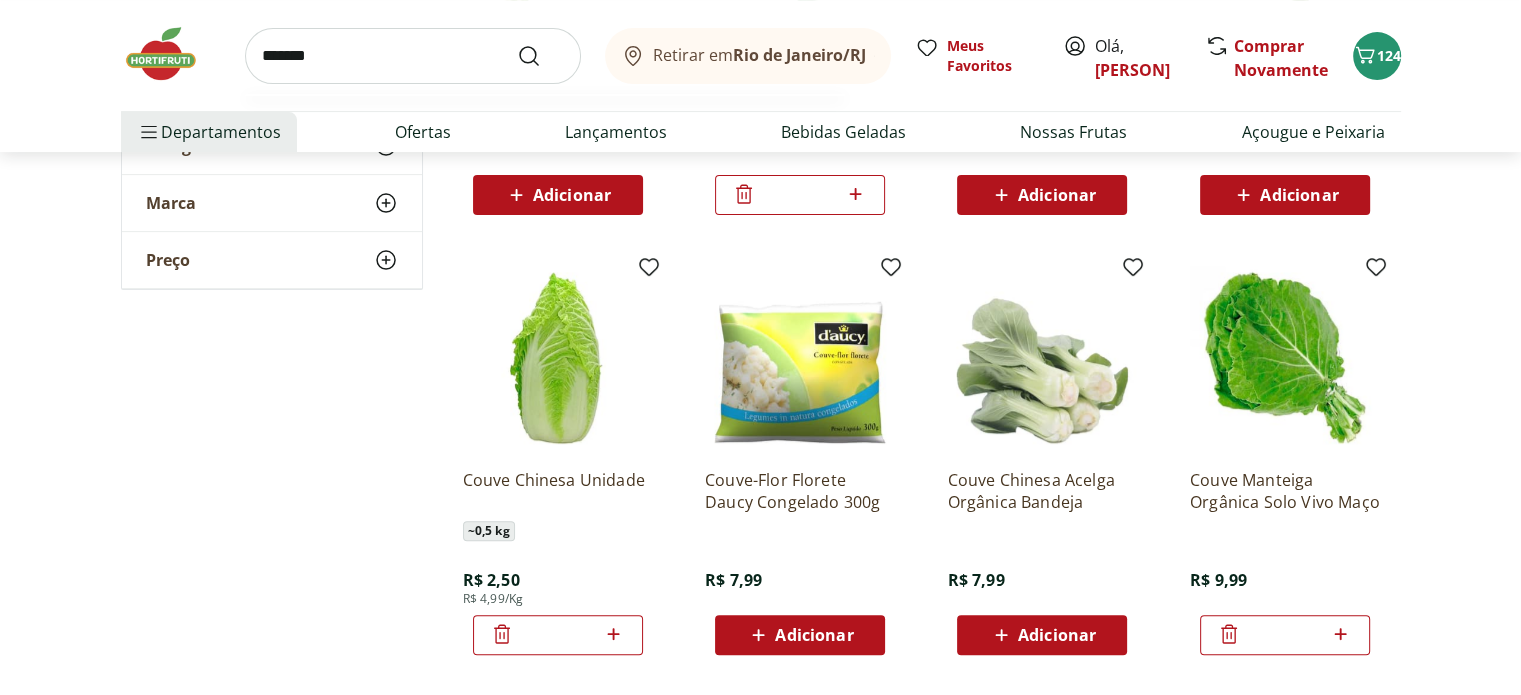 type on "*******" 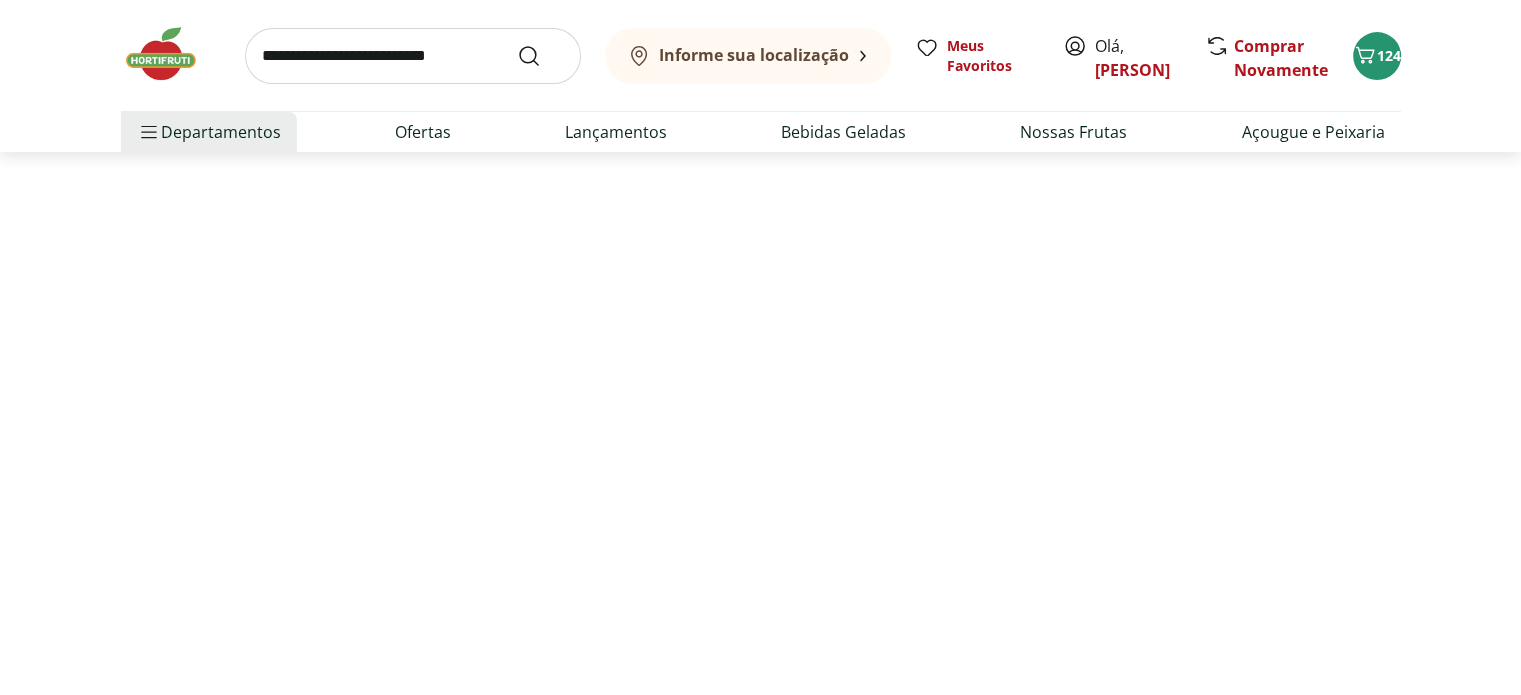 scroll, scrollTop: 0, scrollLeft: 0, axis: both 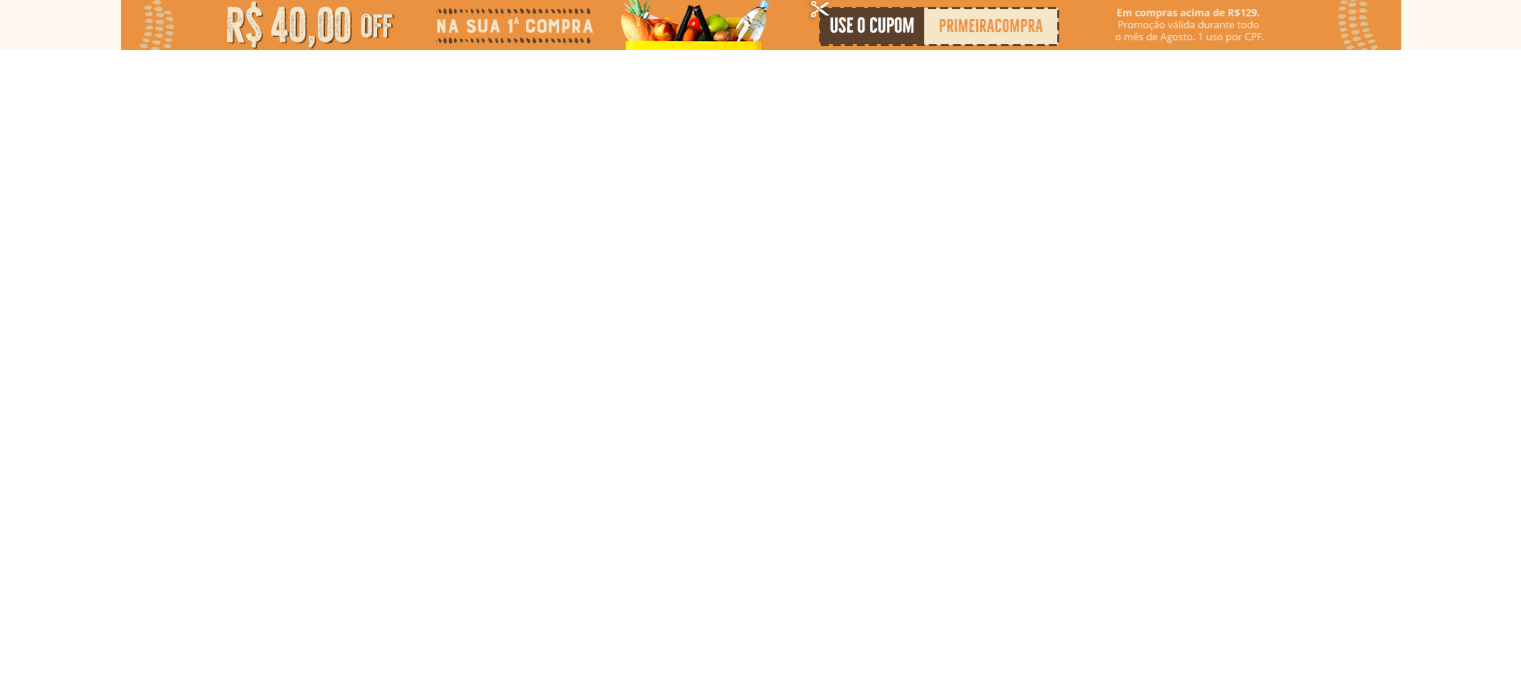 select on "**********" 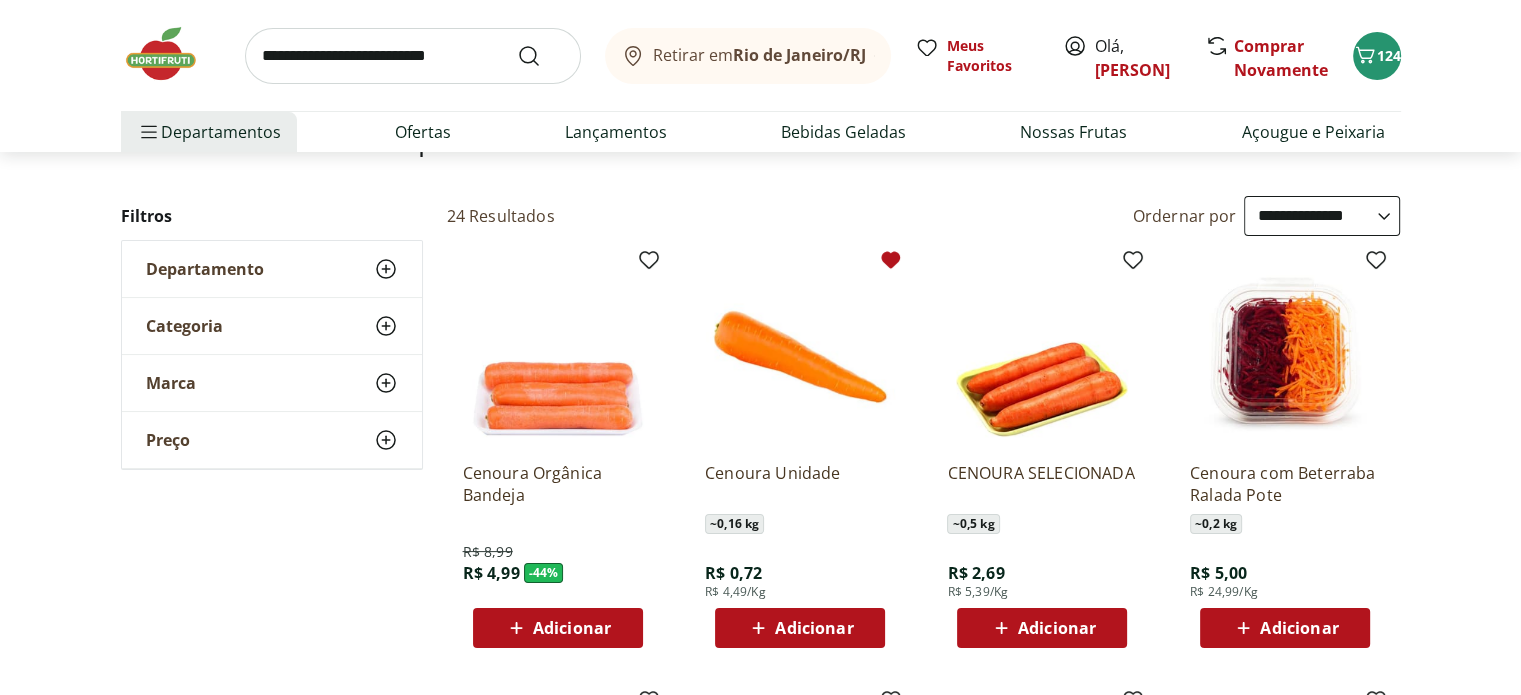 scroll, scrollTop: 200, scrollLeft: 0, axis: vertical 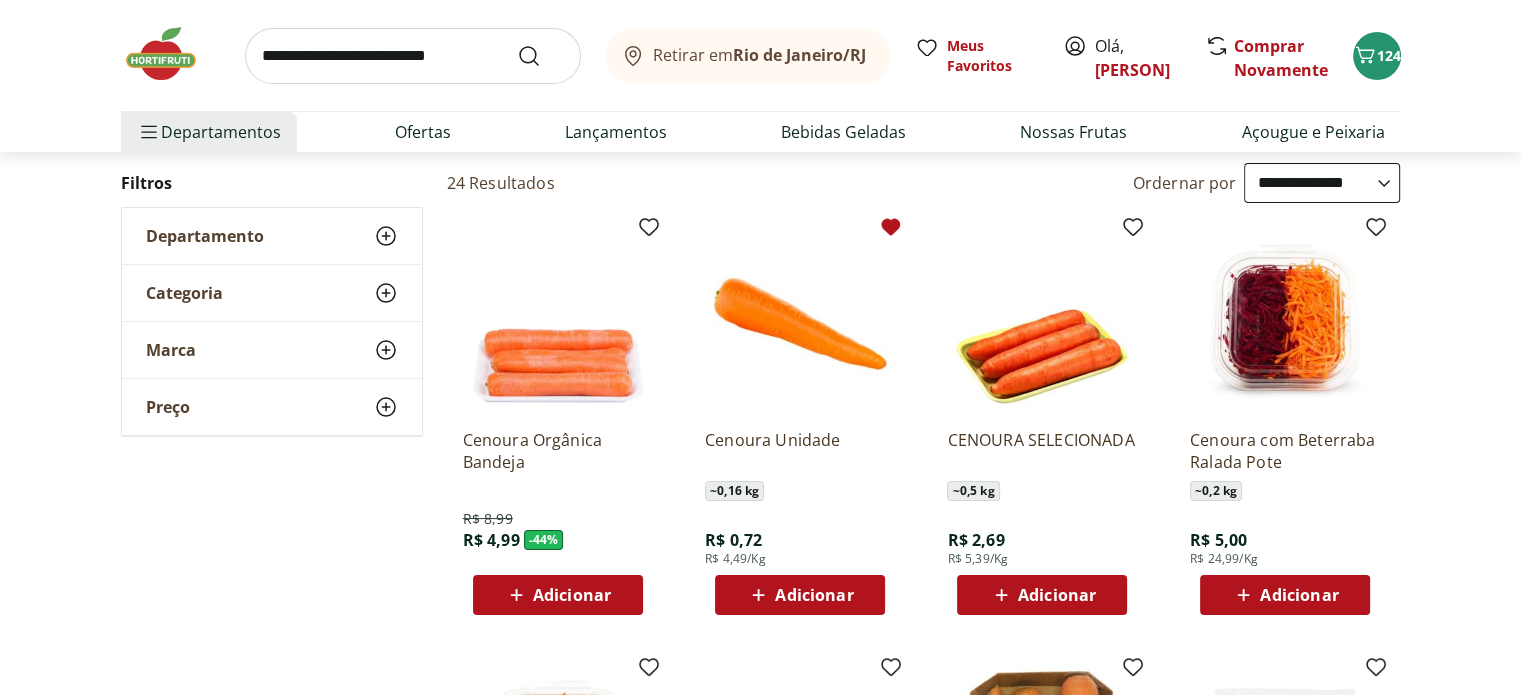 click on "Adicionar" at bounding box center (814, 595) 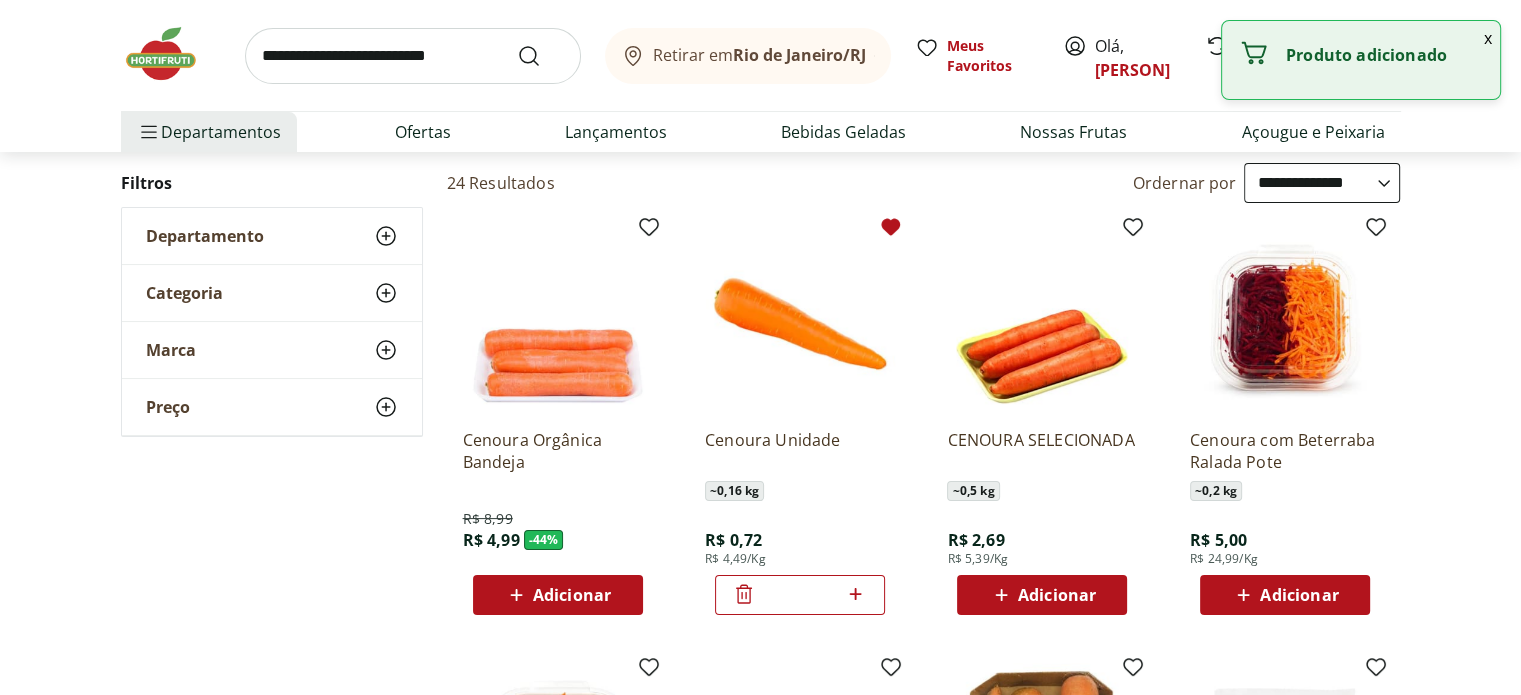 click 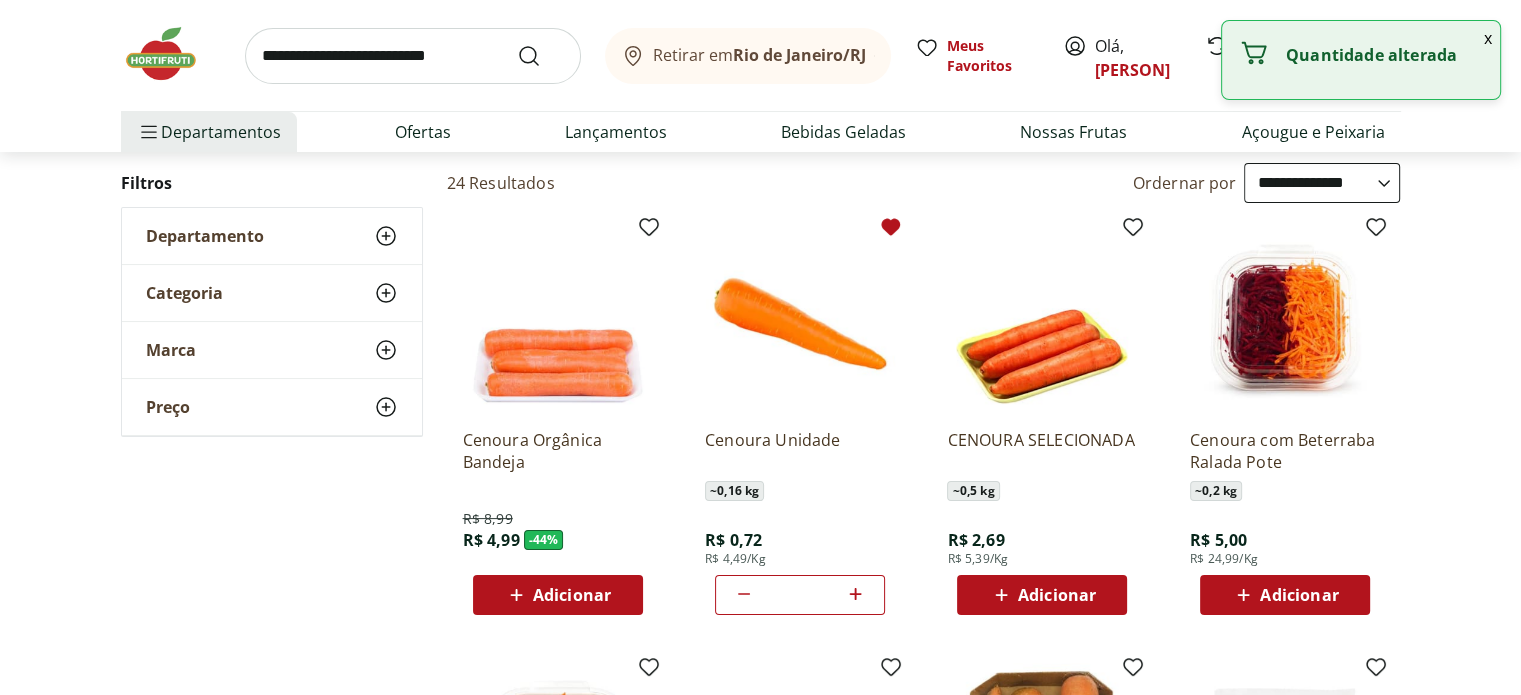 click 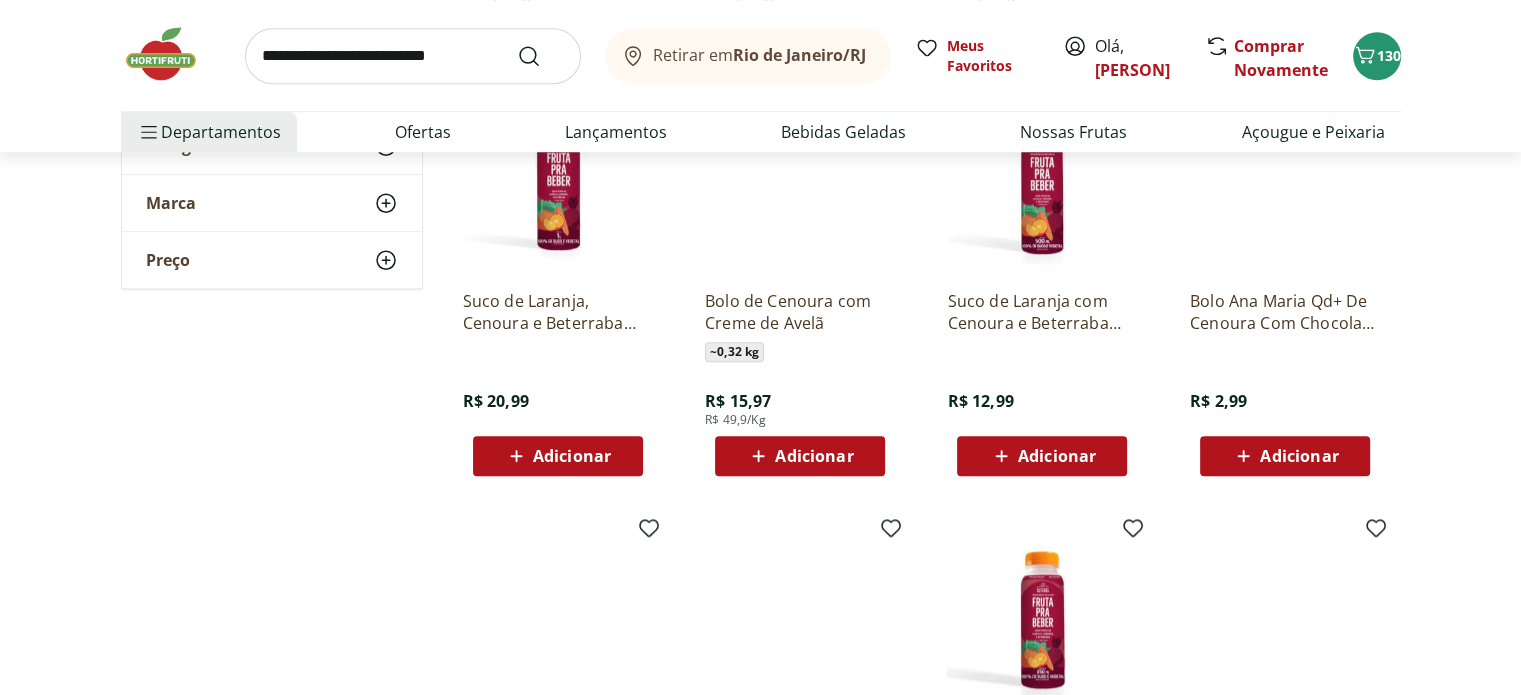 scroll, scrollTop: 1500, scrollLeft: 0, axis: vertical 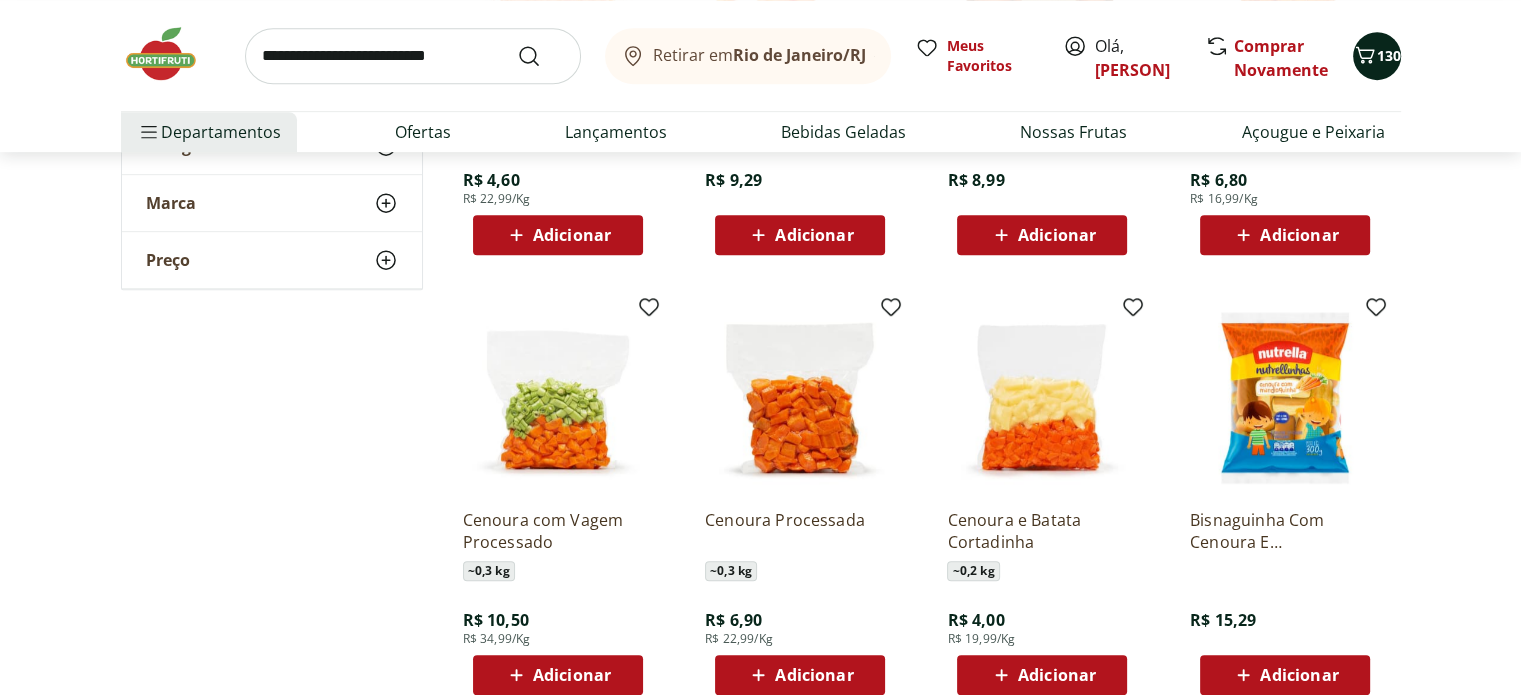 click 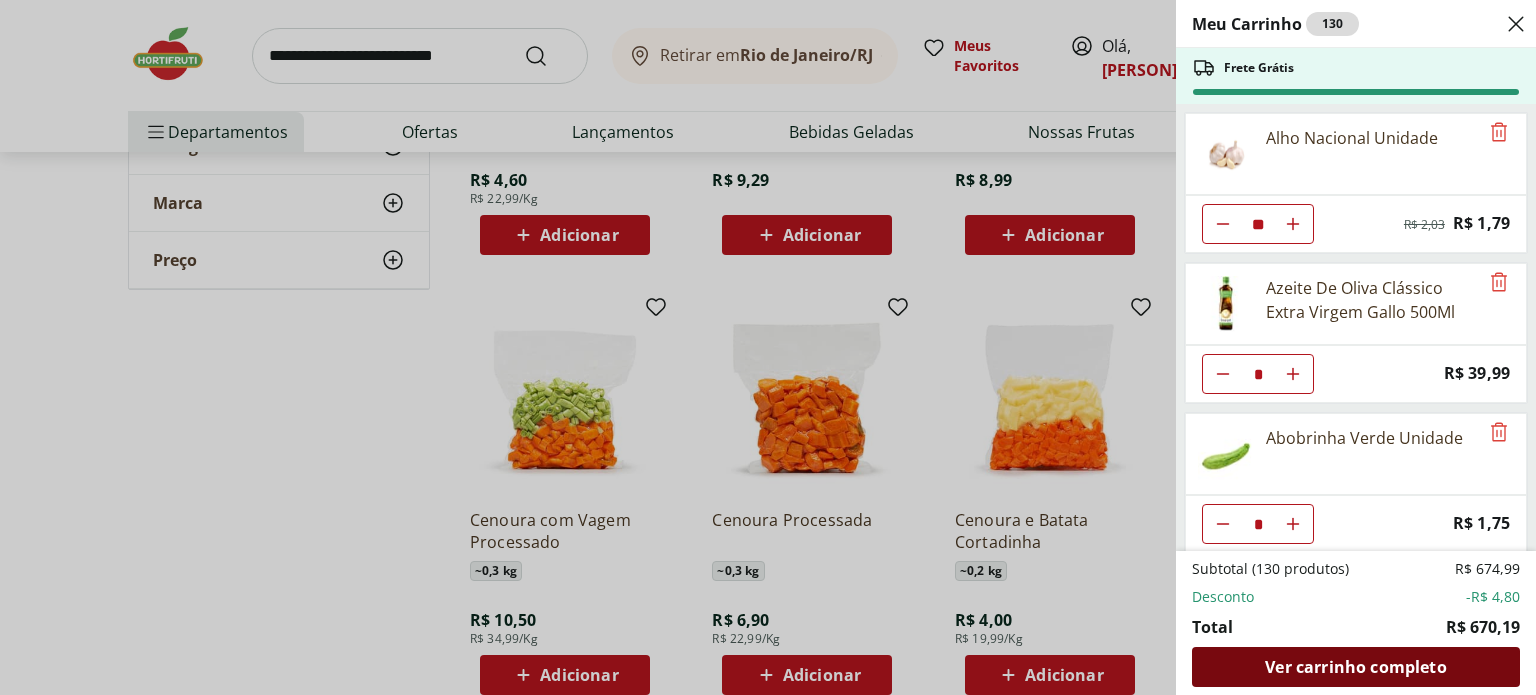click on "Ver carrinho completo" at bounding box center [1355, 667] 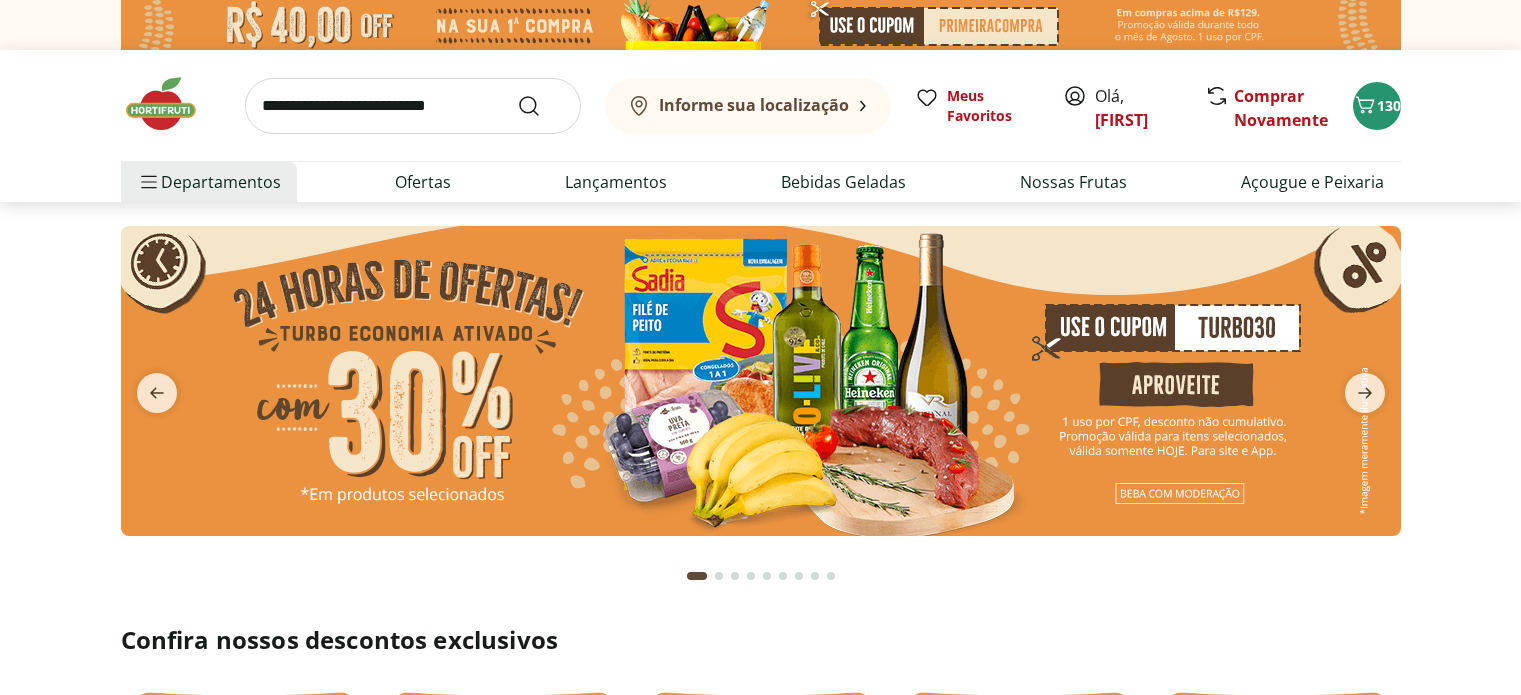 scroll, scrollTop: 0, scrollLeft: 0, axis: both 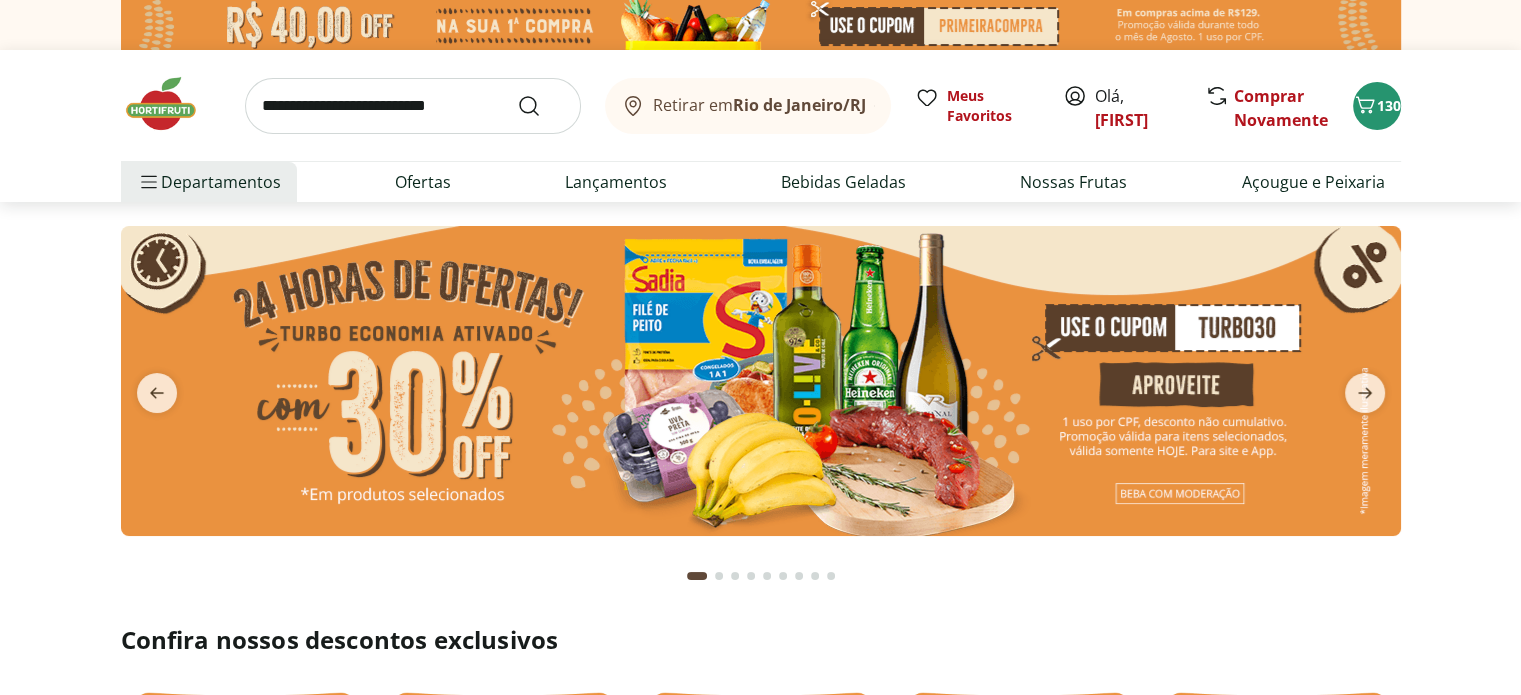 click at bounding box center [761, 381] 